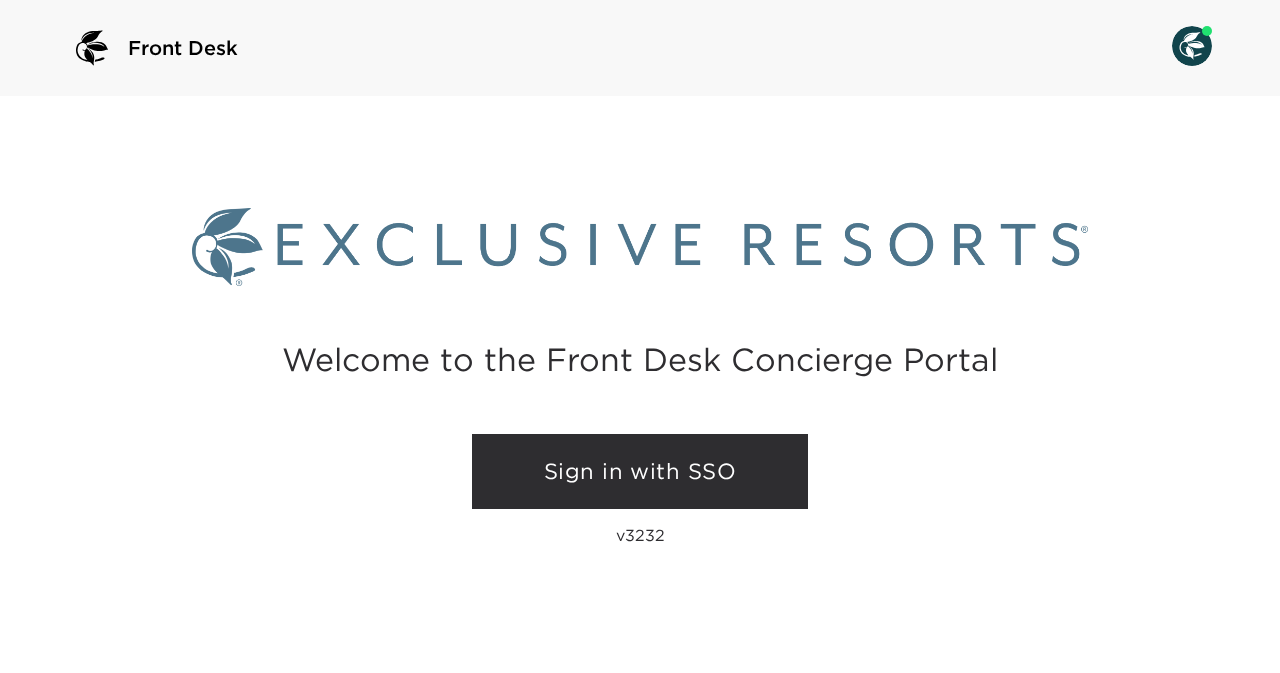 scroll, scrollTop: 0, scrollLeft: 0, axis: both 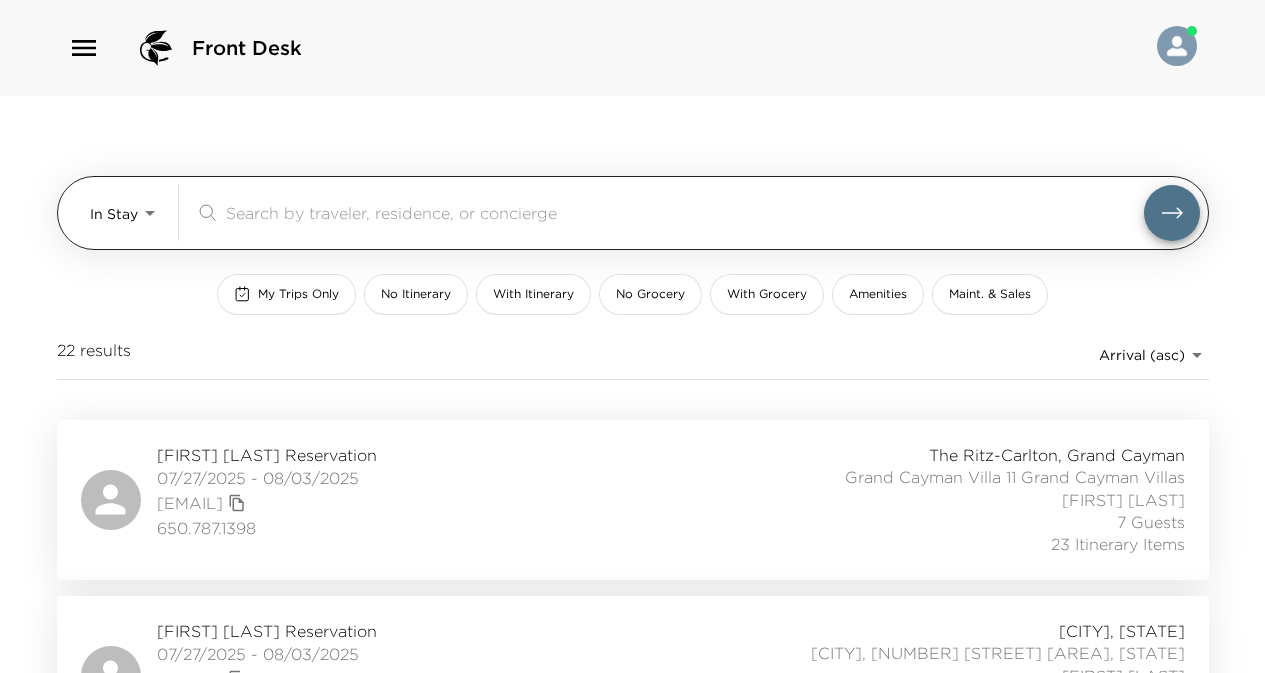 click on "Front Desk In Stay In-stay ​ My Trips Only No Itinerary With Itinerary No Grocery With Grocery Amenities Maint. & Sales 22 results Arrival (asc) reservations_prod_arrival_asc [FIRST] [LAST] Reservation [DATE] - [DATE] [EMAIL] [PHONE] The Ritz-Carlton, Grand Cayman Grand Cayman Villa 11 Grand Cayman Villas [FIRST] [LAST] [NUMBER] Itinerary Items [FIRST] [LAST] Reservation [DATE] - [DATE] [EMAIL] [PHONE] [CITY], [NUMBER] [STREET] [AREA], [STATE] [FIRST] [LAST] [NUMBER] Itinerary Items [FIRST] [LAST] Reservation [DATE] - [DATE] [EMAIL] [PHONE] The Ritz-Carlton, Grand Cayman Grand Cayman Villa 05 Grand Cayman Villas [FIRST] [LAST] [NUMBER] Itinerary Item [FIRST] [LAST] Reservation [DATE] - [DATE] [EMAIL] [PHONE] The Ritz-Carlton, Grand Cayman Grand Cayman Villa 03 Grand Cayman Villas [FIRST] [LAST] [NUMBER] Itinerary Items [FIRST] [LAST] Reservation [EMAIL]" at bounding box center (632, 336) 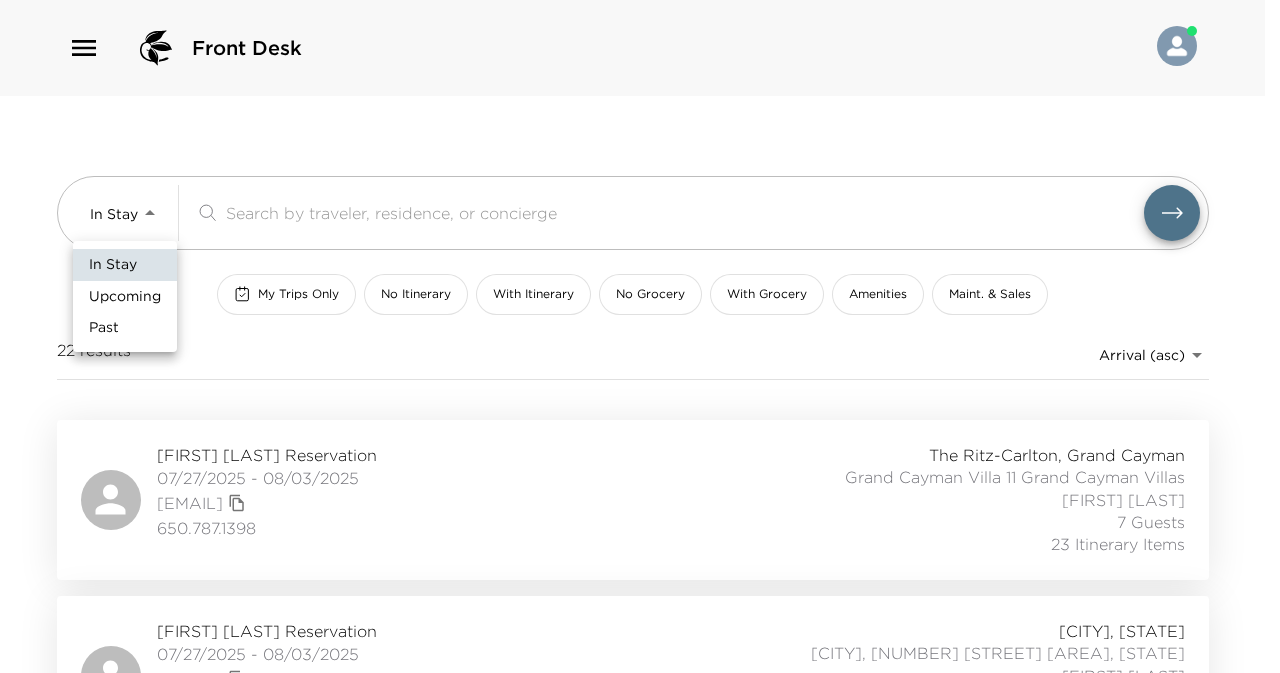 click on "Upcoming" at bounding box center (125, 297) 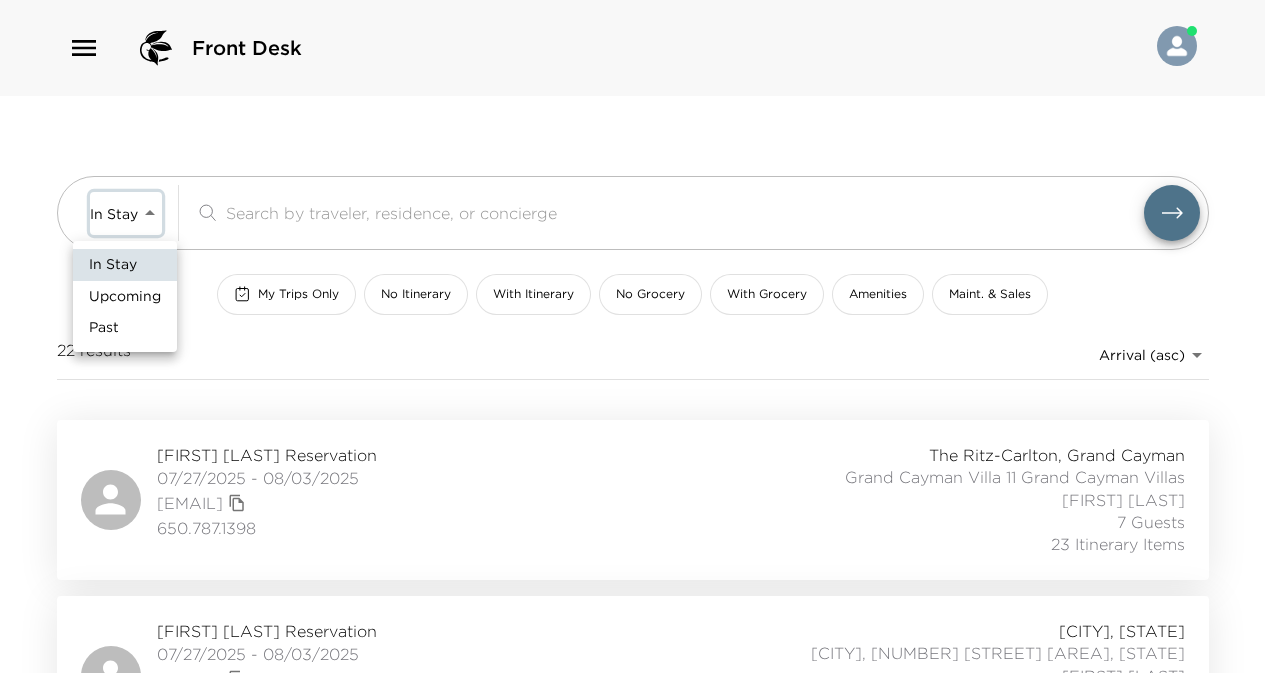 type on "Upcoming" 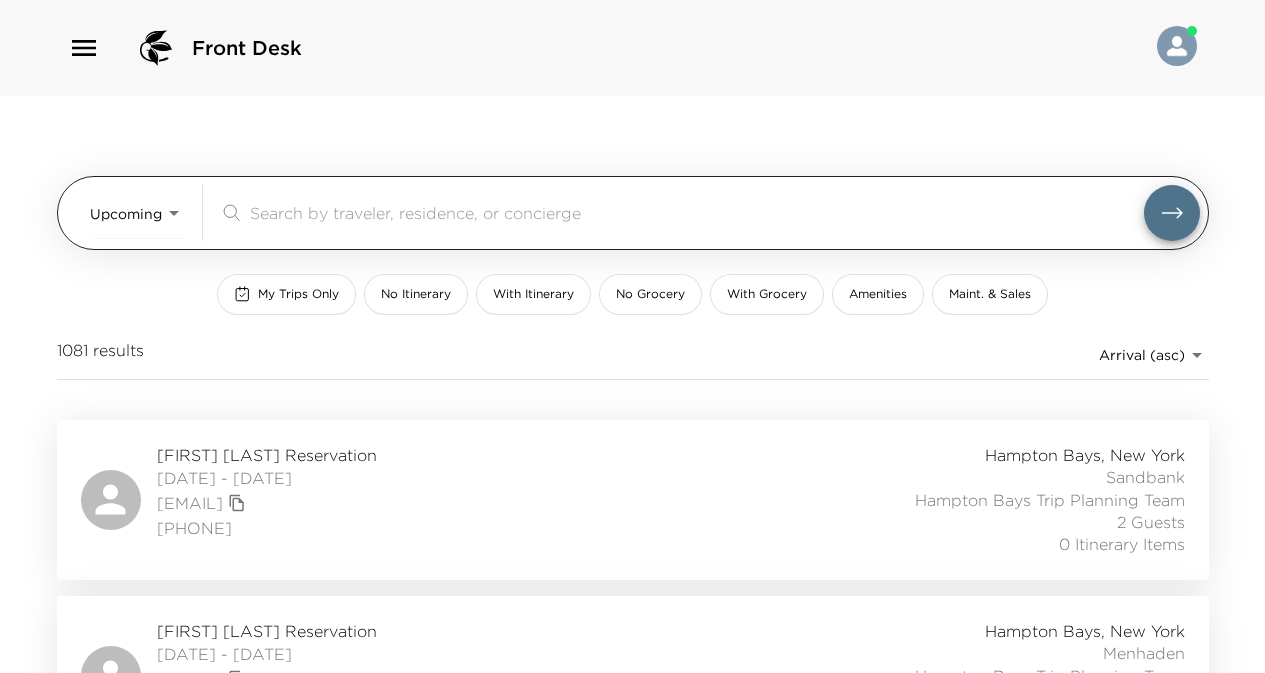 click on "​" at bounding box center (709, 213) 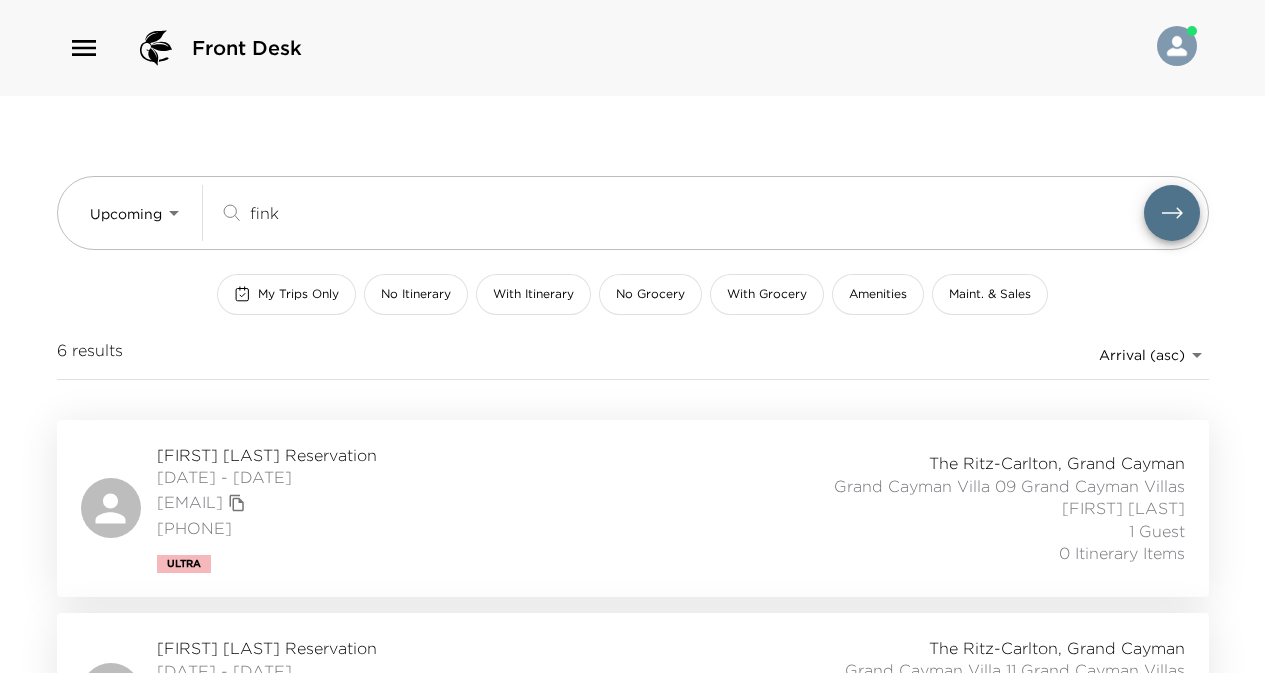 type on "fink" 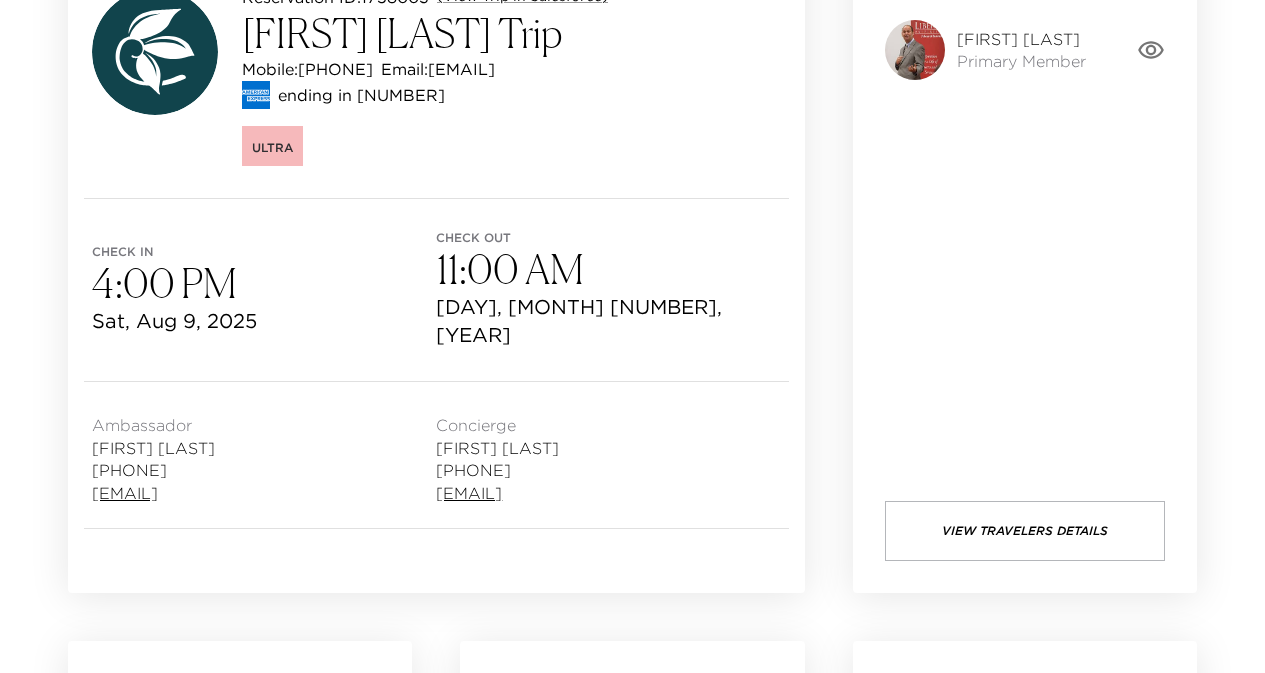 scroll, scrollTop: 100, scrollLeft: 0, axis: vertical 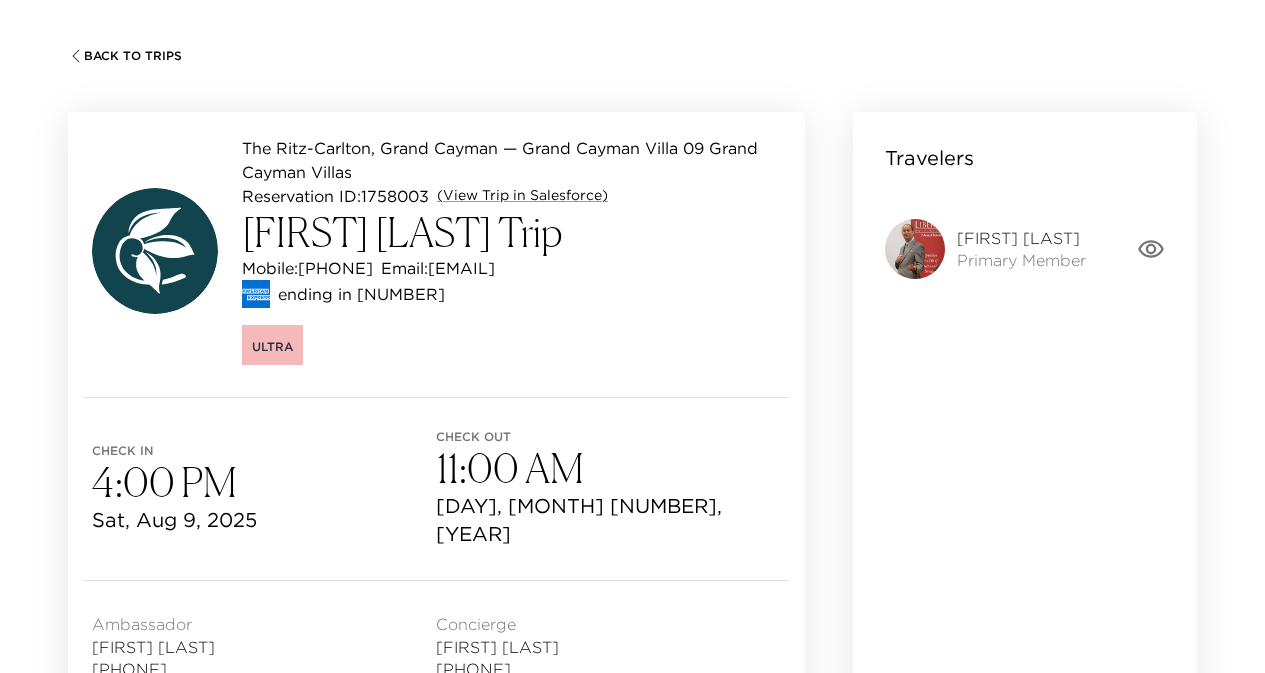 click on "Back To Trips" at bounding box center (133, 56) 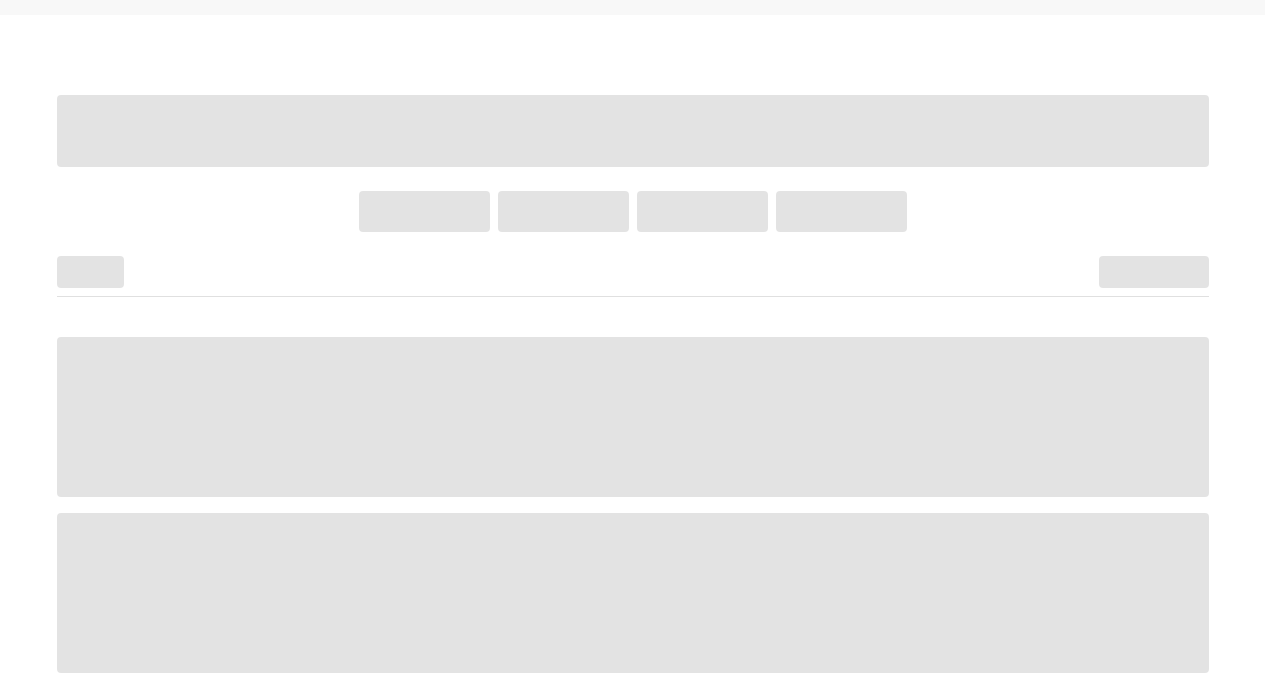 scroll, scrollTop: 0, scrollLeft: 0, axis: both 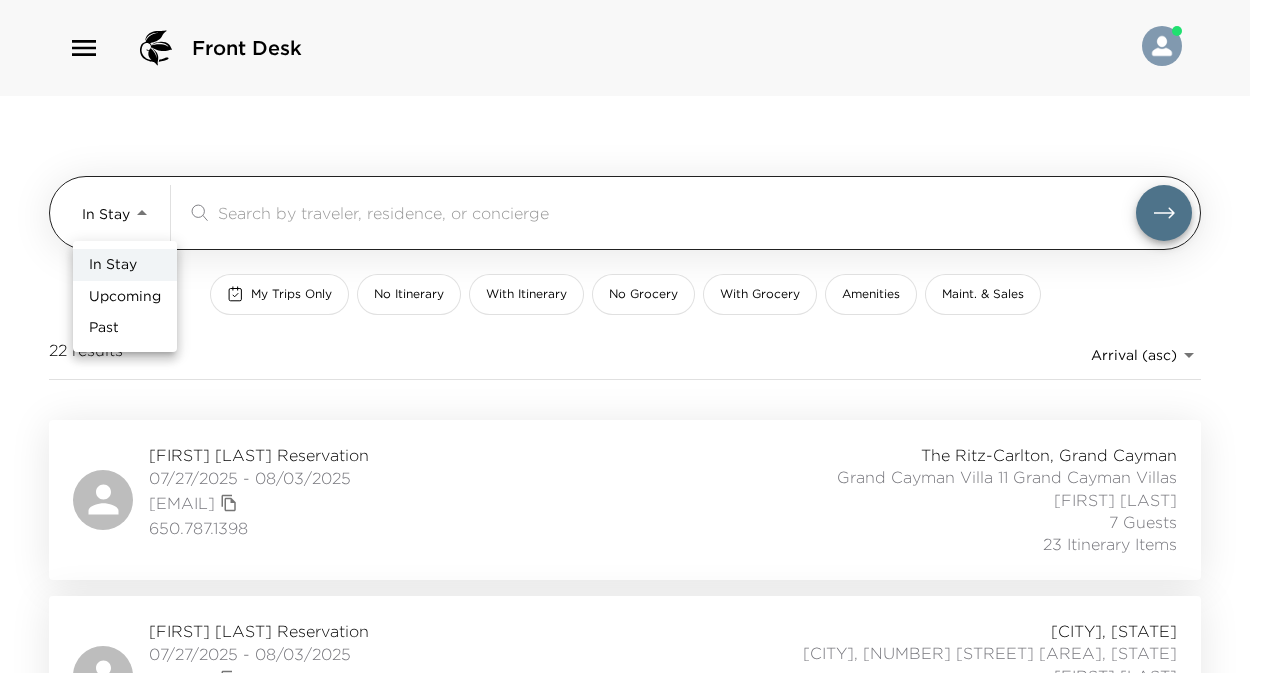 click on "Front Desk In Stay In-Stay ​ My Trips Only No Itinerary With Itinerary No Grocery With Grocery Amenities Maint. & Sales 22 results Arrival (asc) reservations_prod_arrival_asc [FIRST] [LAST] Reservation 07/27/2025 - 08/03/2025 [EMAIL] [PHONE] The Ritz-Carlton, Grand Cayman Grand Cayman Villa 11 Grand Cayman Villas [FIRST] [LAST] 7 Guests 23 Itinerary Items [FIRST] [LAST] Reservation 07/27/2025 - 08/03/2025 [EMAIL] [PHONE] WaterColor, [STATE] WaterColor, 118 Scrub Oak Circle Emerald Coast, [STATE] [FIRST] [LAST] 11 Guests 14 Itinerary Items [FIRST] [LAST] Reservation 07/29/2025 - 08/03/2025 [EMAIL] +1 [PHONE] The Ritz-Carlton, Grand Cayman Grand Cayman Villa 05 Grand Cayman Villas [FIRST] [LAST] 2 Guests 1 Itinerary Item [FIRST] [LAST] Reservation 07/30/2025 - 08/03/2025 [EMAIL] [PHONE] The Ritz-Carlton, Grand Cayman Grand Cayman Villa 03 Grand Cayman Villas [FIRST] [LAST] 3 Guests 14 Itinerary Items [FIRST] [LAST] Reservation [EMAIL]" at bounding box center [632, 336] 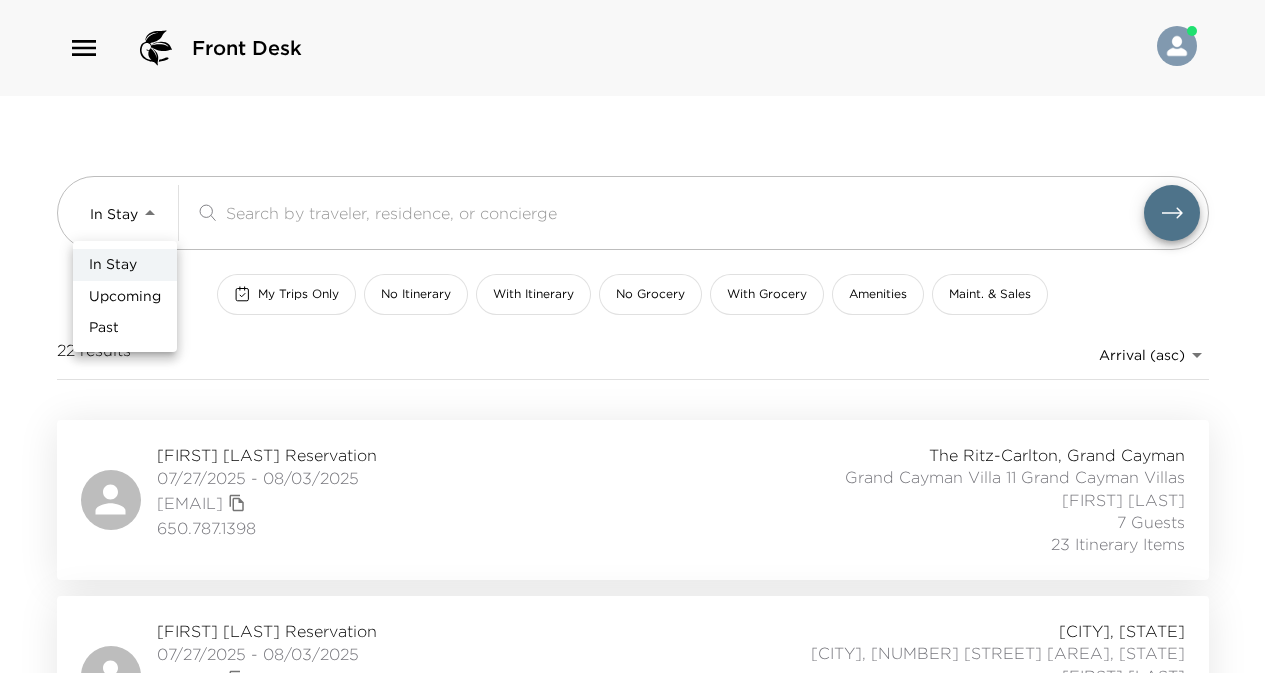 drag, startPoint x: 118, startPoint y: 307, endPoint x: 445, endPoint y: 195, distance: 345.64865 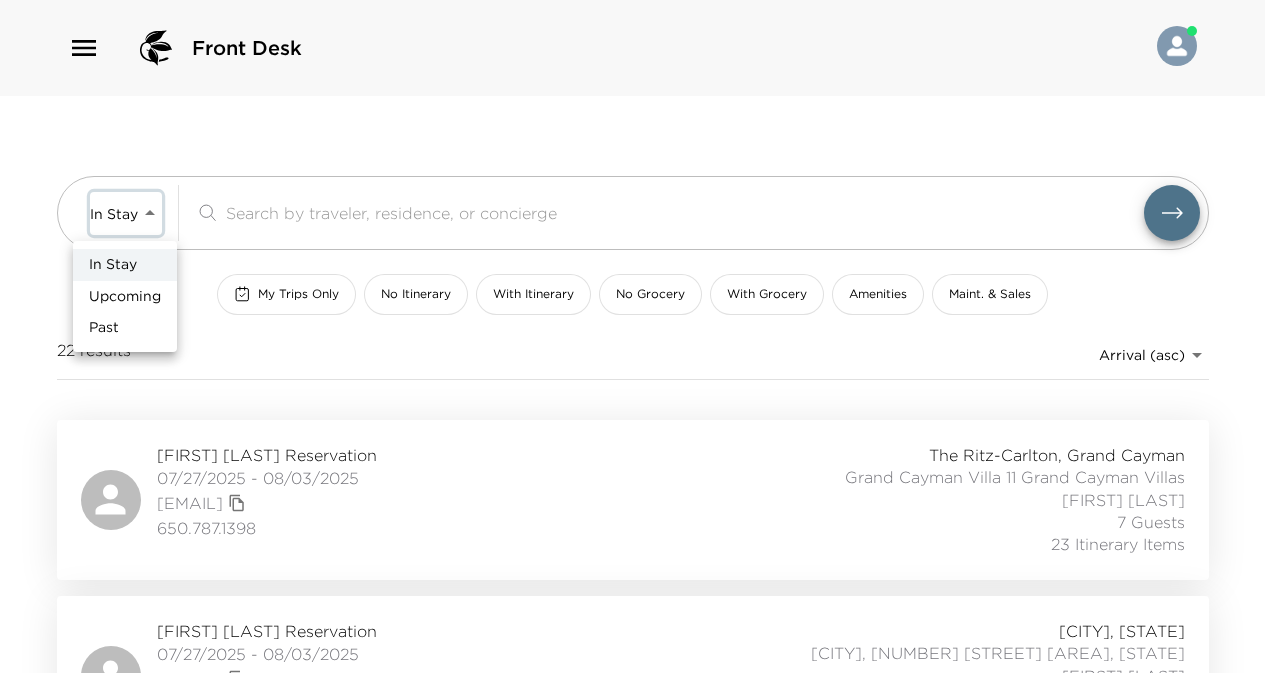 type on "Upcoming" 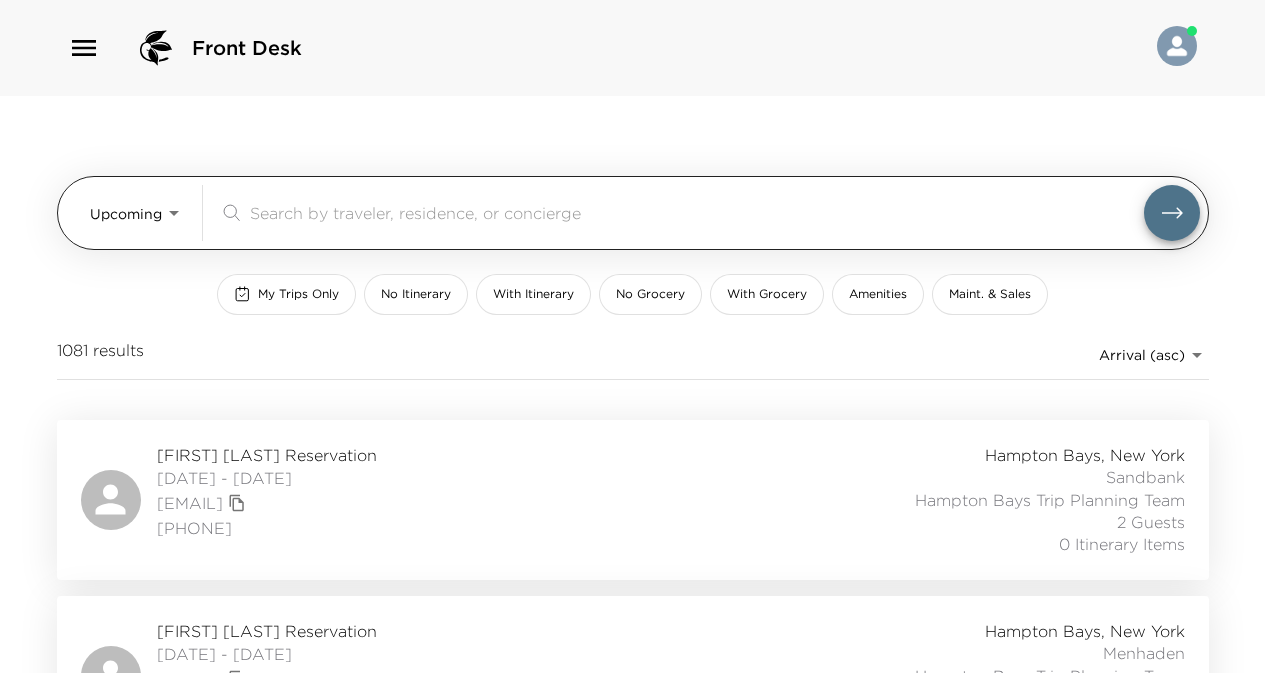 click at bounding box center (697, 212) 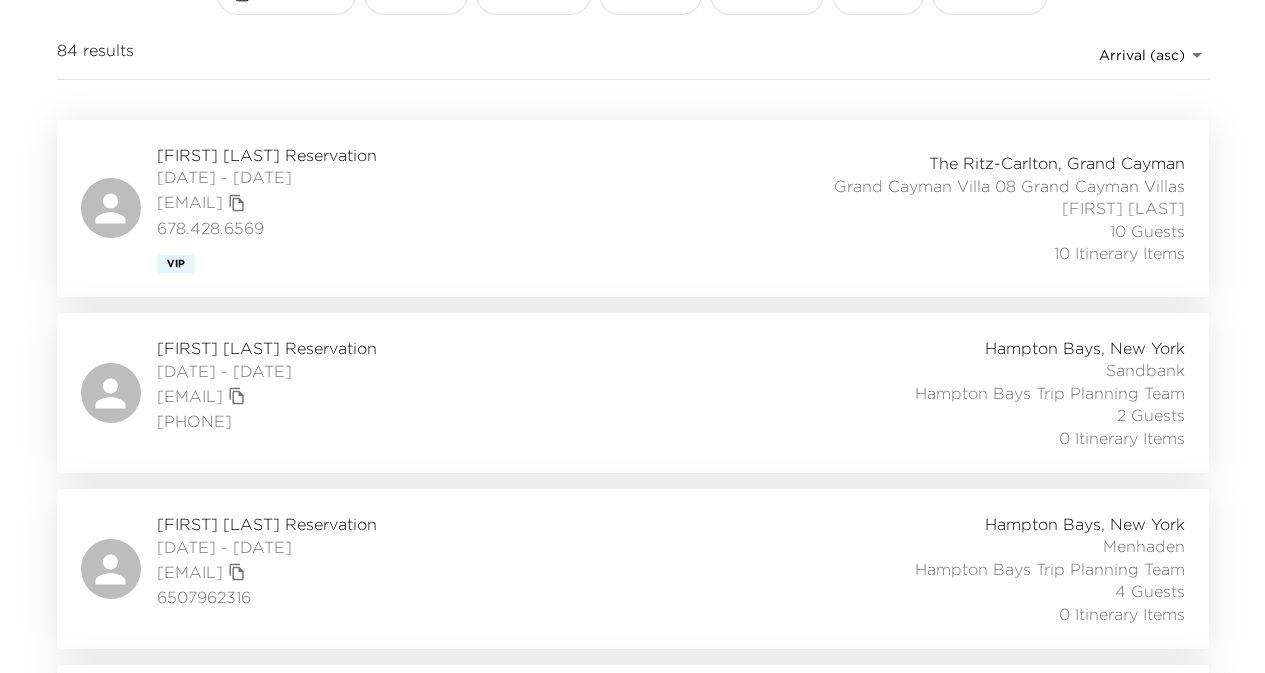scroll, scrollTop: 0, scrollLeft: 0, axis: both 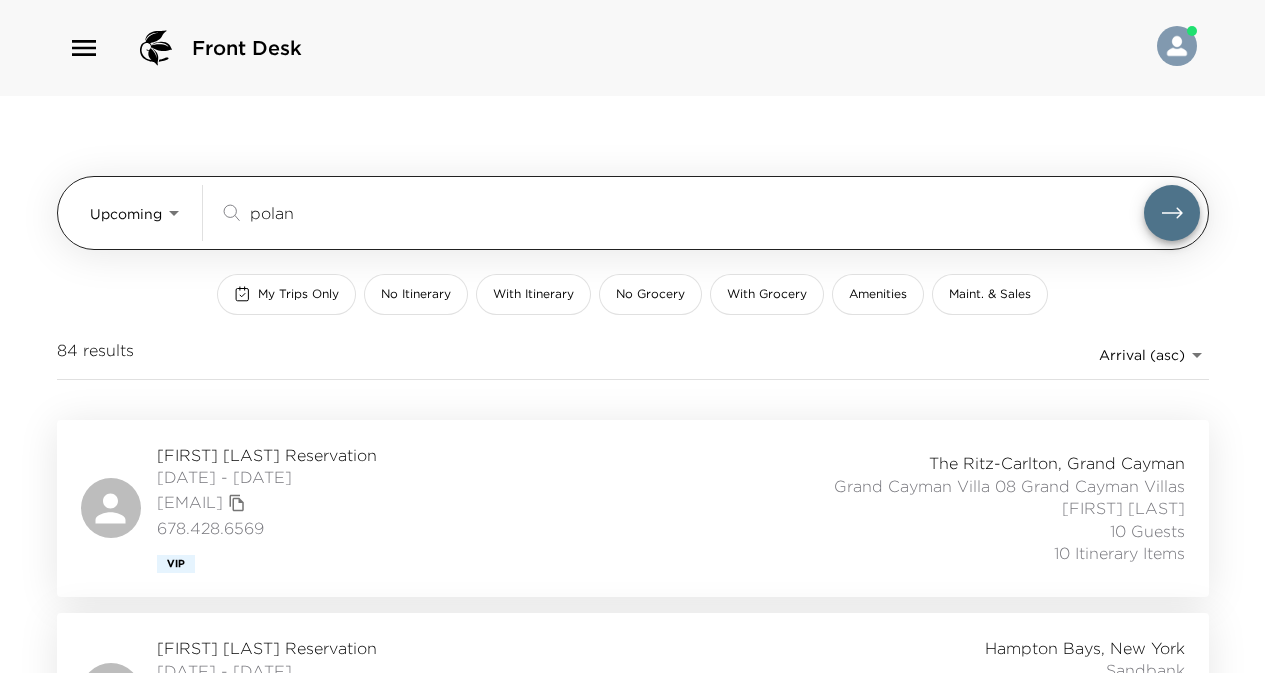 click on "polan" at bounding box center (697, 212) 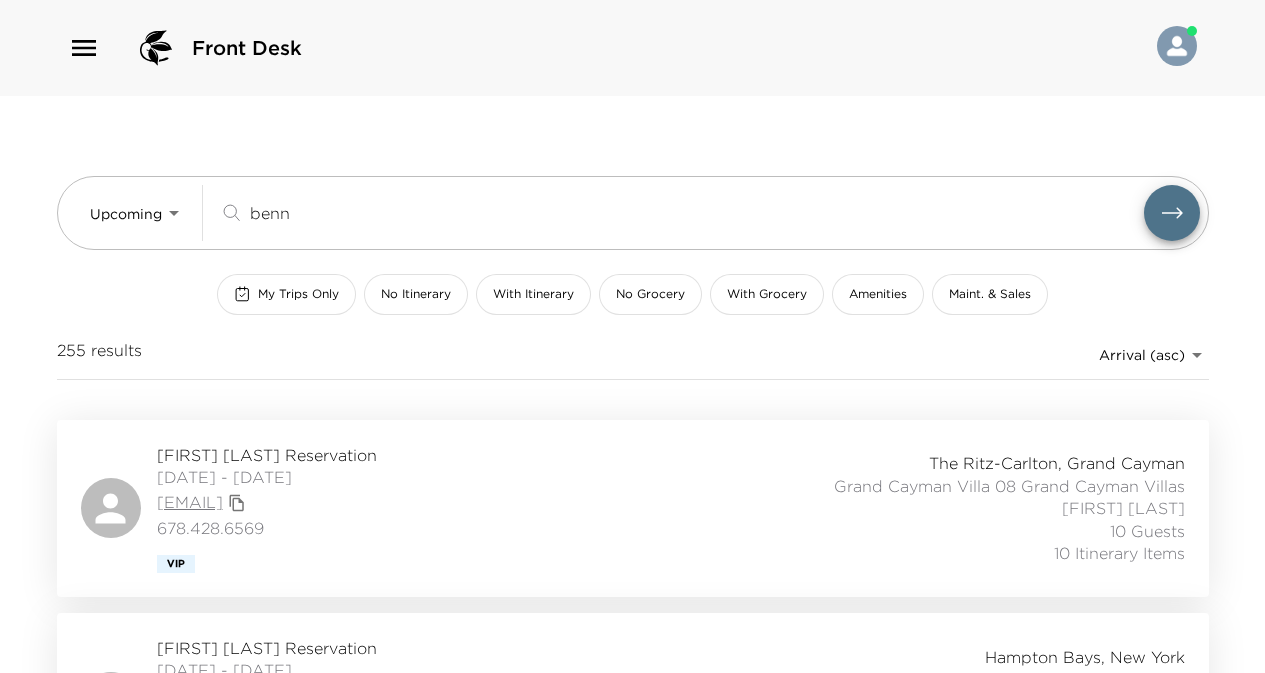 type on "benn" 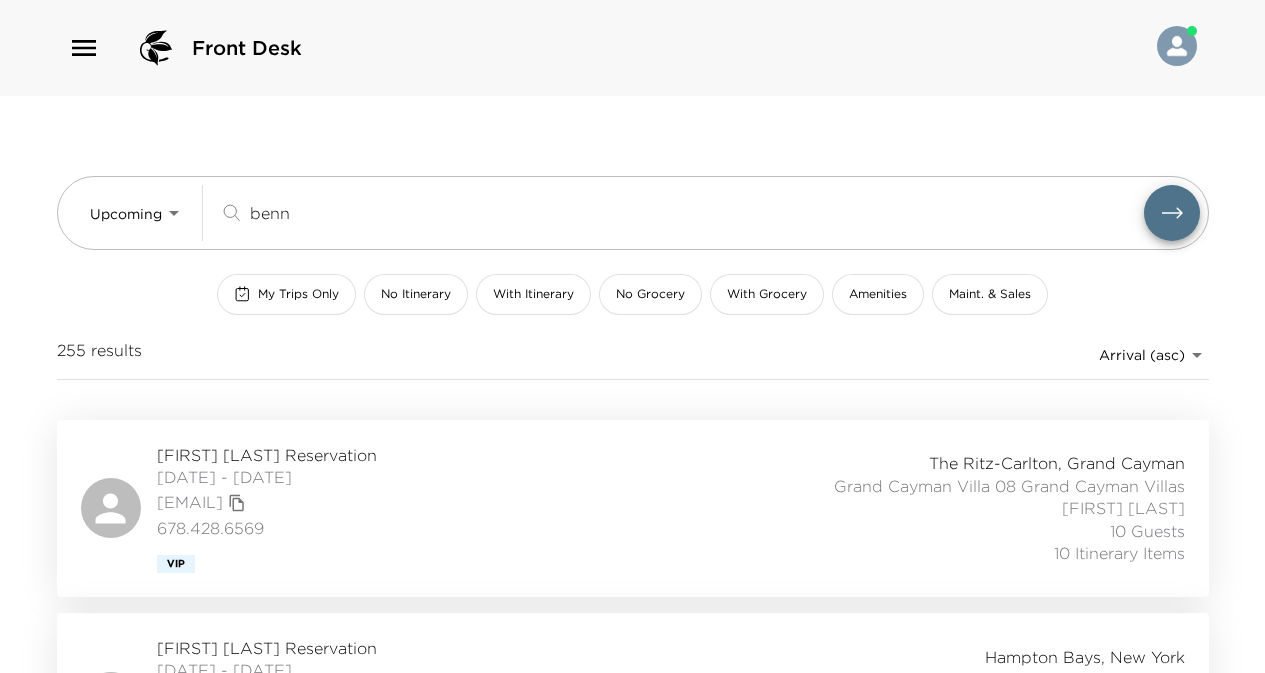 click on "Doug Benn Reservation" at bounding box center (267, 455) 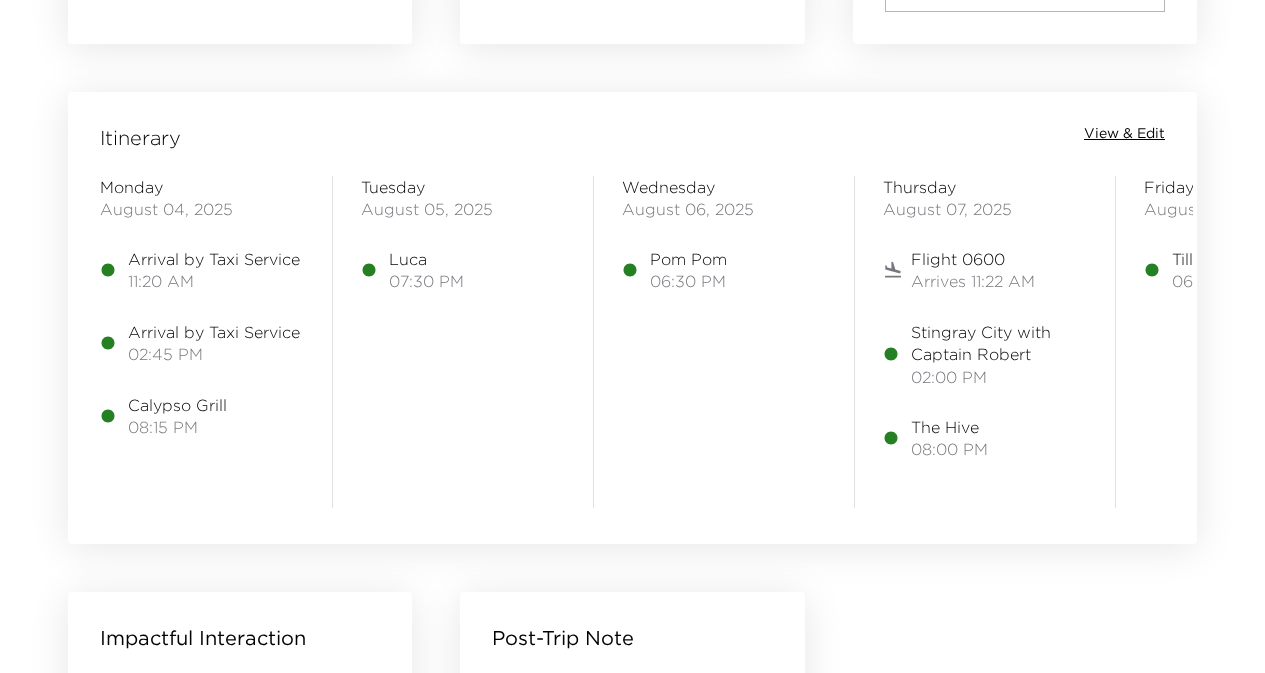 scroll, scrollTop: 1500, scrollLeft: 0, axis: vertical 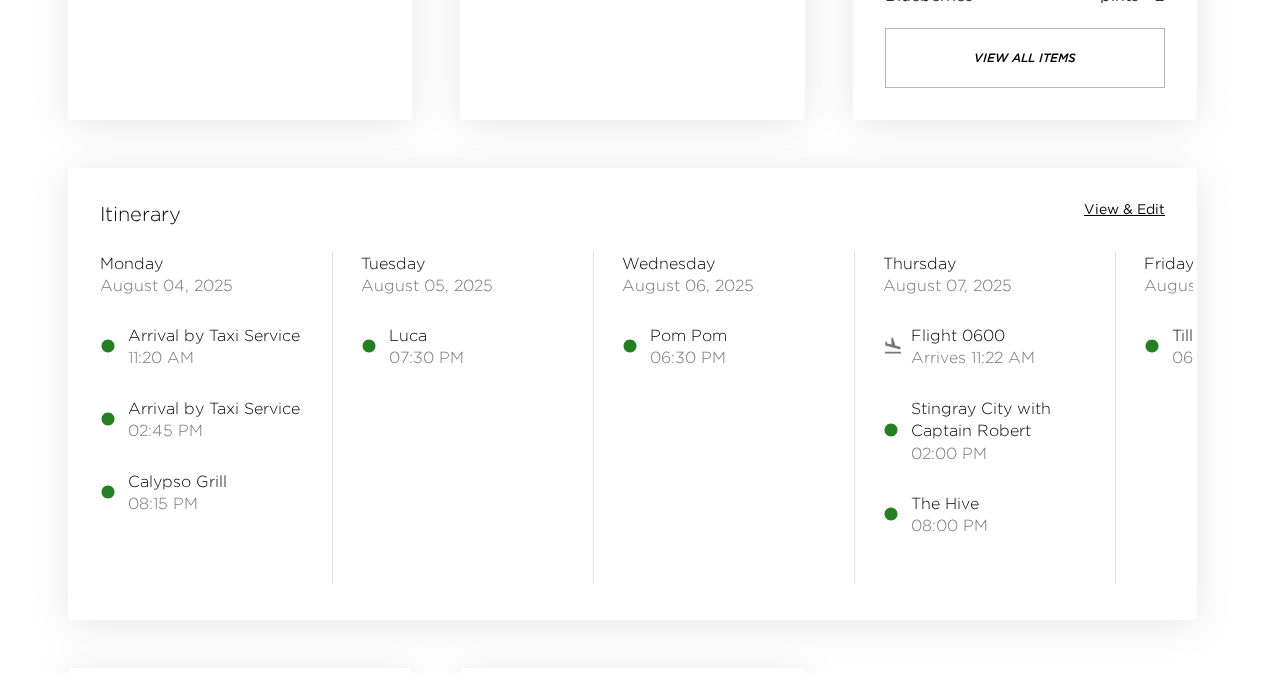 click on "View & Edit" at bounding box center [1124, 210] 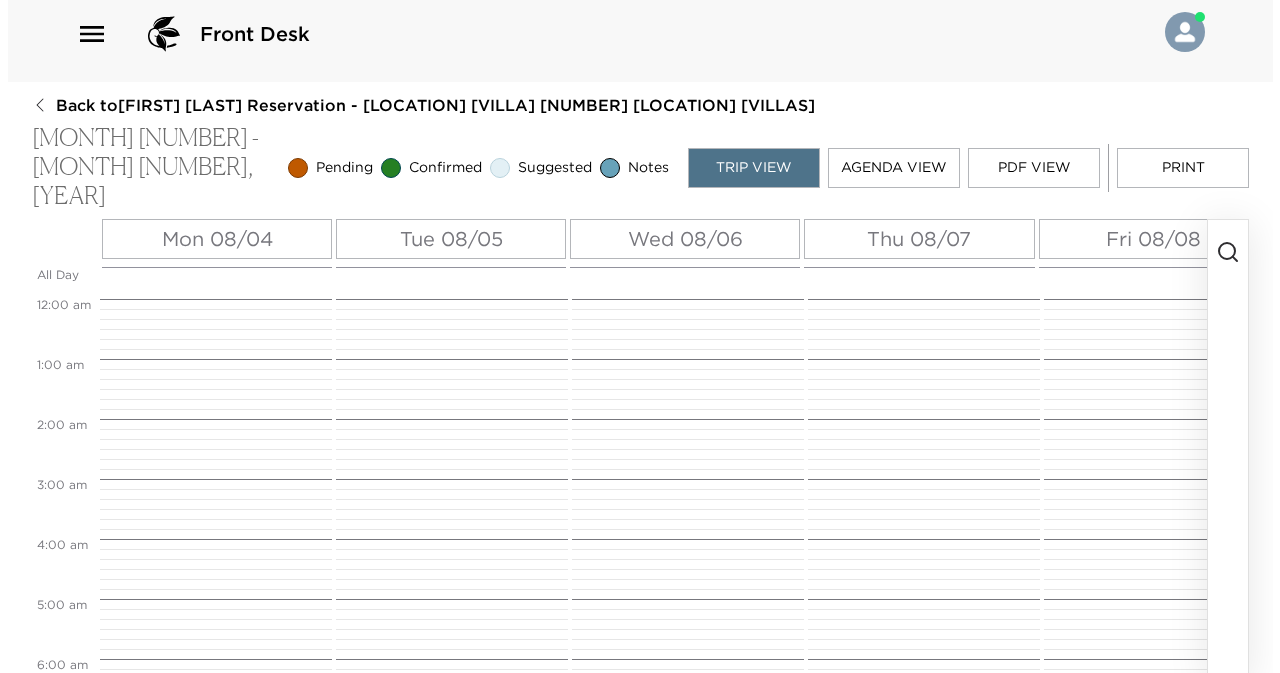 scroll, scrollTop: 0, scrollLeft: 0, axis: both 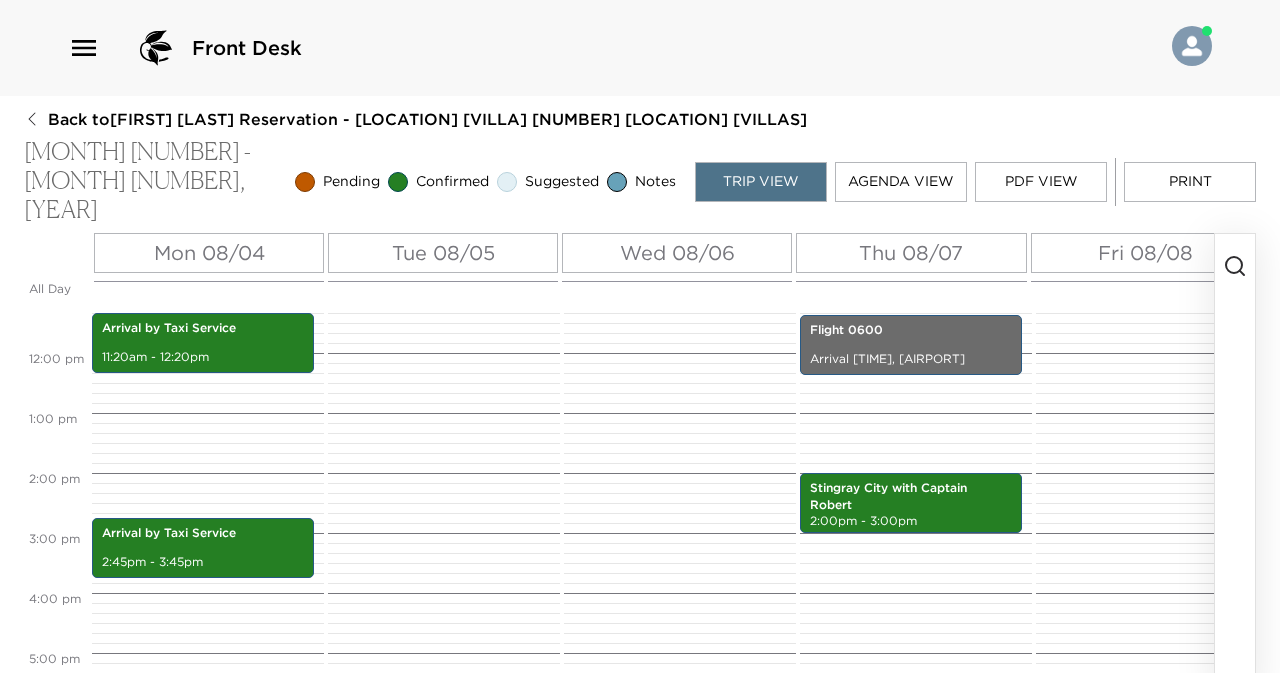 click 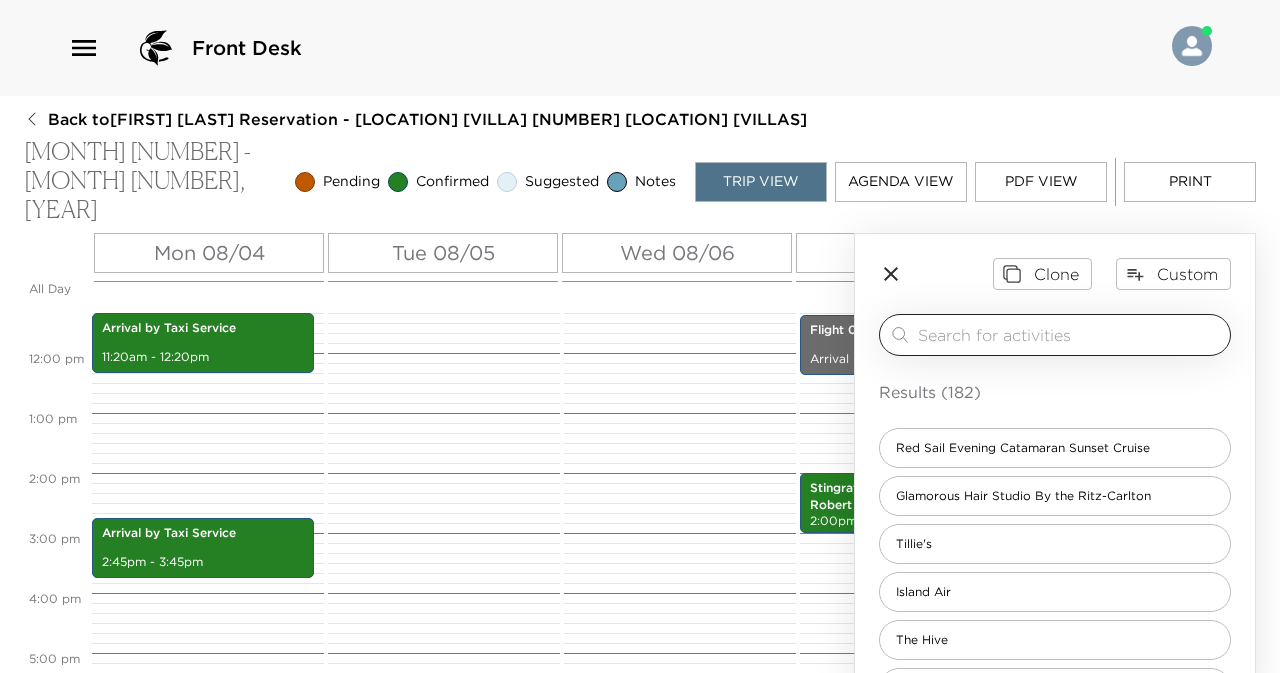 click at bounding box center (1070, 334) 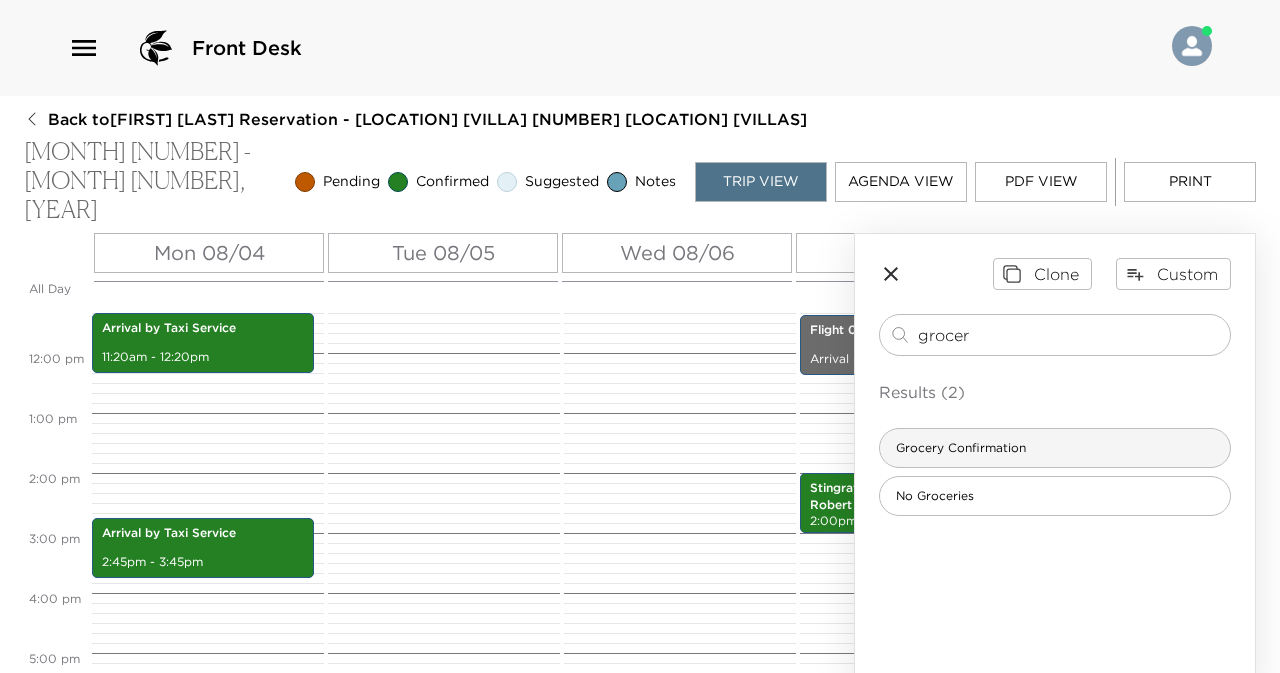 type on "grocer" 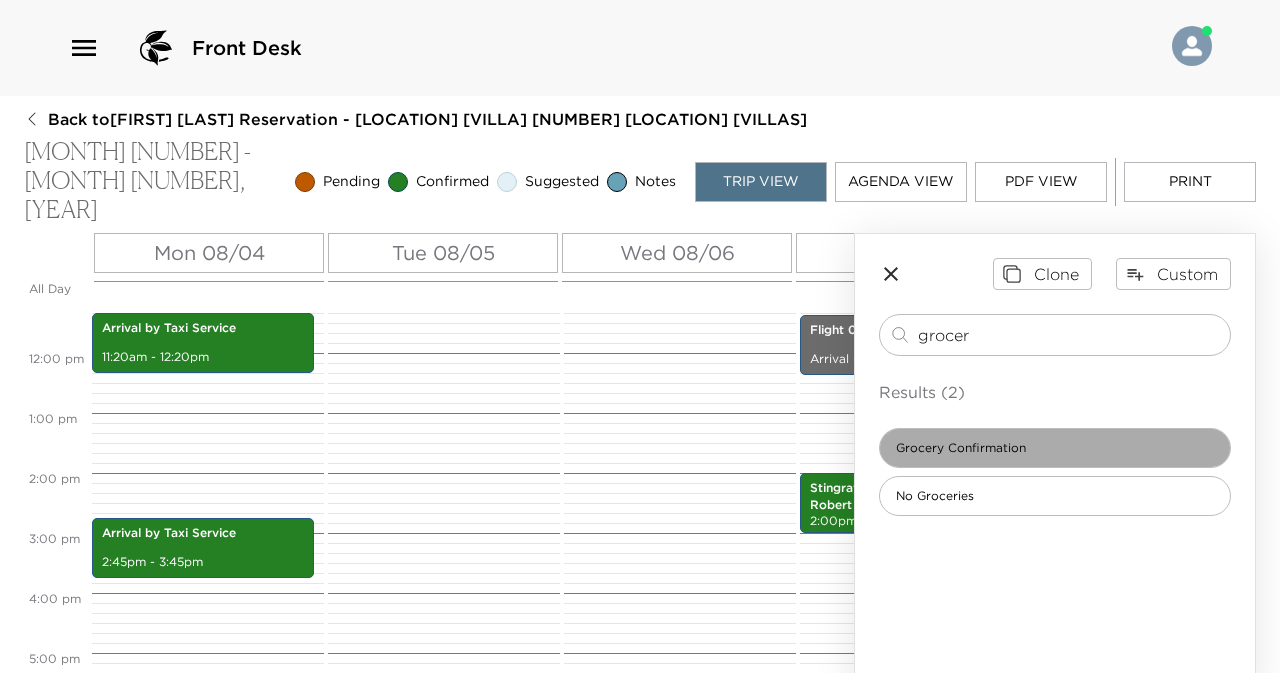 click on "Grocery Confirmation" at bounding box center [1055, 448] 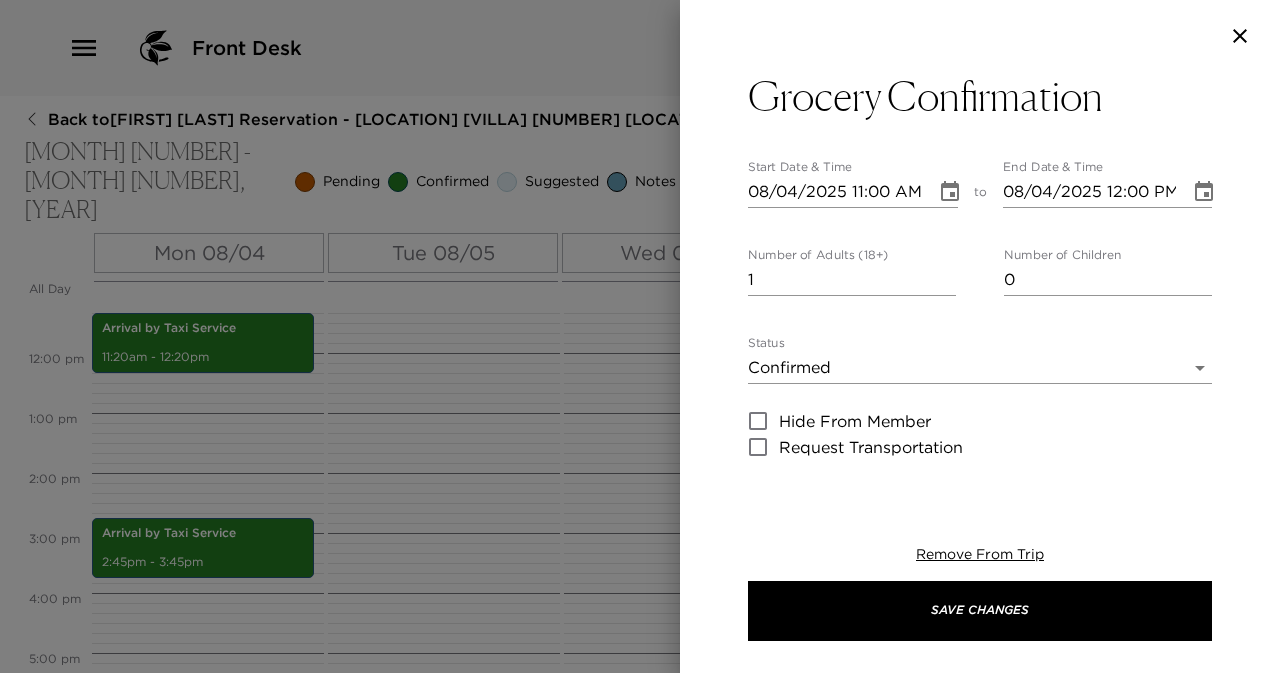 type on "I am in receipt of your grocery request and your groceries will be stocked in your residence prior to your arrival.
DELIVERY FEE IS KYD$14.95 PER DELIVERY
Please note if you will require additional items while In-house, there will be a charge of USD $25.00 per request for additional grocery orders. Your order will be delivered within 24 hours." 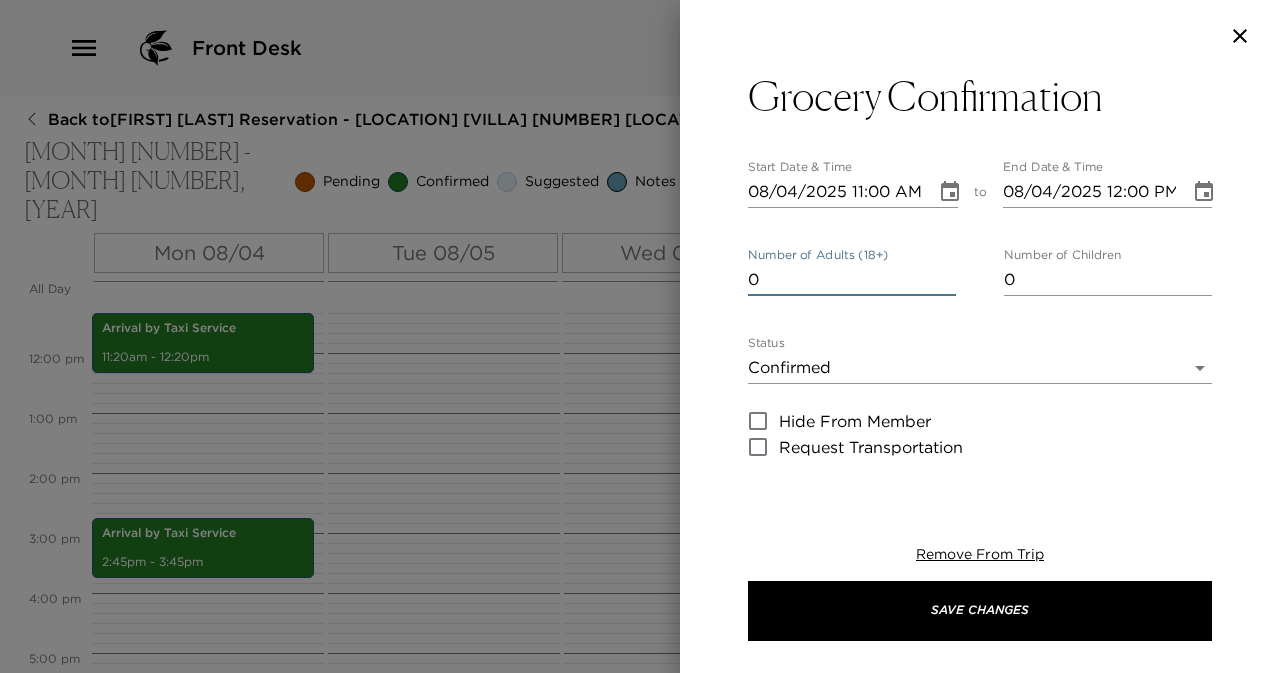 type on "0" 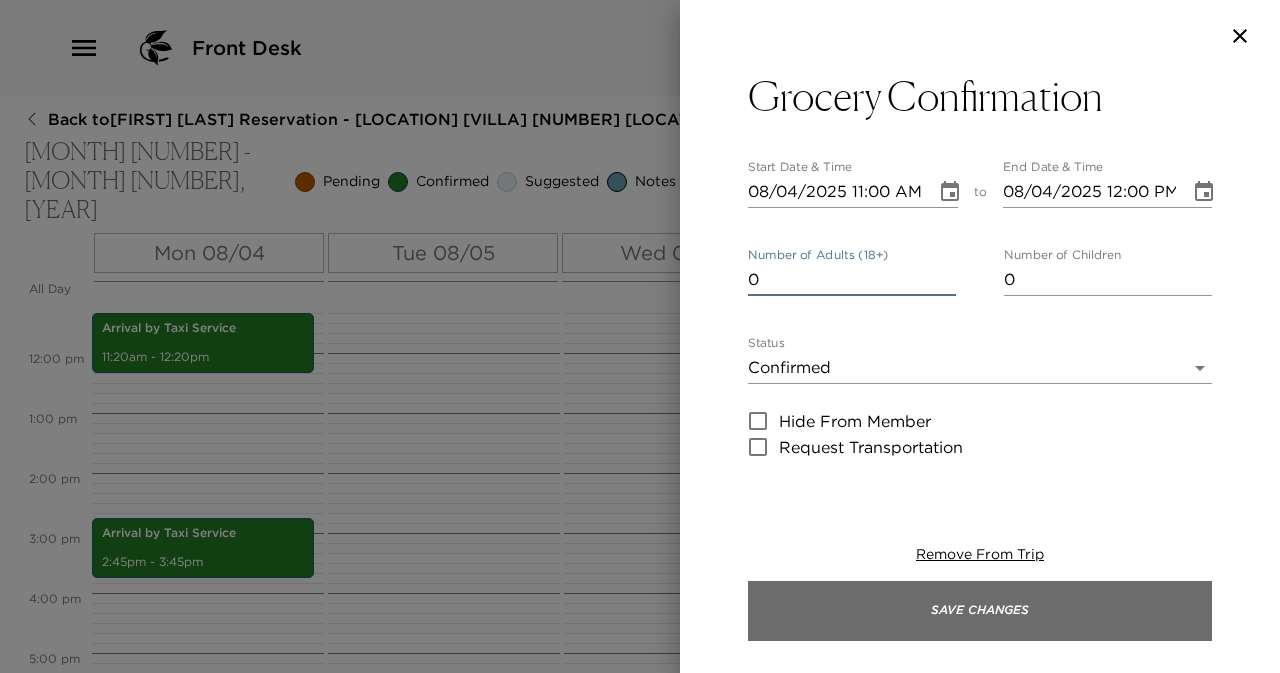 click on "Save Changes" at bounding box center [980, 611] 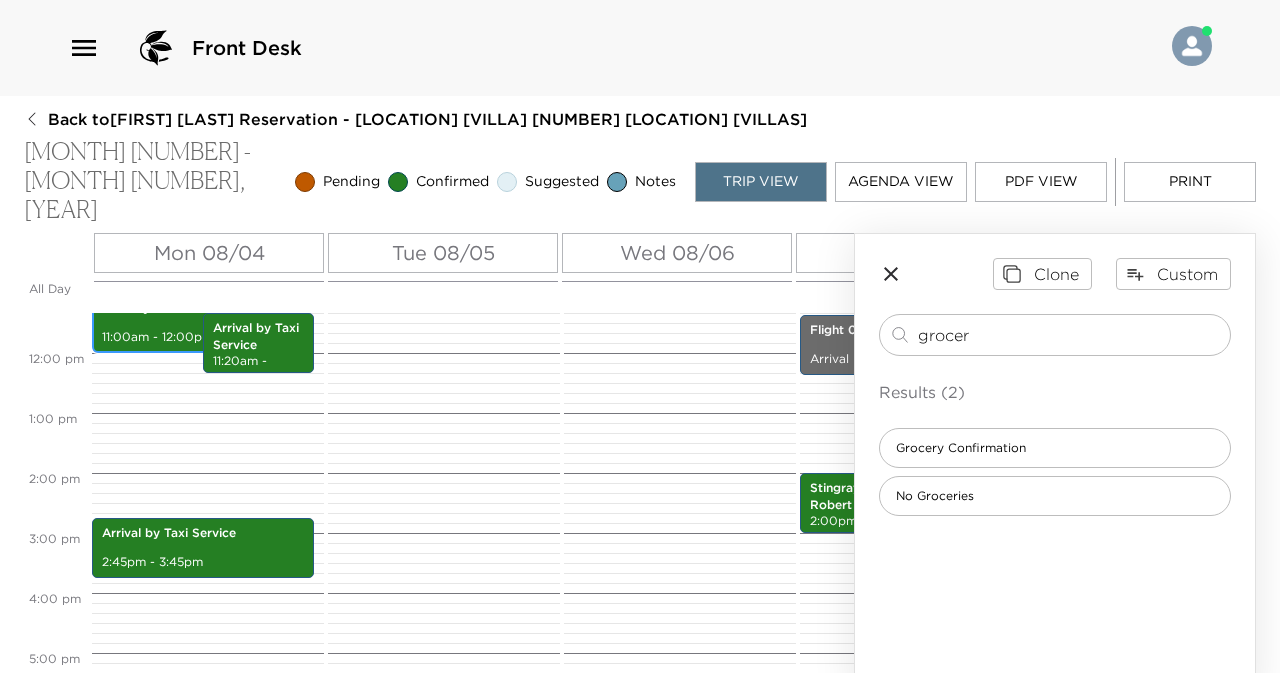 click on "11:00am - 12:00pm" at bounding box center [186, 337] 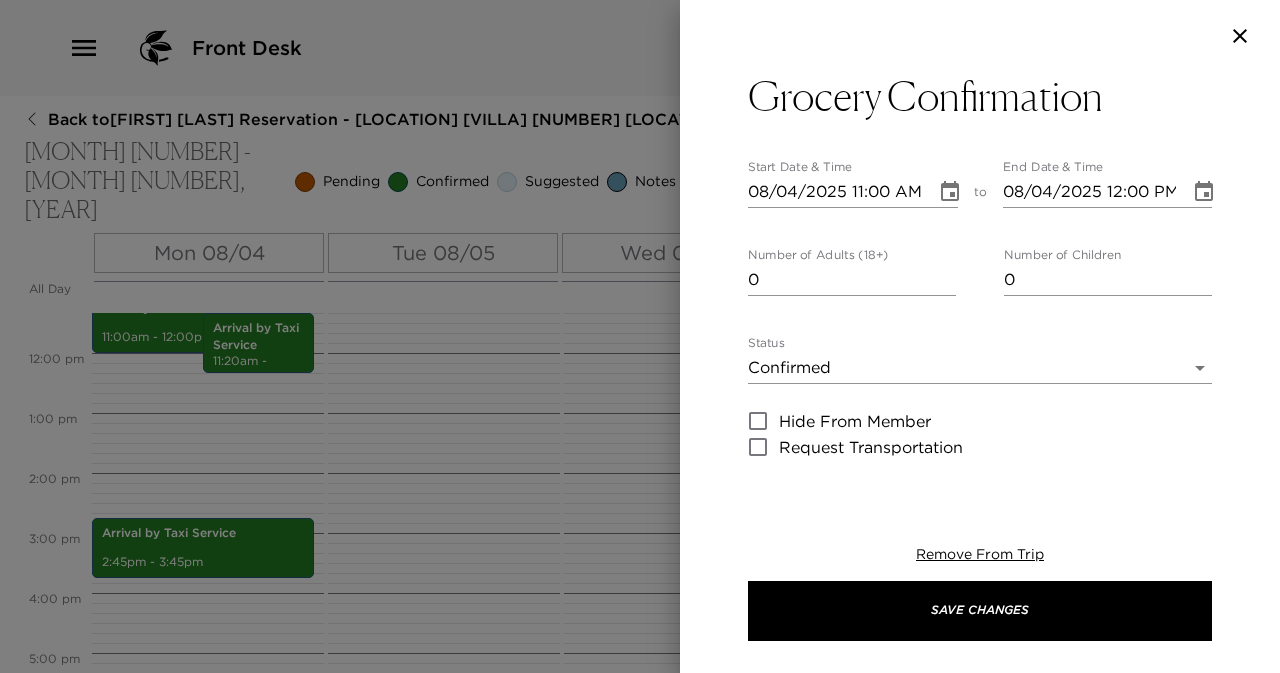 click on "08/04/2025 11:00 AM" at bounding box center (835, 192) 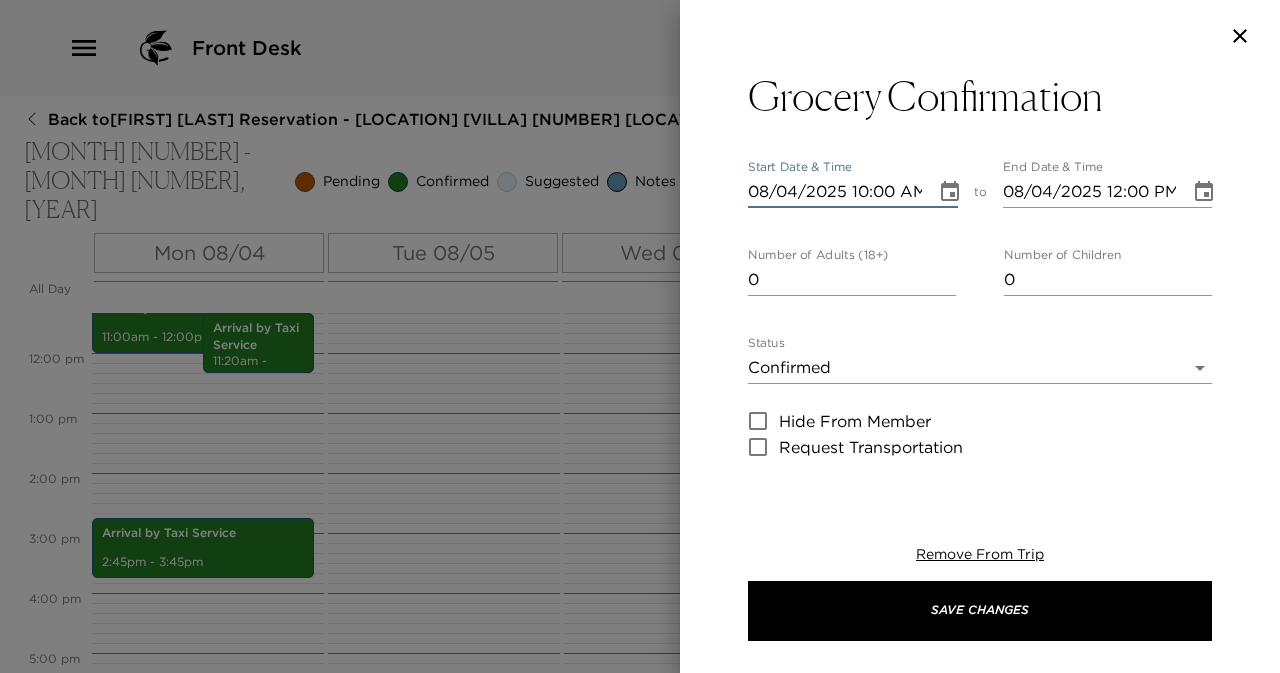 type on "08/04/2025 10:00 AM" 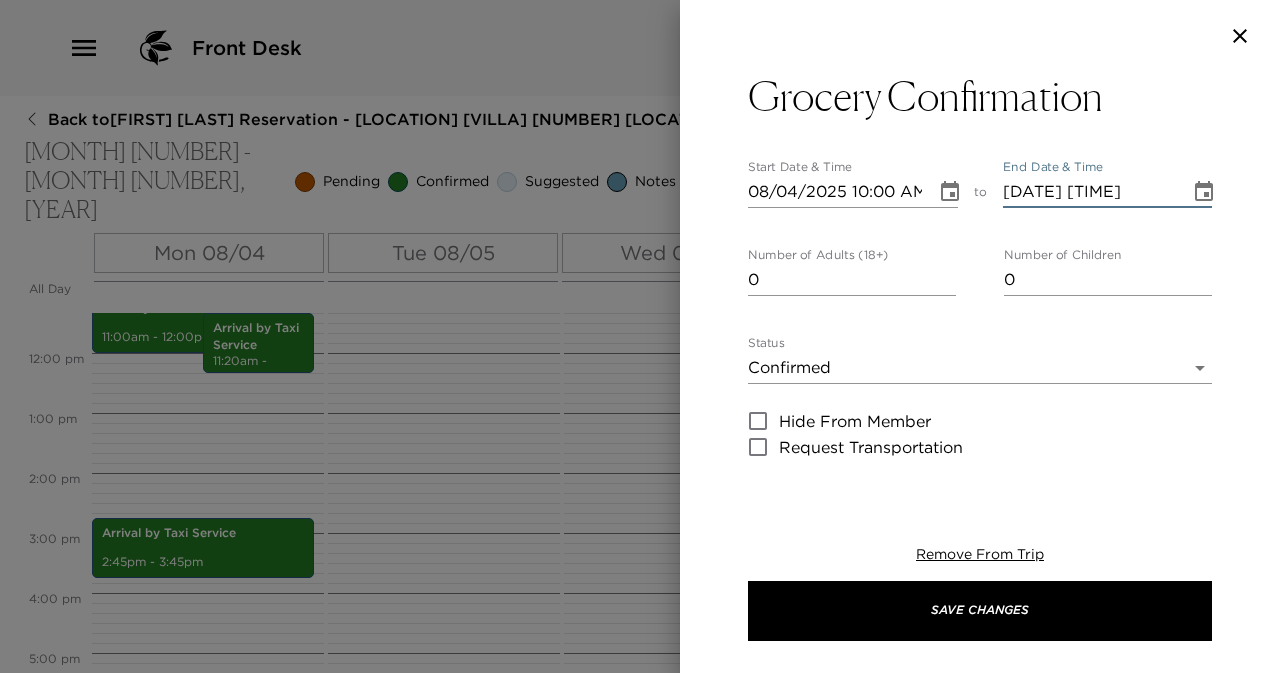 click on "11/04/2025 11:00 AM" at bounding box center [1090, 192] 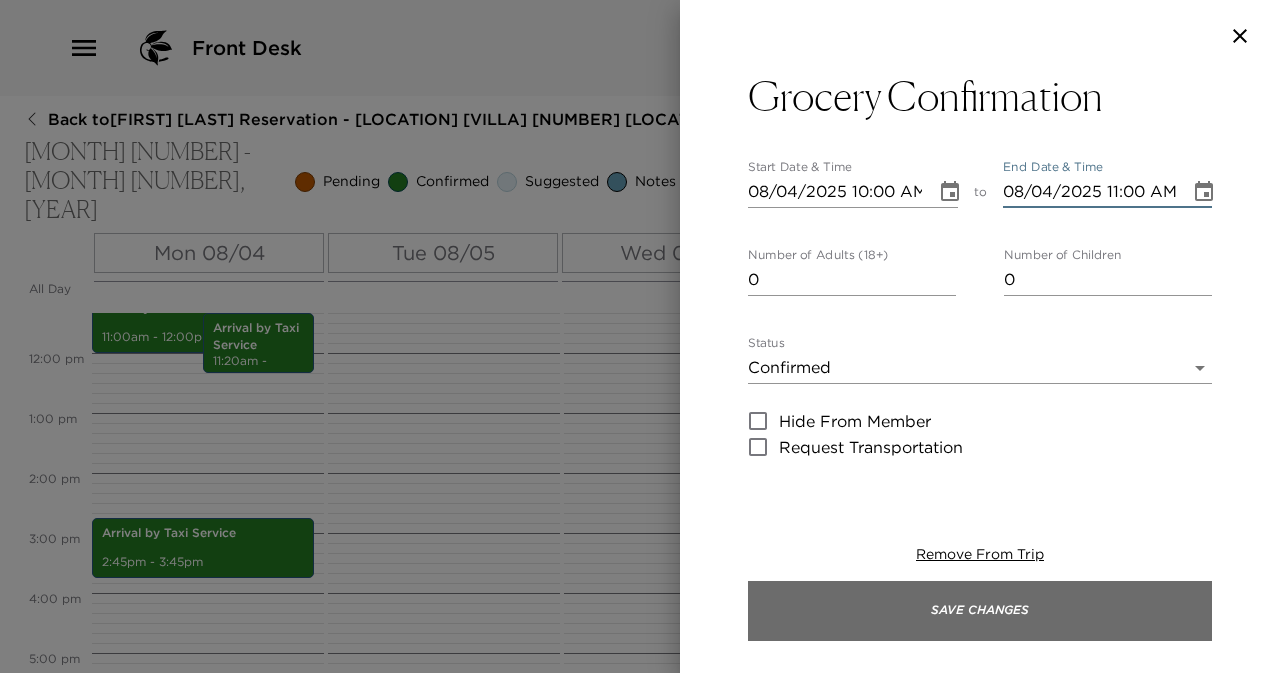 type on "08/04/2025 11:00 AM" 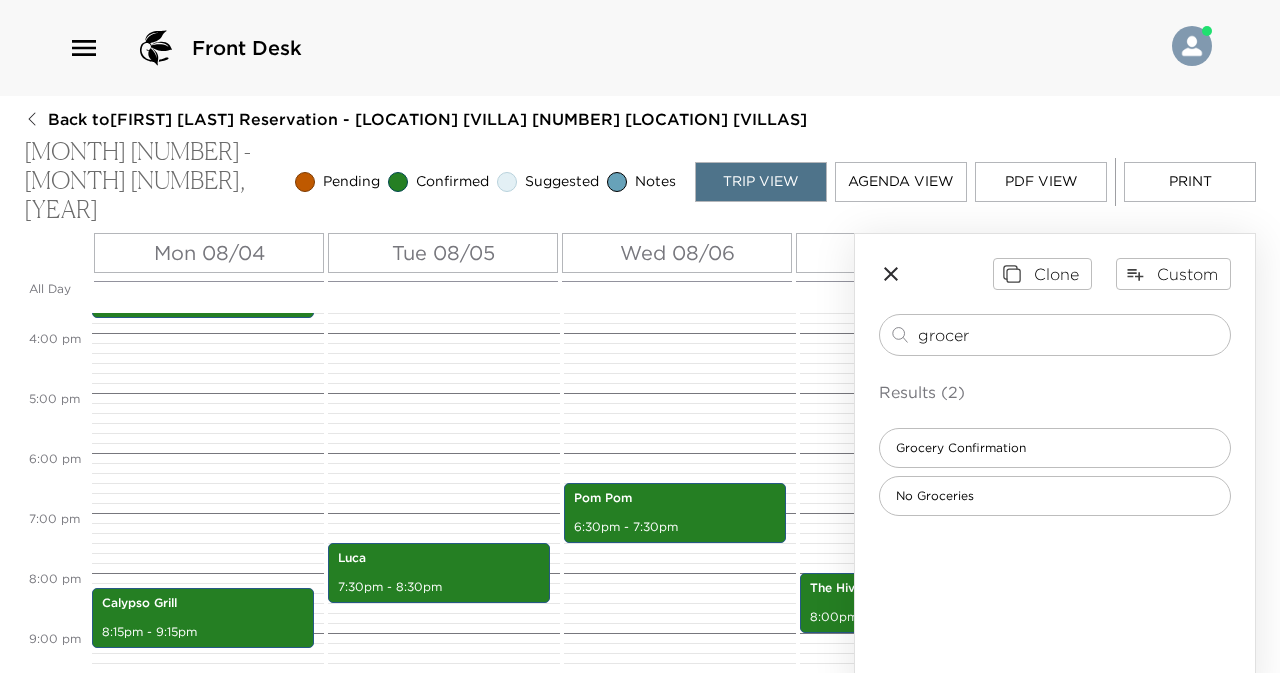 scroll, scrollTop: 961, scrollLeft: 0, axis: vertical 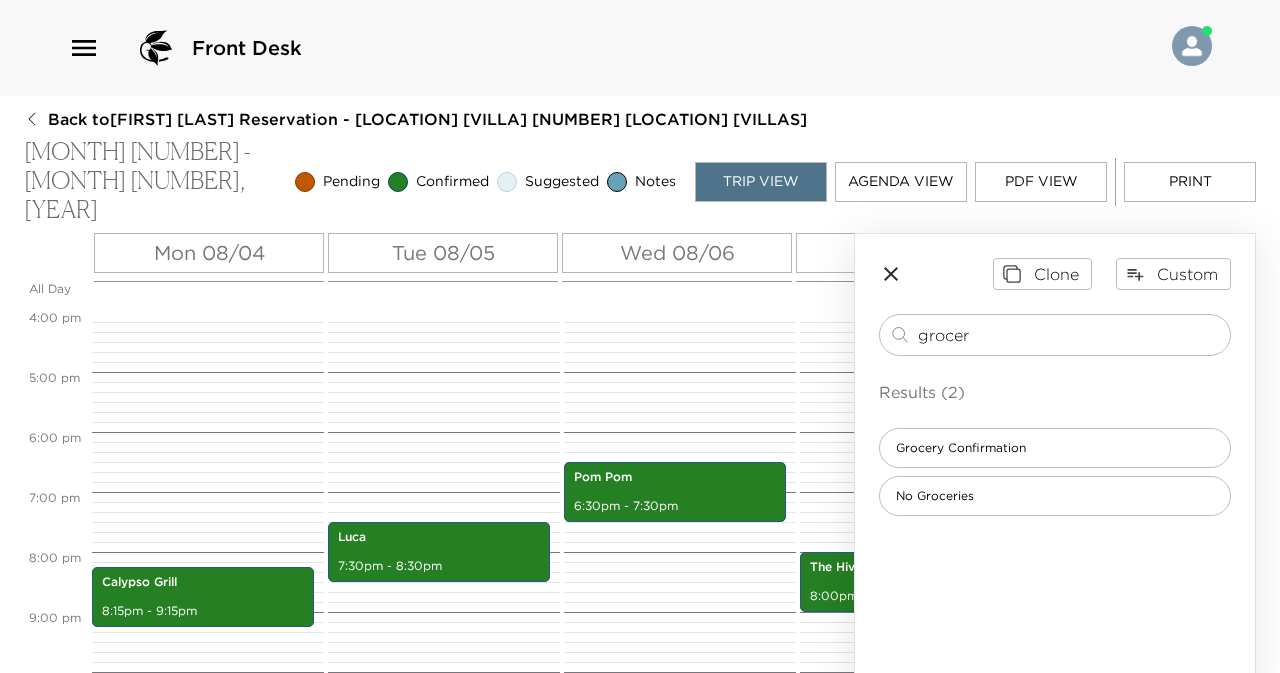 click 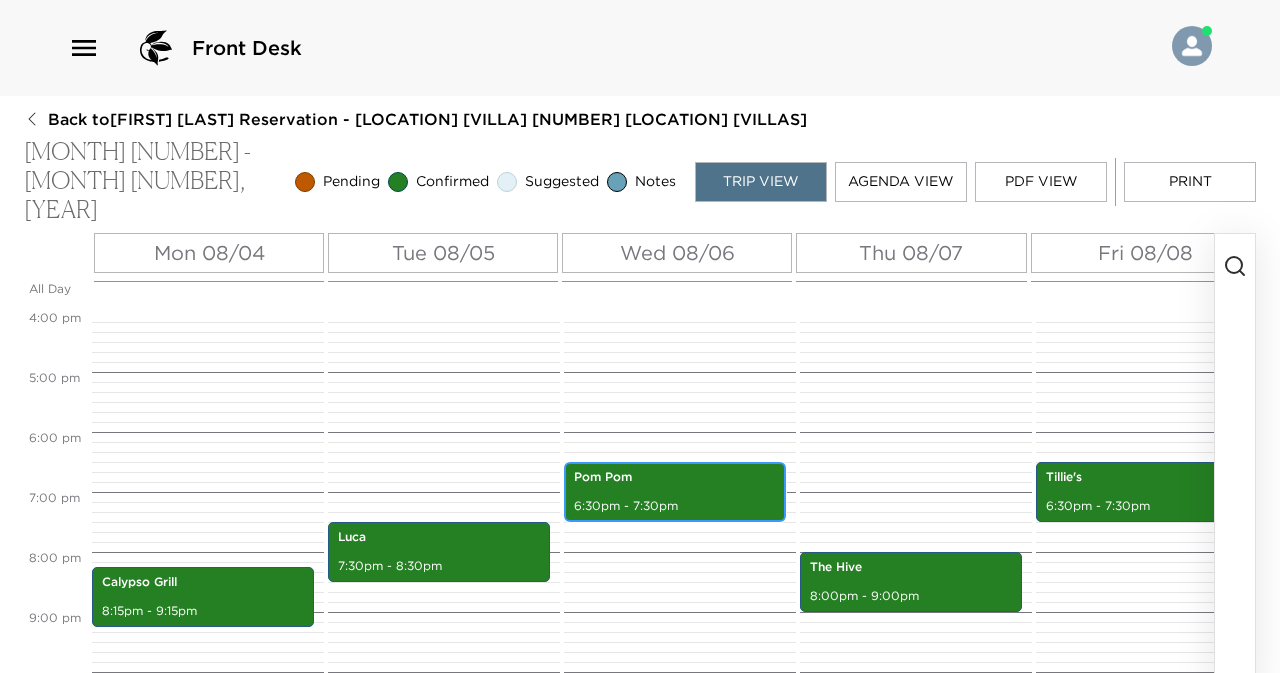 click on "Pom Pom" at bounding box center (675, 477) 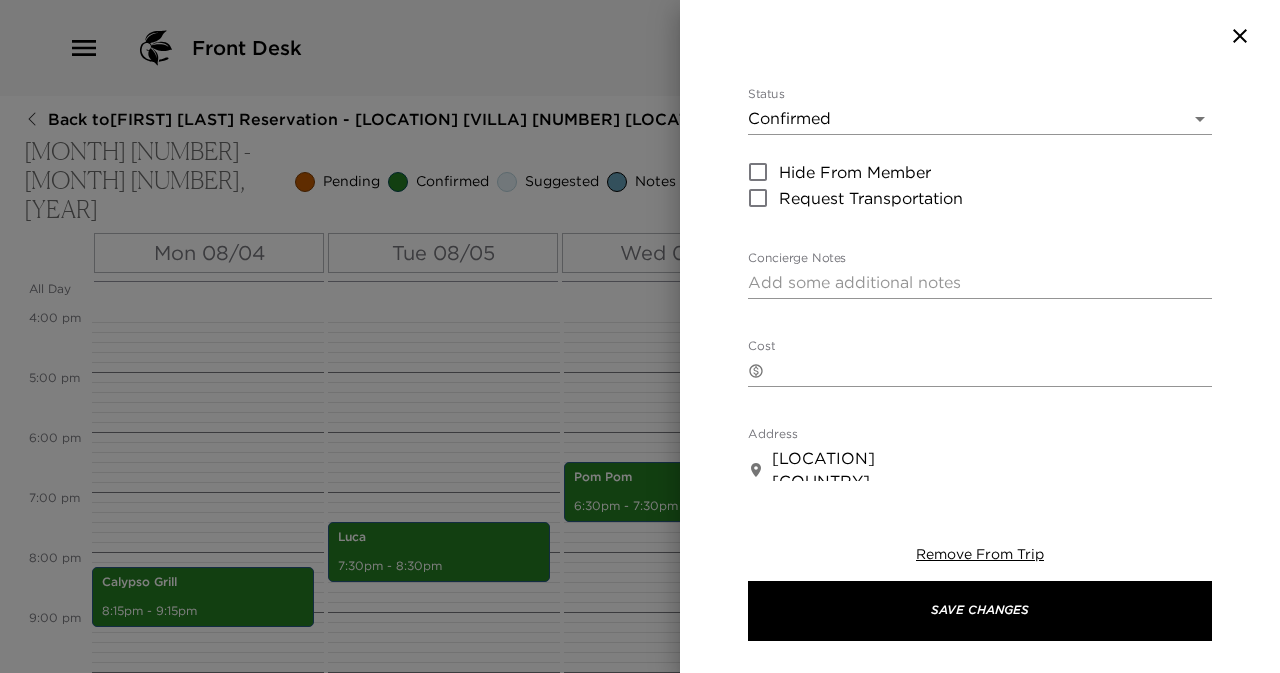 scroll, scrollTop: 301, scrollLeft: 0, axis: vertical 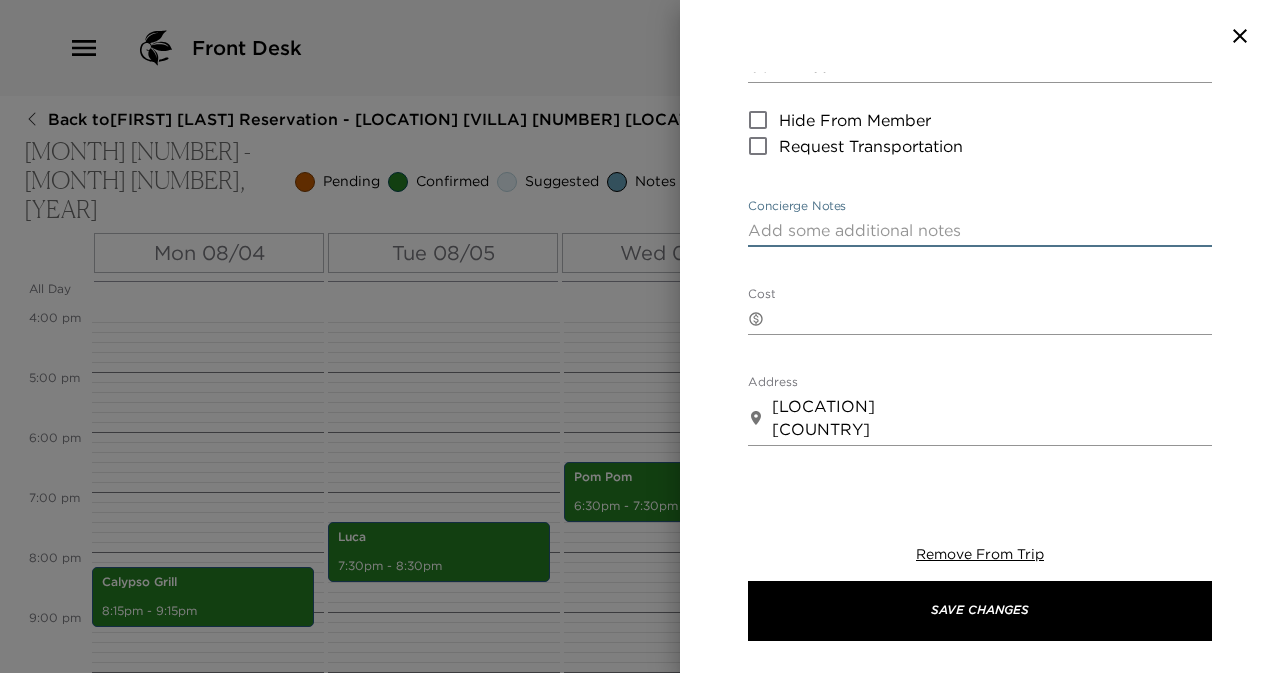 click on "Concierge Notes" at bounding box center (980, 230) 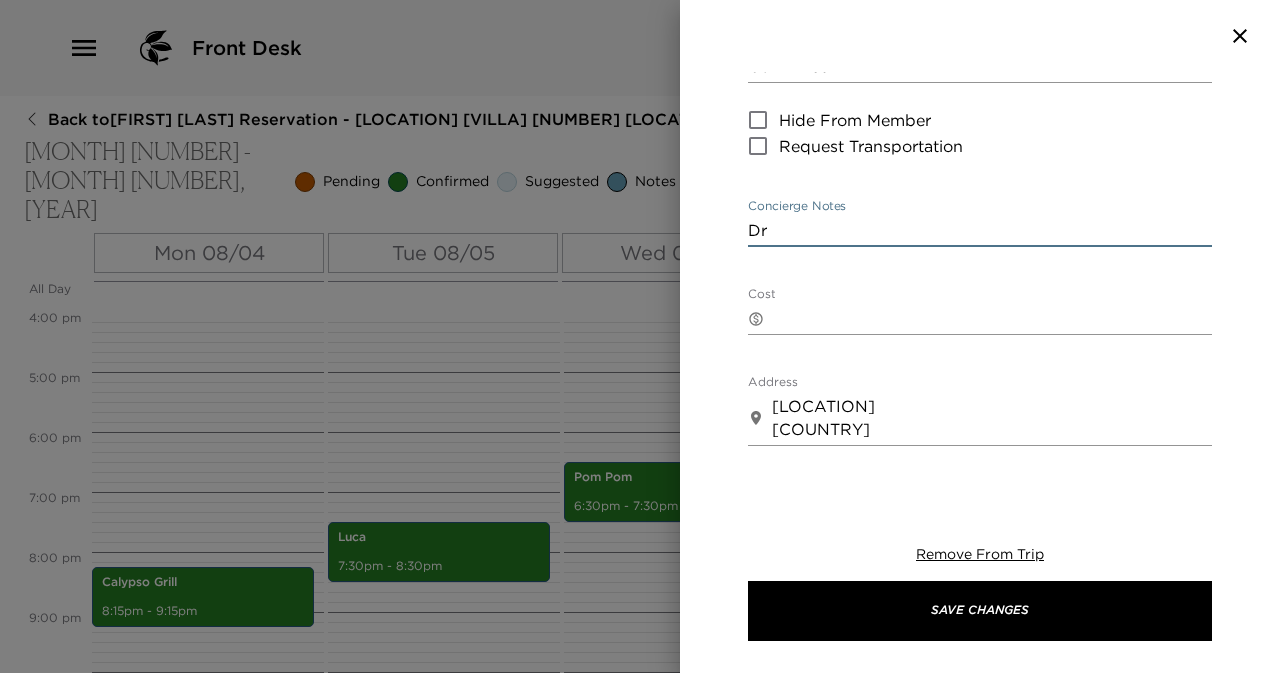 type on "D" 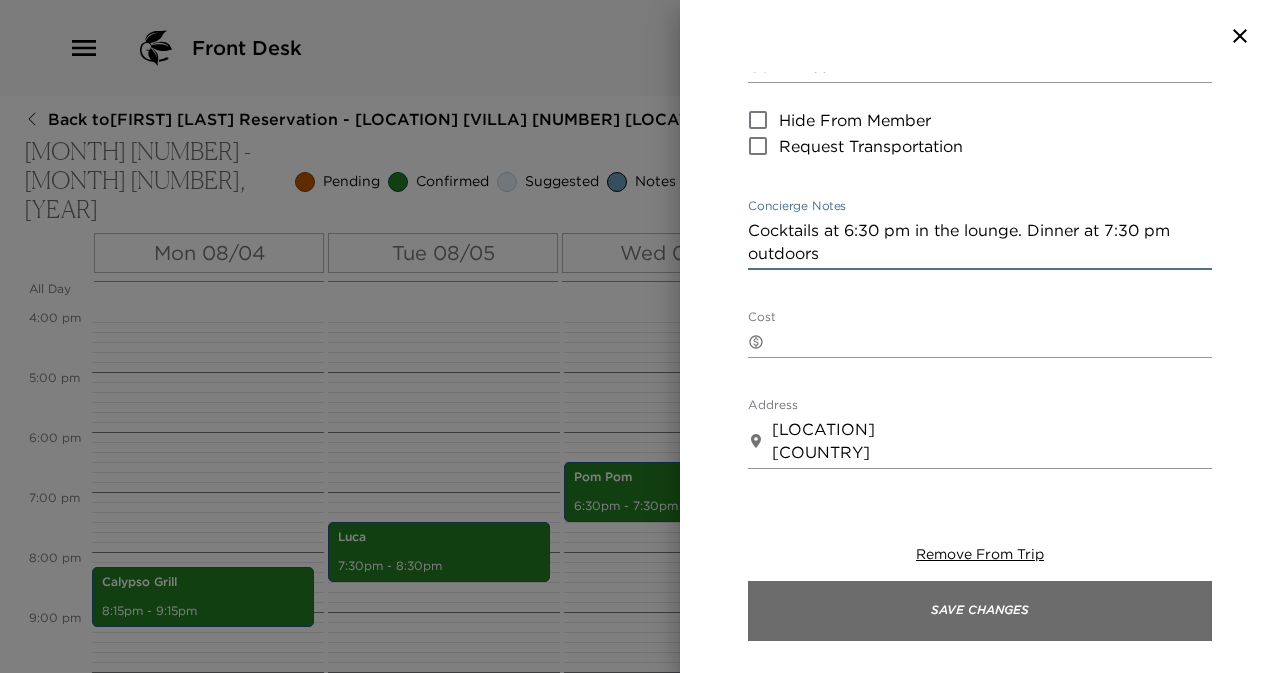 type on "Cocktails at 6:30 pm in the lounge.  Dinner at 7:30 pm outdoors" 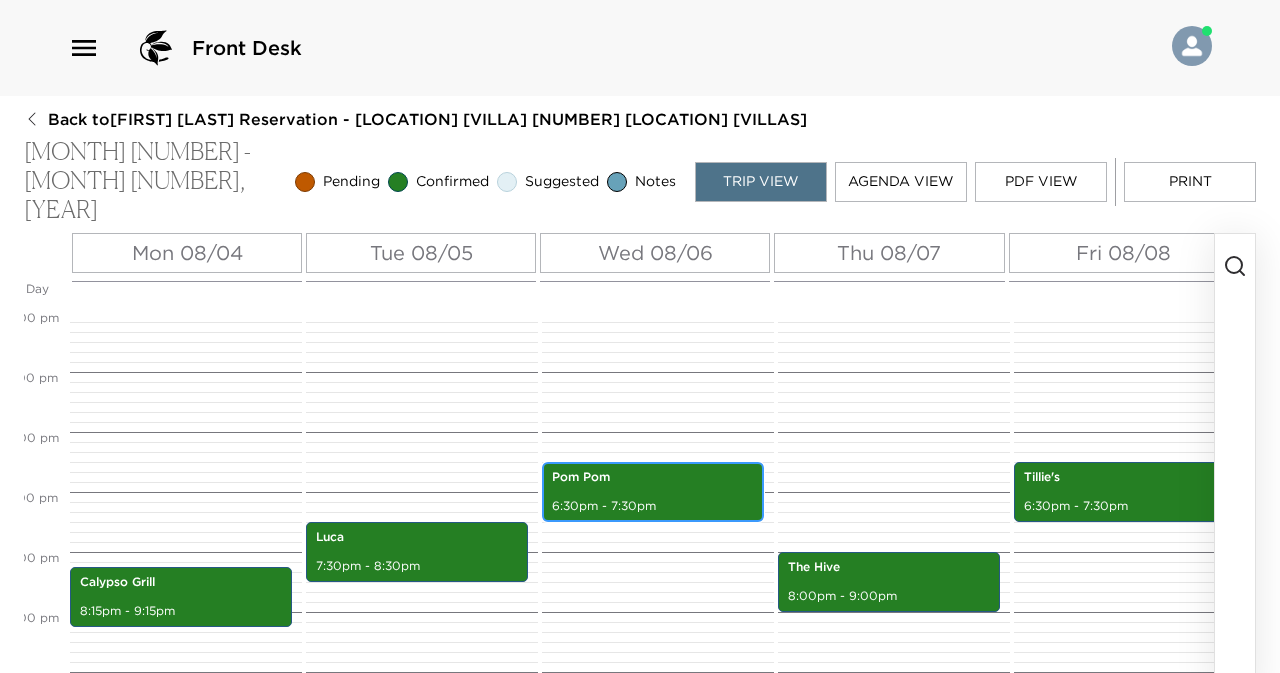 scroll, scrollTop: 0, scrollLeft: 0, axis: both 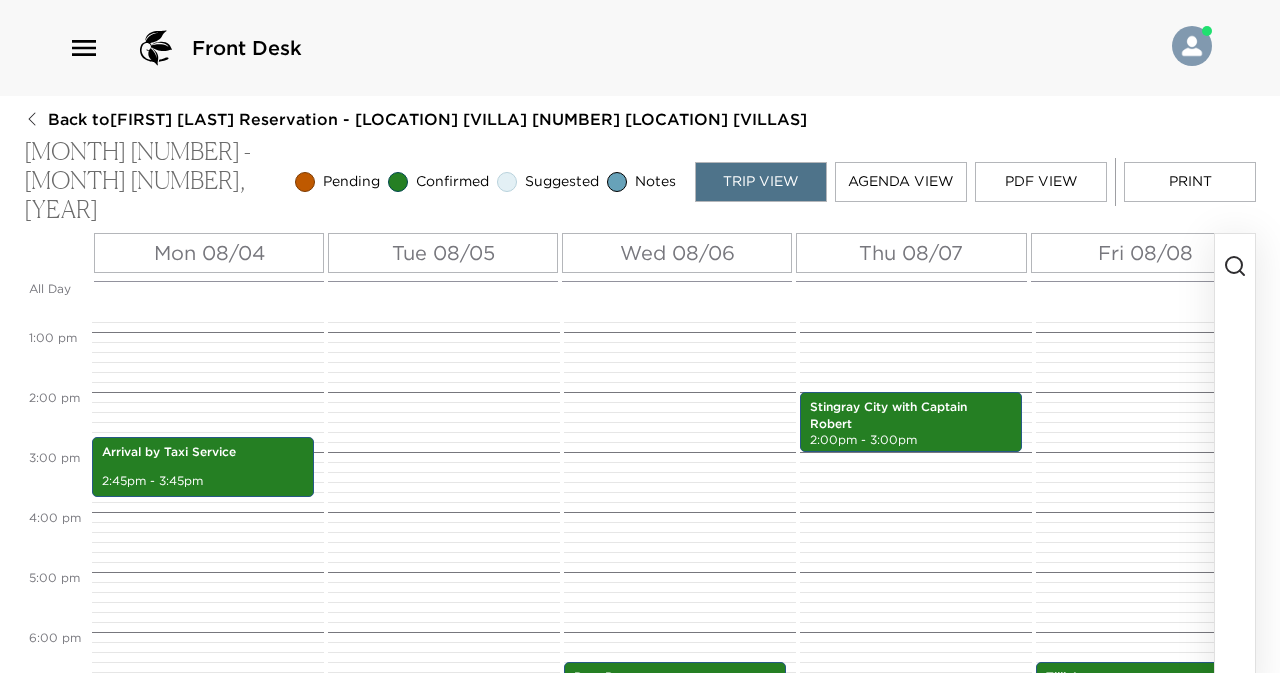 click 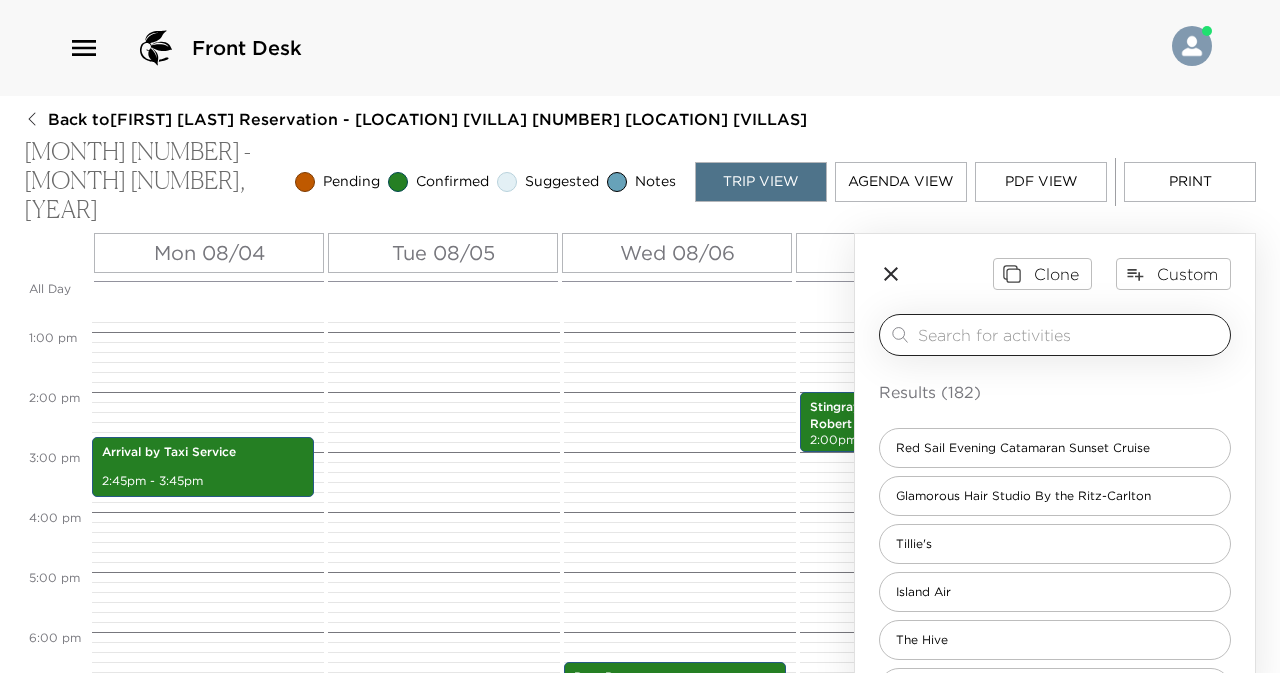 click at bounding box center [1070, 334] 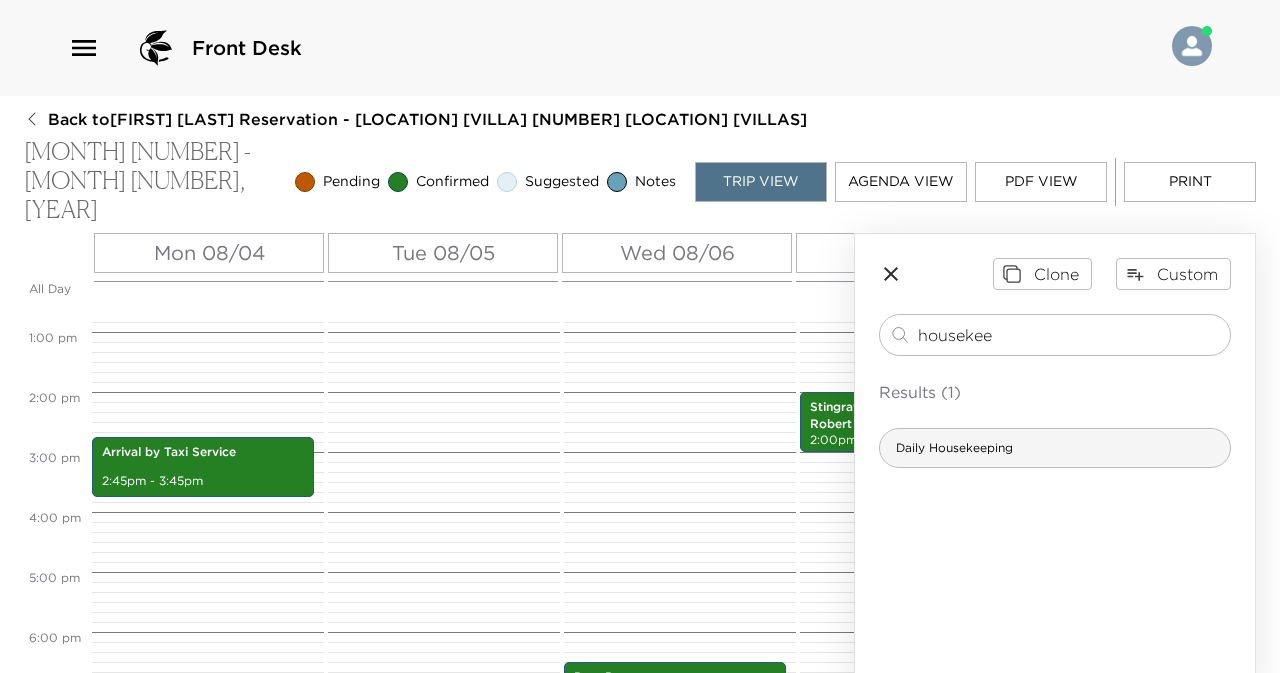 type on "housekee" 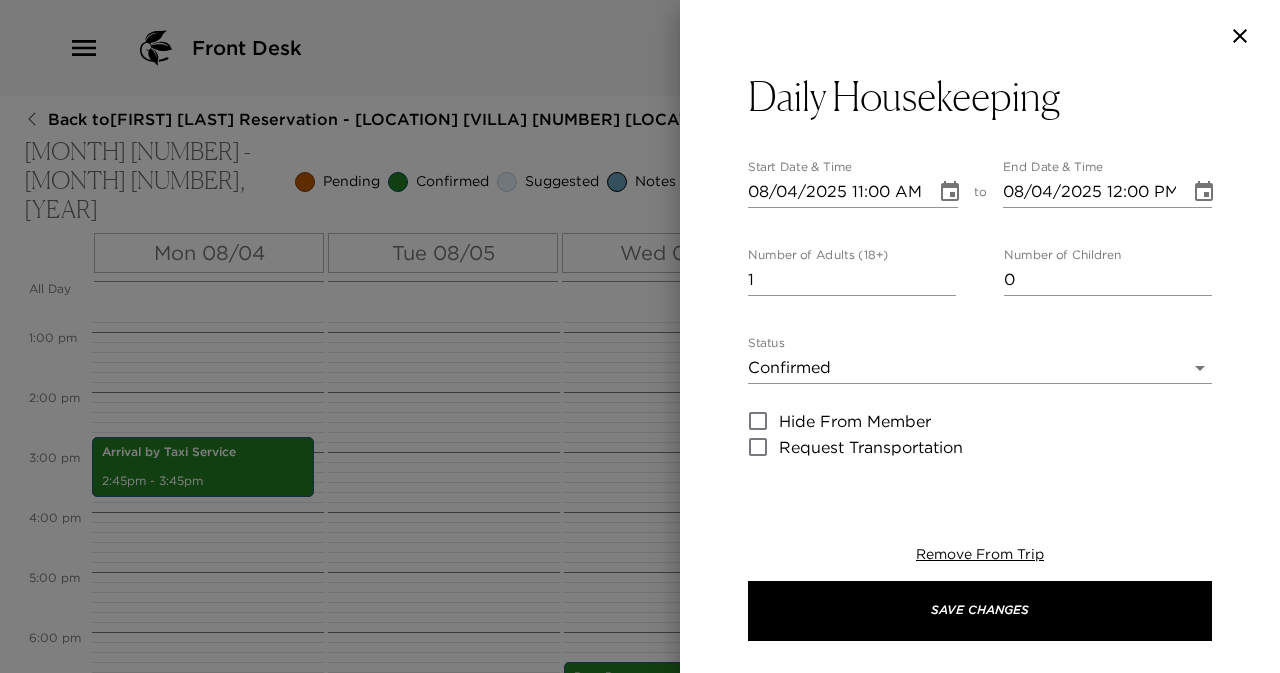 type on "Housekeeping service happens daily between 10:00 am and 4:00 pm. Please let me know if there is a specific time that you would prefer Housekeeping within that time frame - we will do our best to accommodate you!
Environmentally Friendly Initiatives:
In addition to our "green" laundry practices, we have placed larger, refillable Molton Brown bath products in each bathroom in order to eliminate the waste associated with the use of smaller disposable products. These bottles are meant to stay in the homes, so please help us by ensuring that no bottles are discarded or removed from the residence. If you like the new bottles and would like to take some home with you, please discuss with me so that we can either prepare them with proper caps for your suitcase, or ship them to your home address. There is a fee of $50.00 USD per bottle should you wish to take these products home. This charge can be applied to your house bill for your convenience." 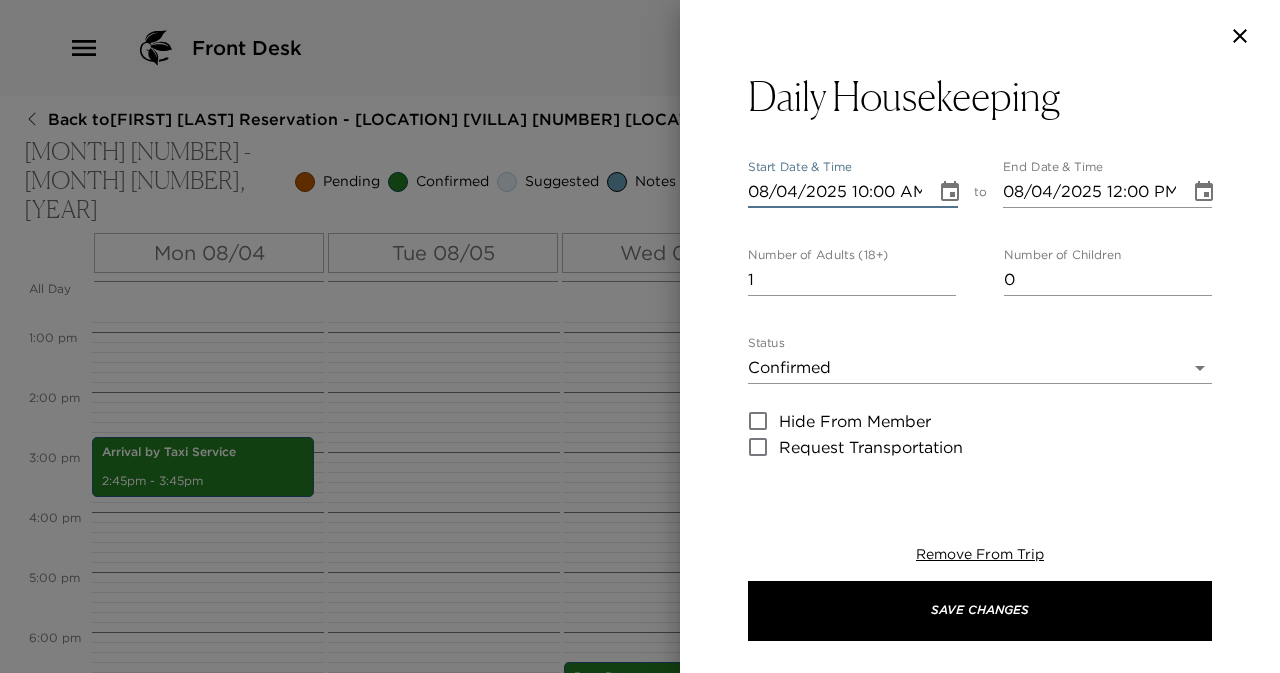 type on "08/04/2025 10:00 AM" 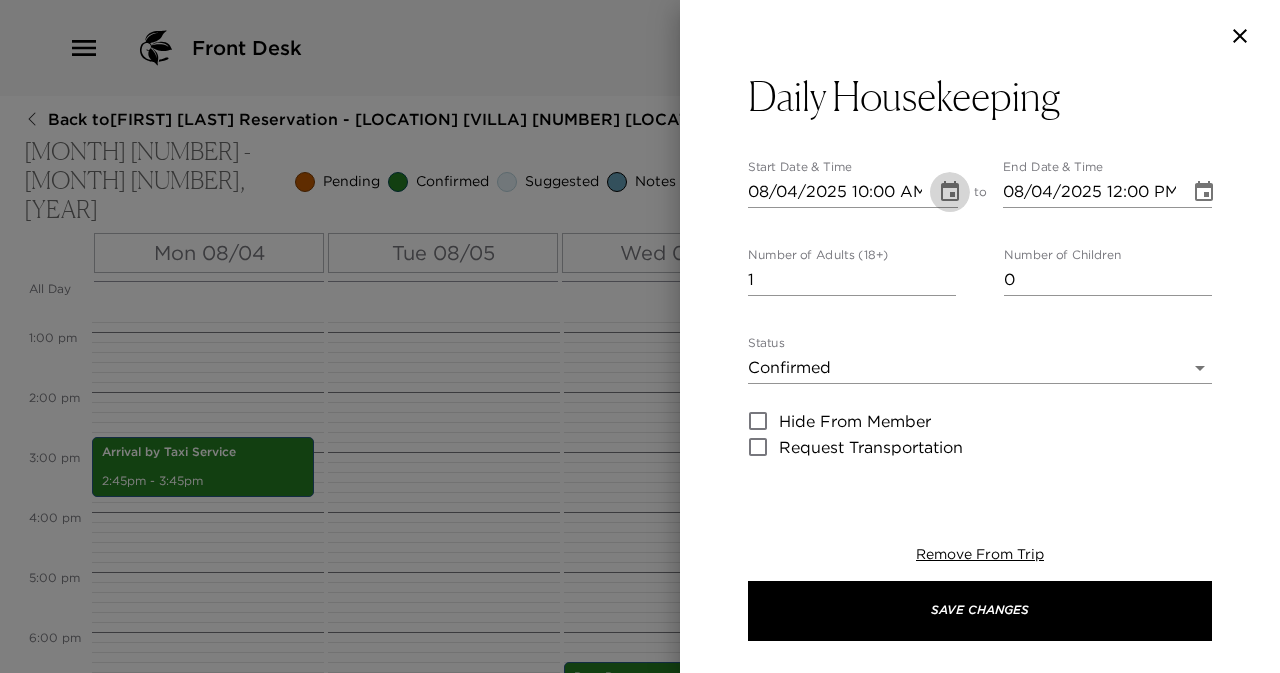 type 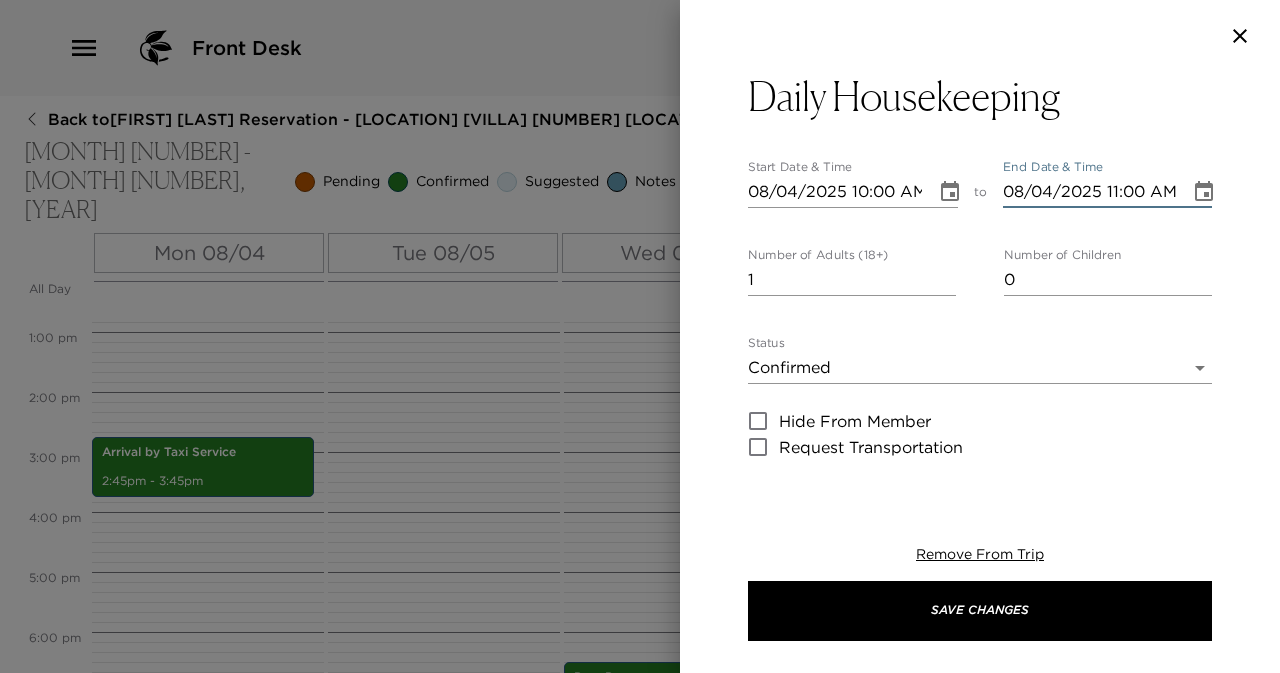 type on "08/04/2025 11:00 AM" 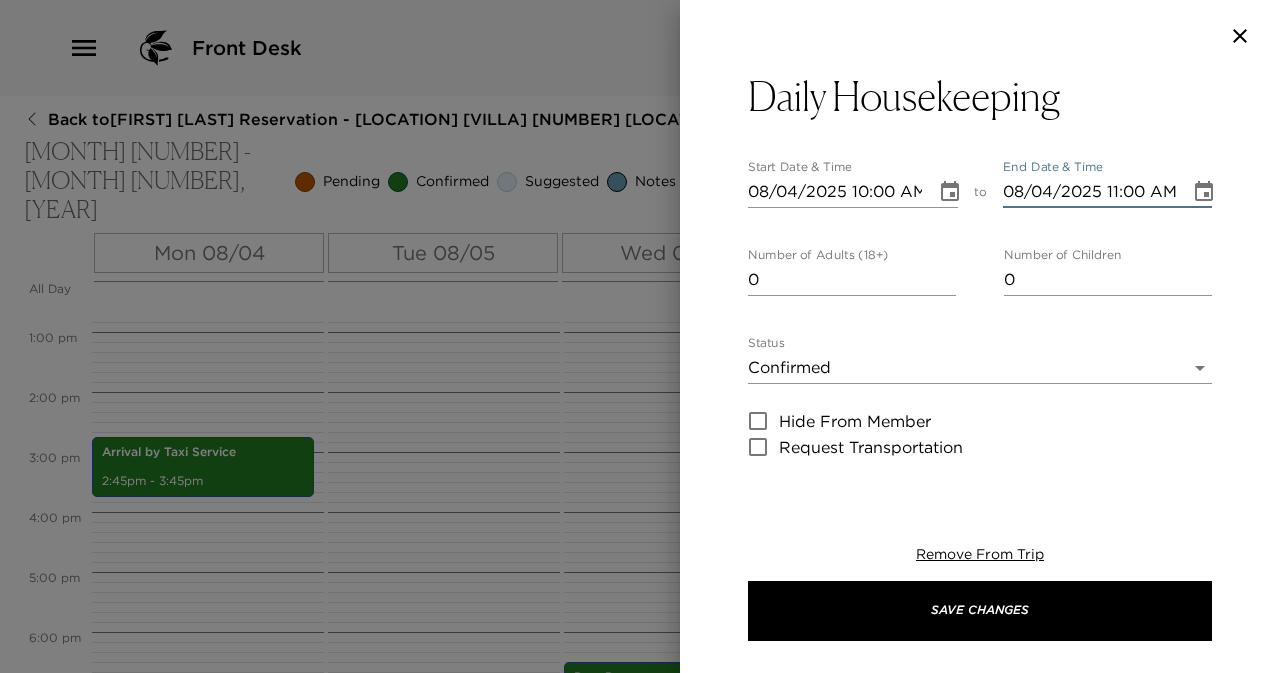type on "0" 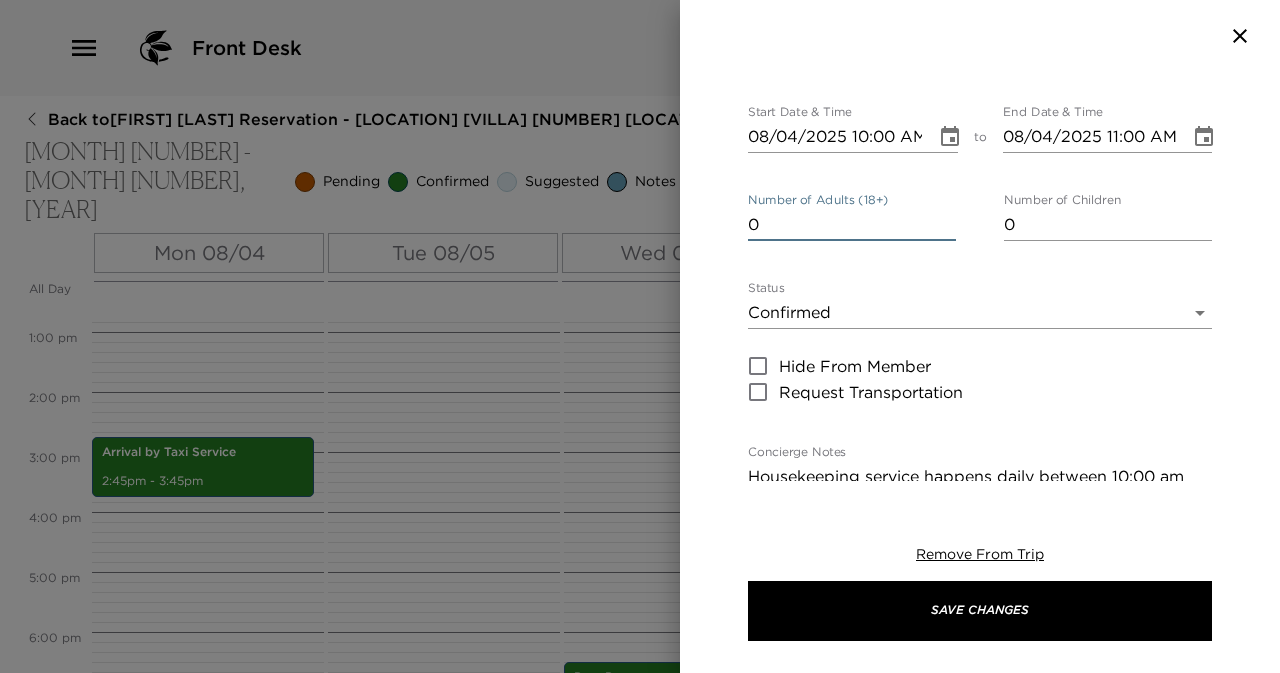 scroll, scrollTop: 100, scrollLeft: 0, axis: vertical 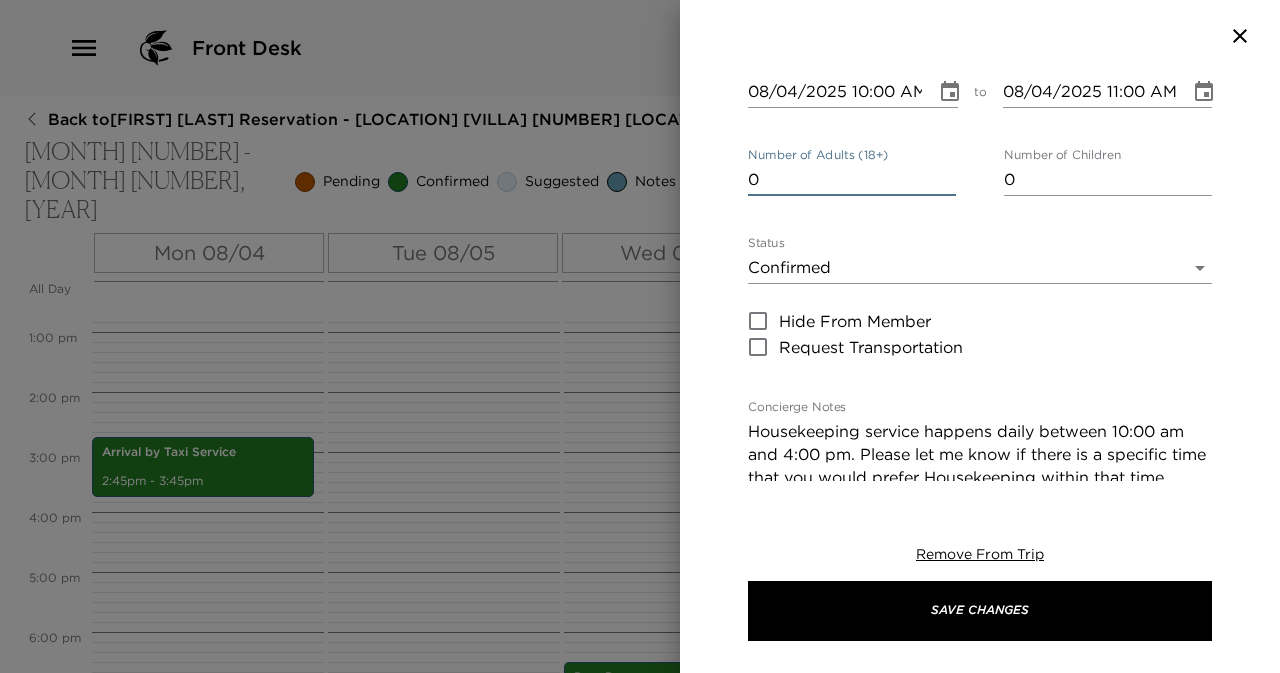 click 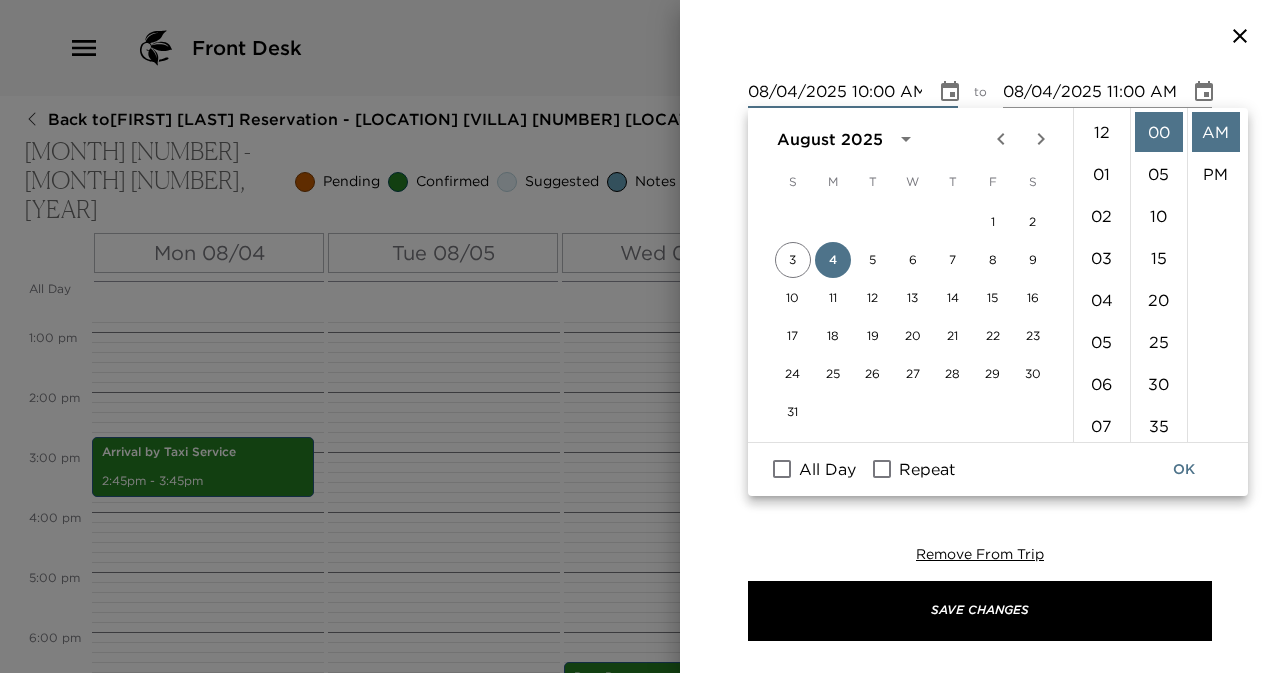 scroll, scrollTop: 420, scrollLeft: 0, axis: vertical 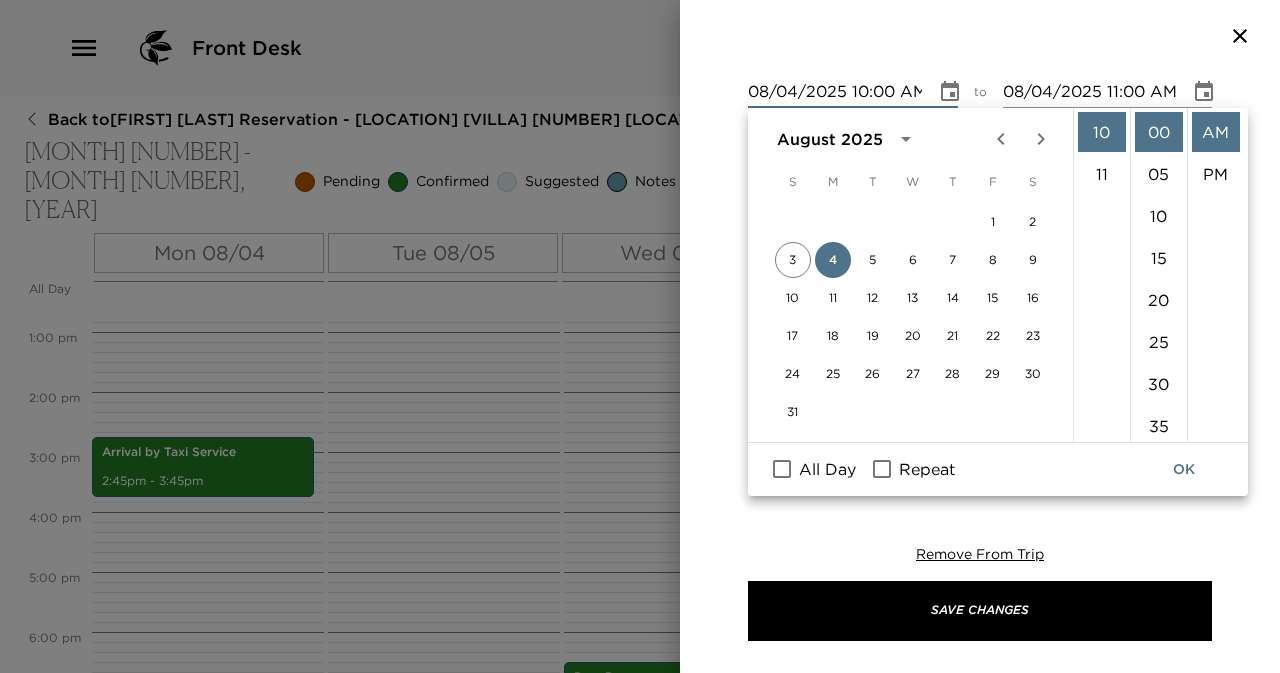 click on "Repeat" at bounding box center [882, 469] 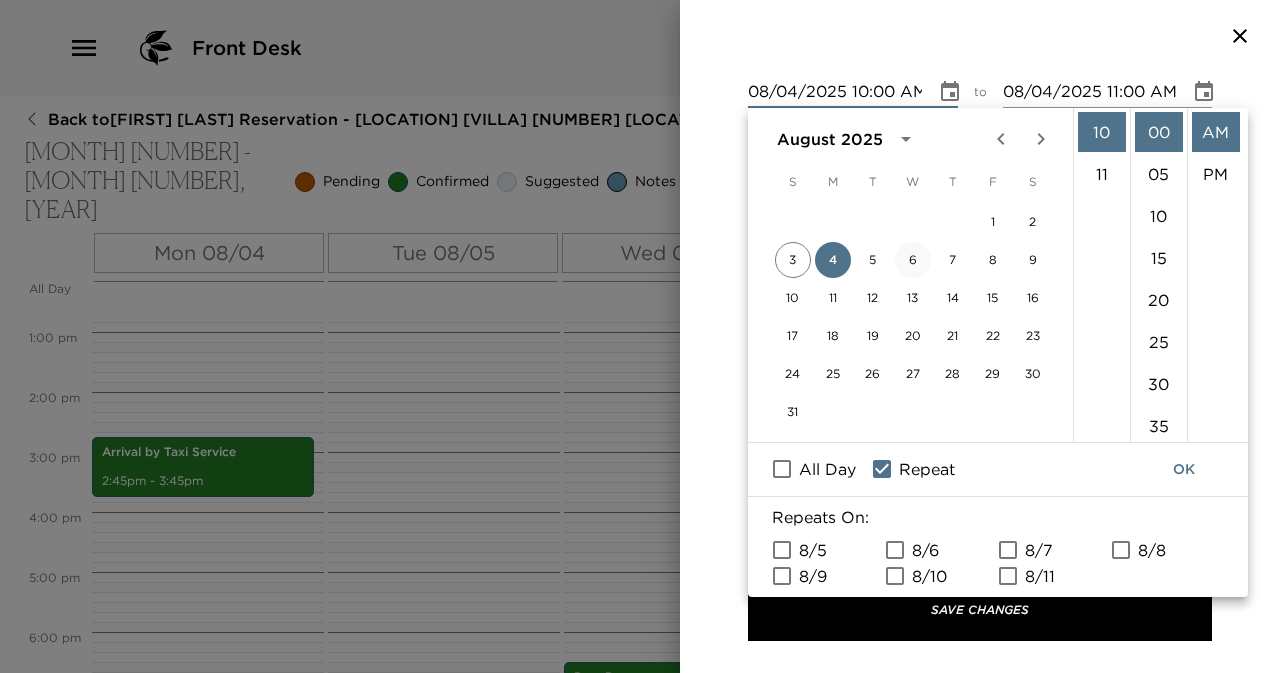 click on "6" at bounding box center [913, 260] 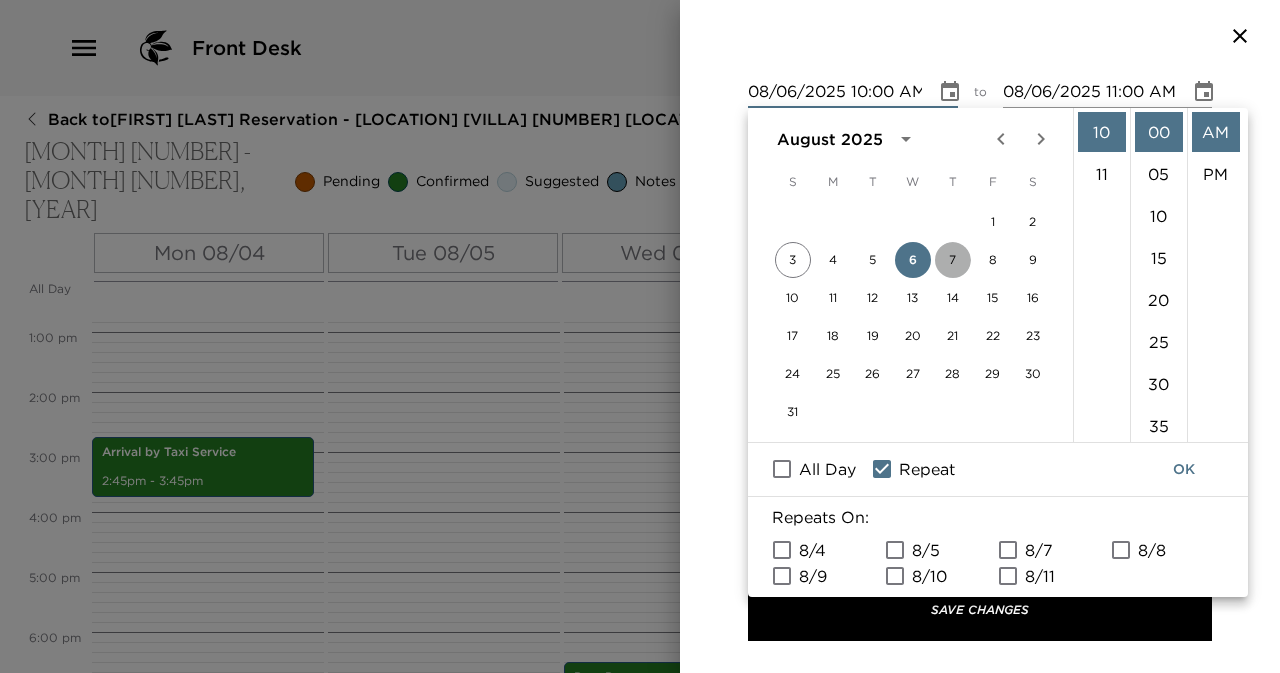 click on "7" at bounding box center [953, 260] 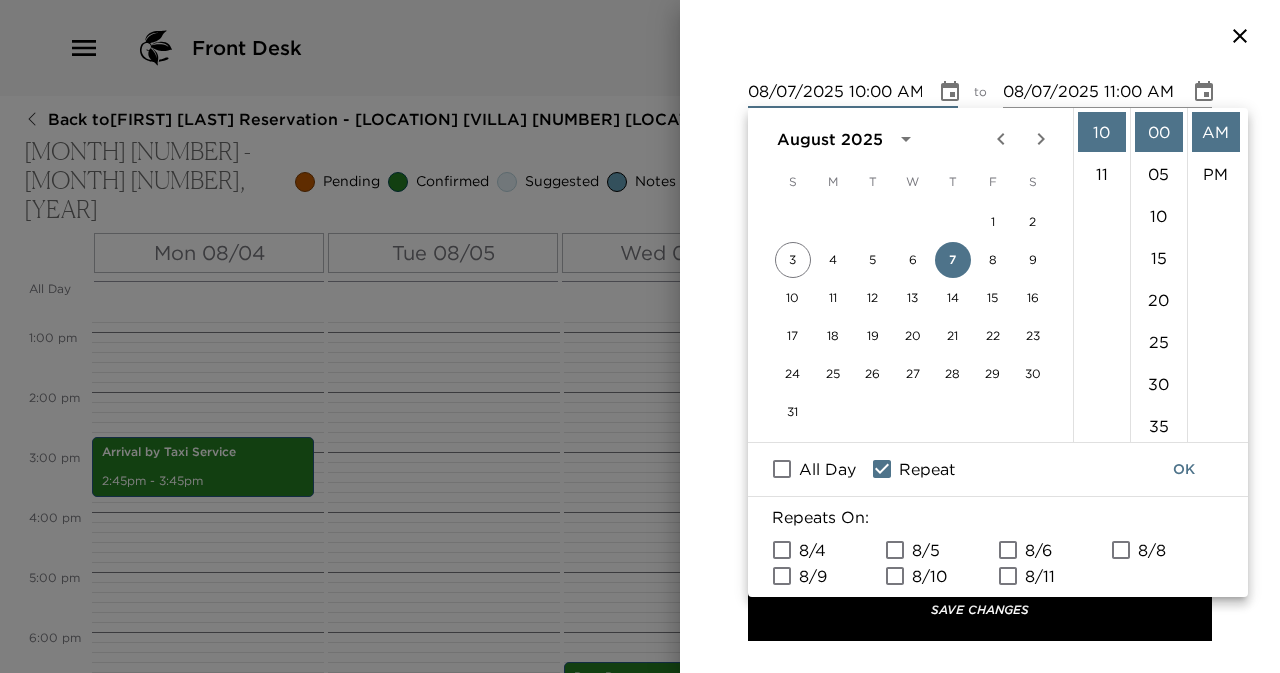 click on "8/5" at bounding box center (895, 550) 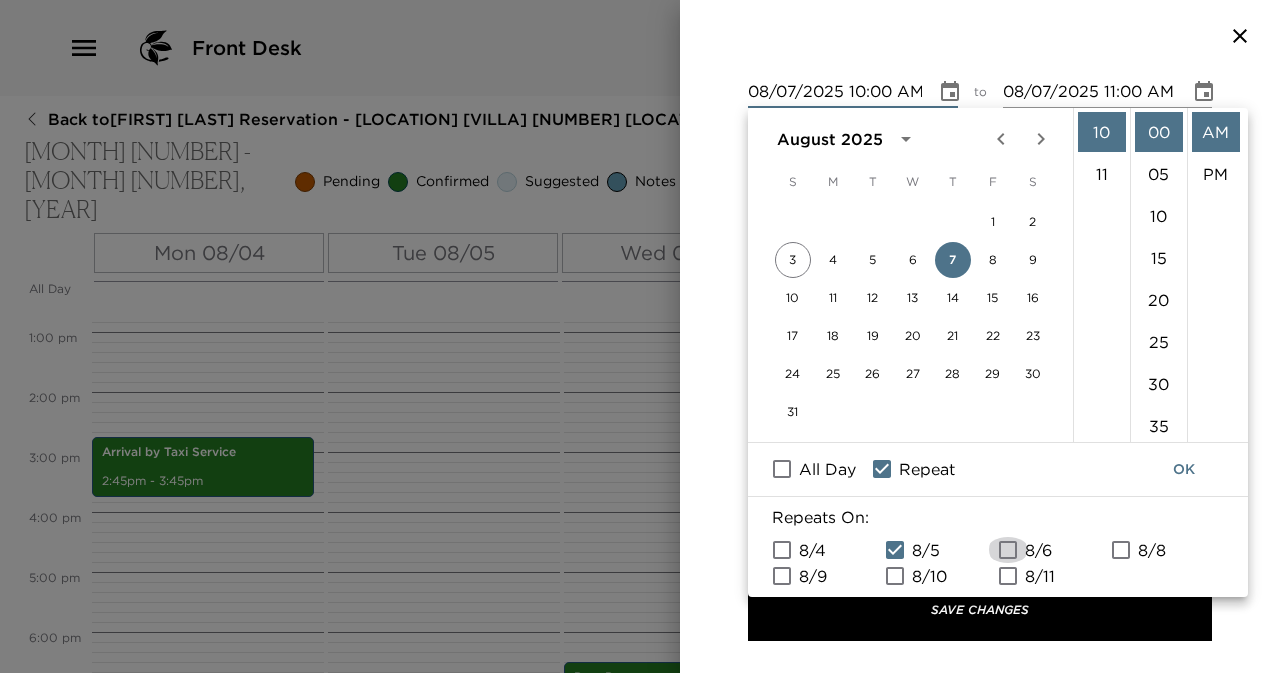 click on "8/6" at bounding box center (1008, 550) 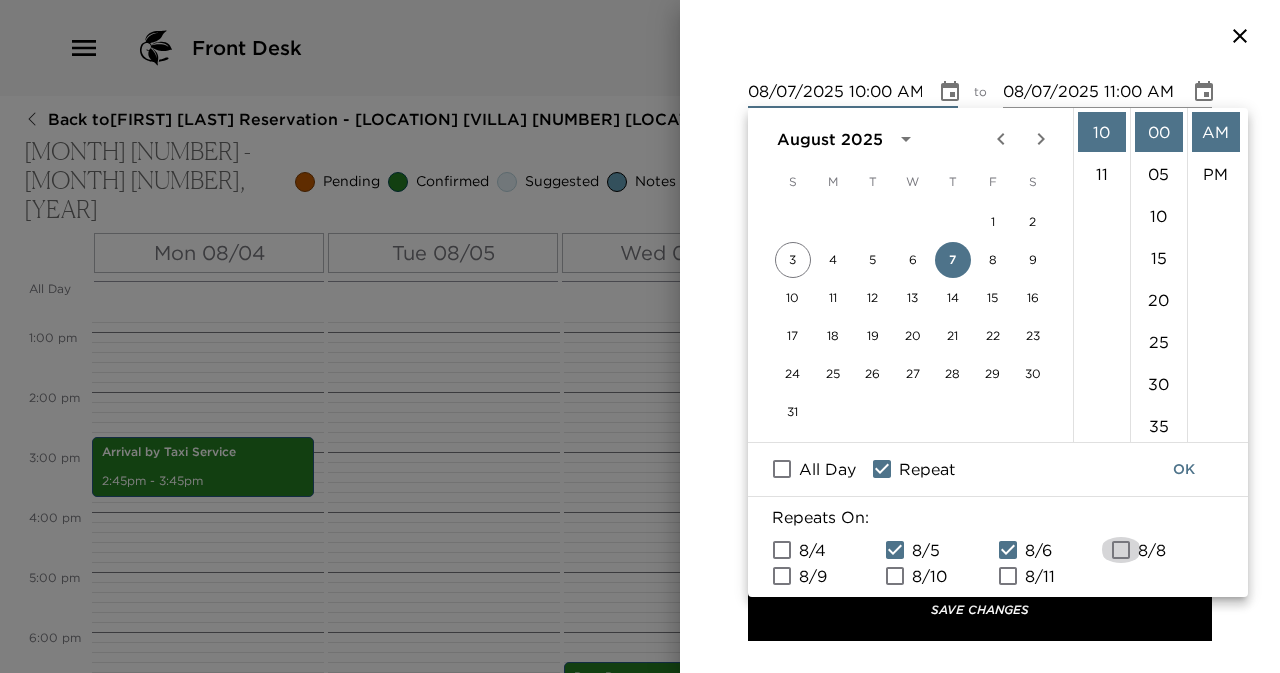click on "8/8" at bounding box center [1121, 550] 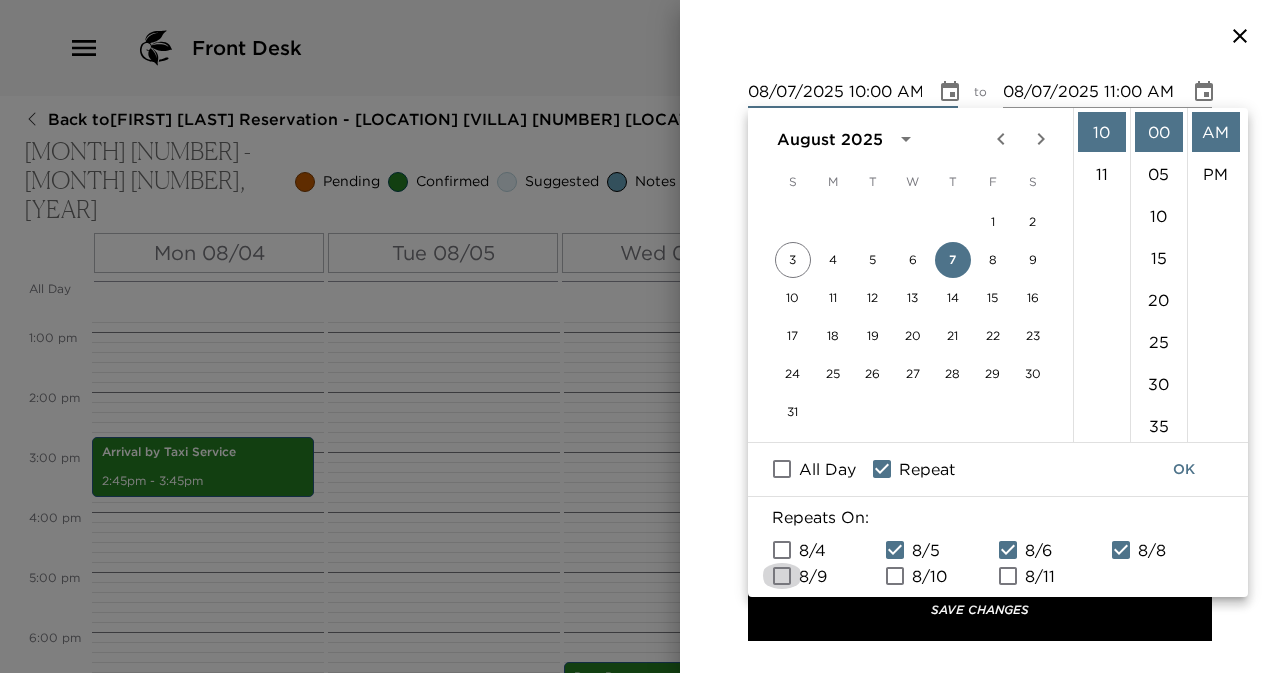 drag, startPoint x: 785, startPoint y: 583, endPoint x: 889, endPoint y: 574, distance: 104.388695 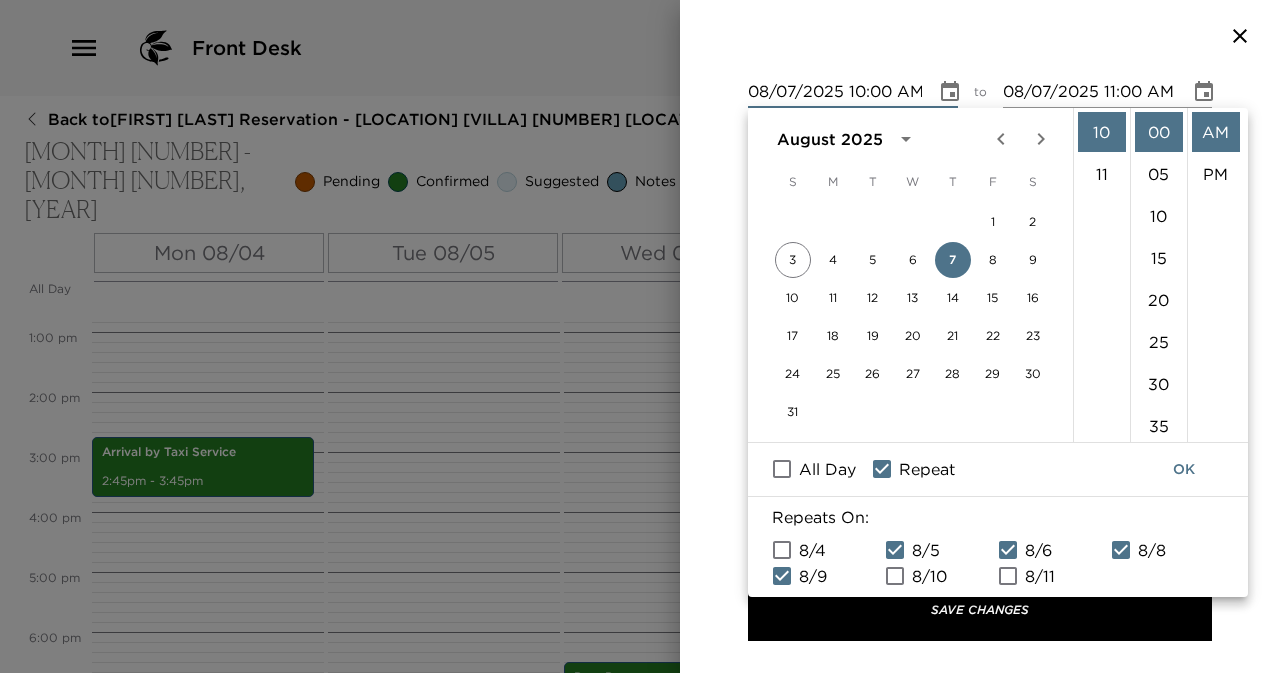 click on "8/10" at bounding box center (895, 576) 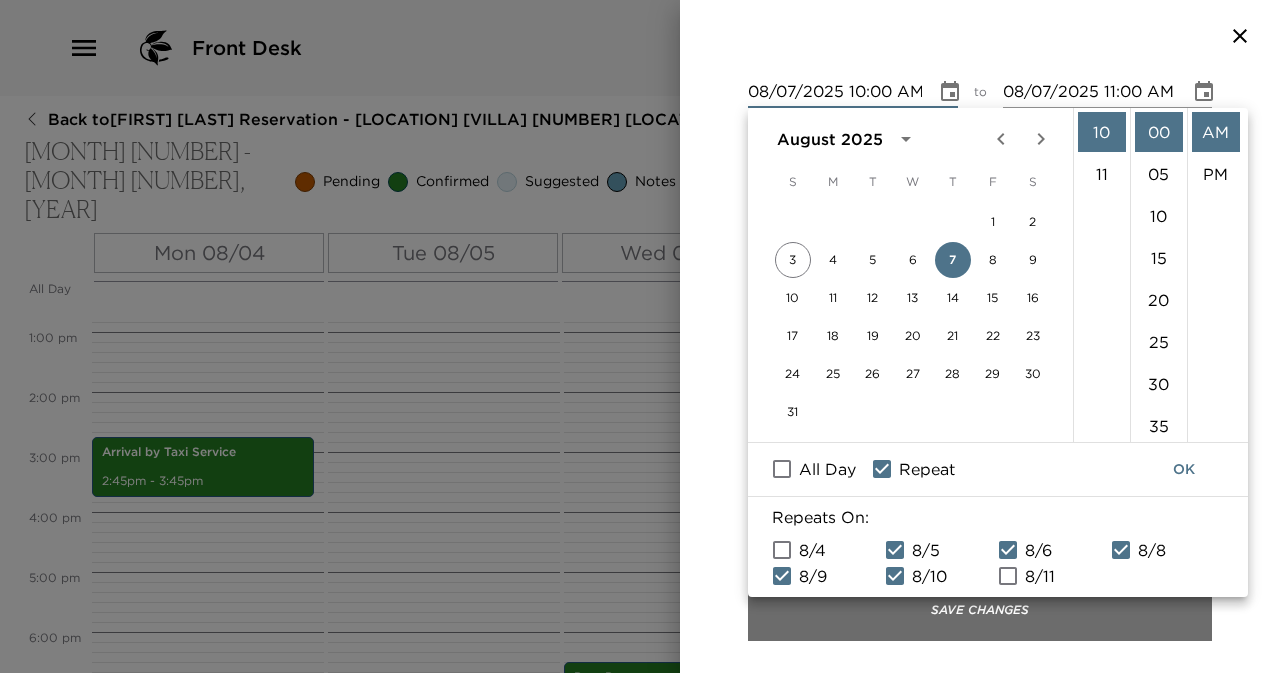 click on "Save Changes" at bounding box center [980, 611] 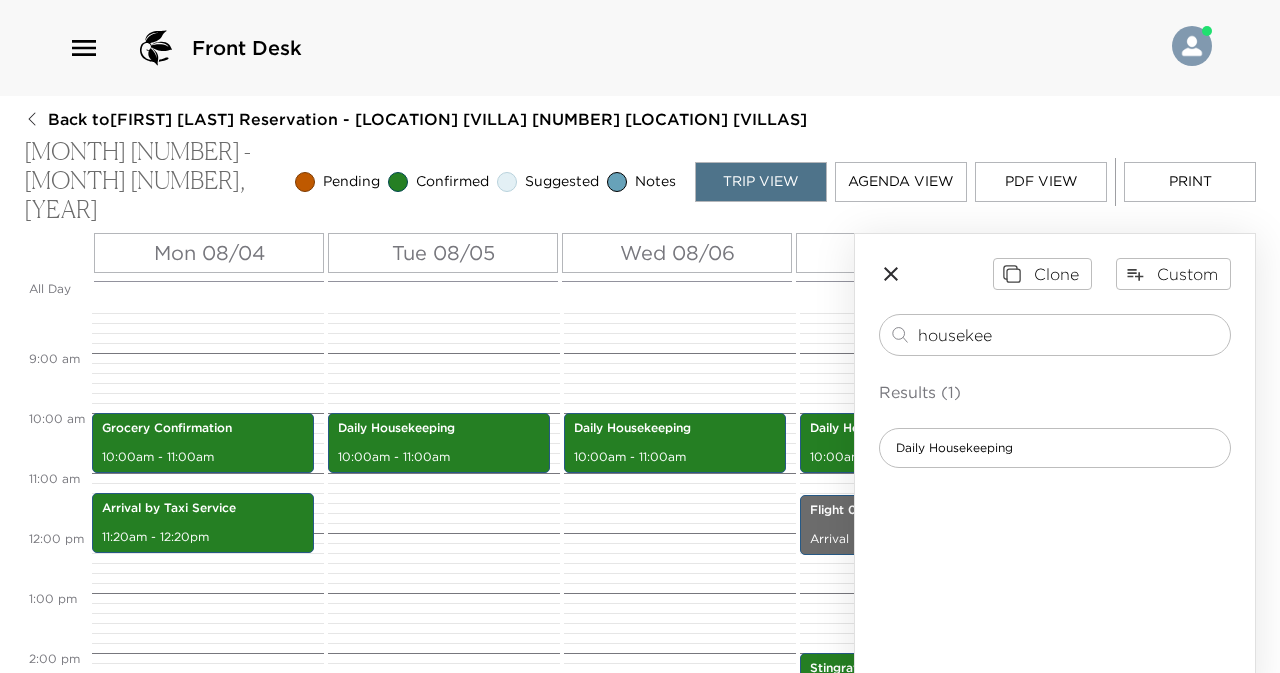 scroll, scrollTop: 400, scrollLeft: 0, axis: vertical 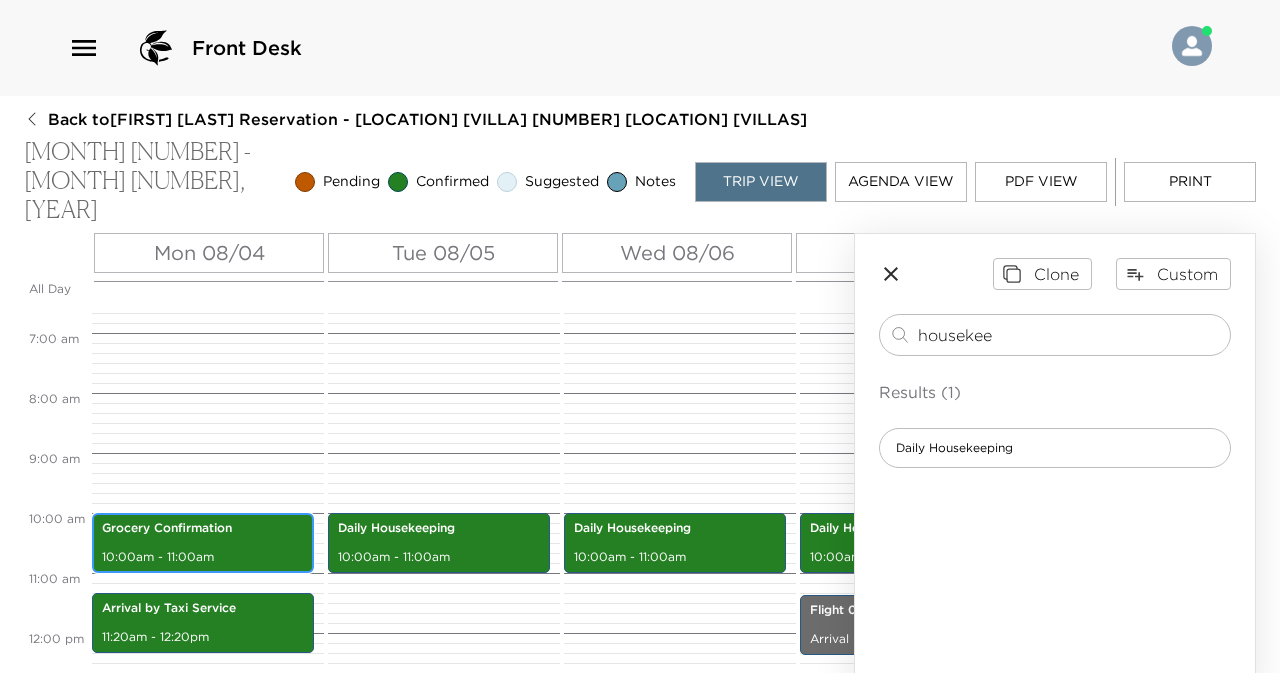 click on "10:00am - 11:00am" at bounding box center [203, 557] 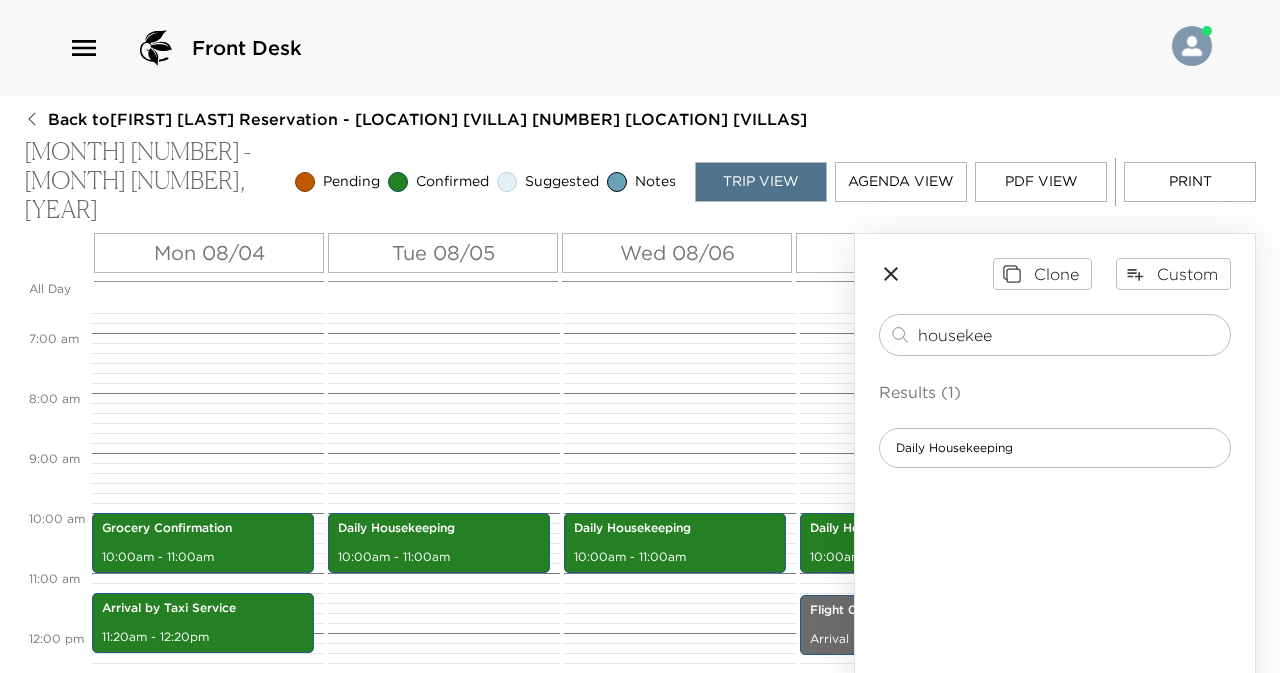 click on "Clone Custom housekee ​ Results (1) Daily Housekeeping" at bounding box center [1055, 363] 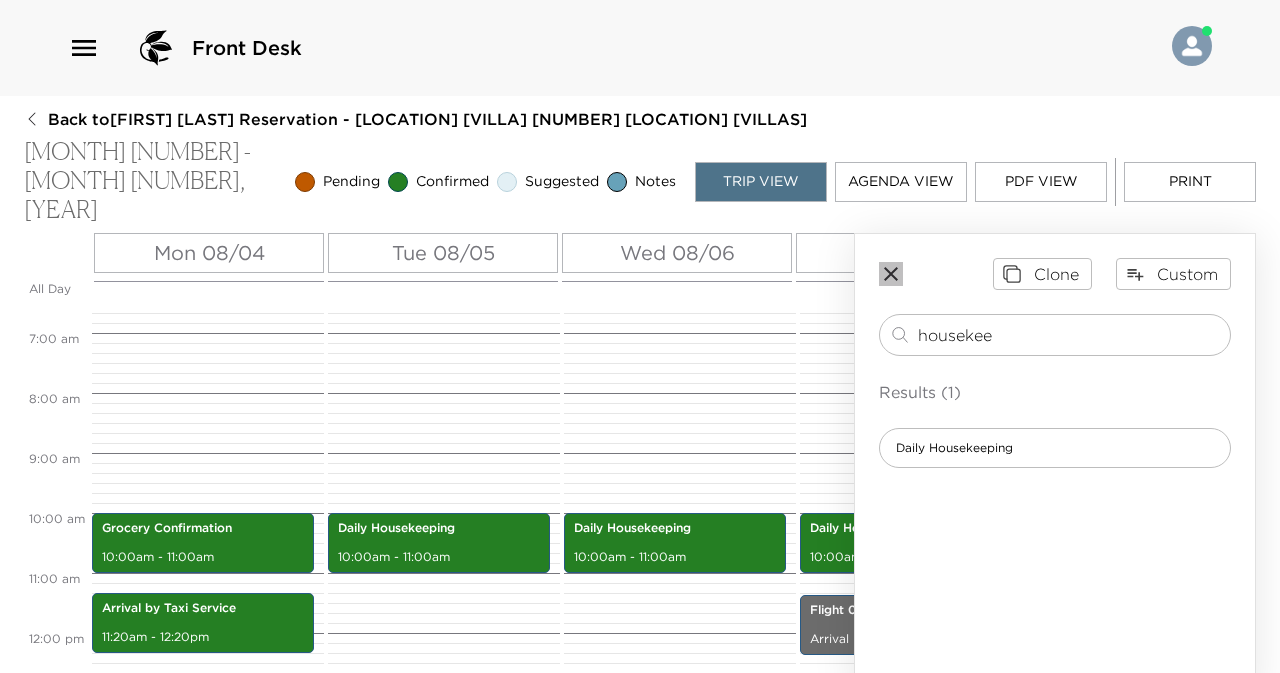click 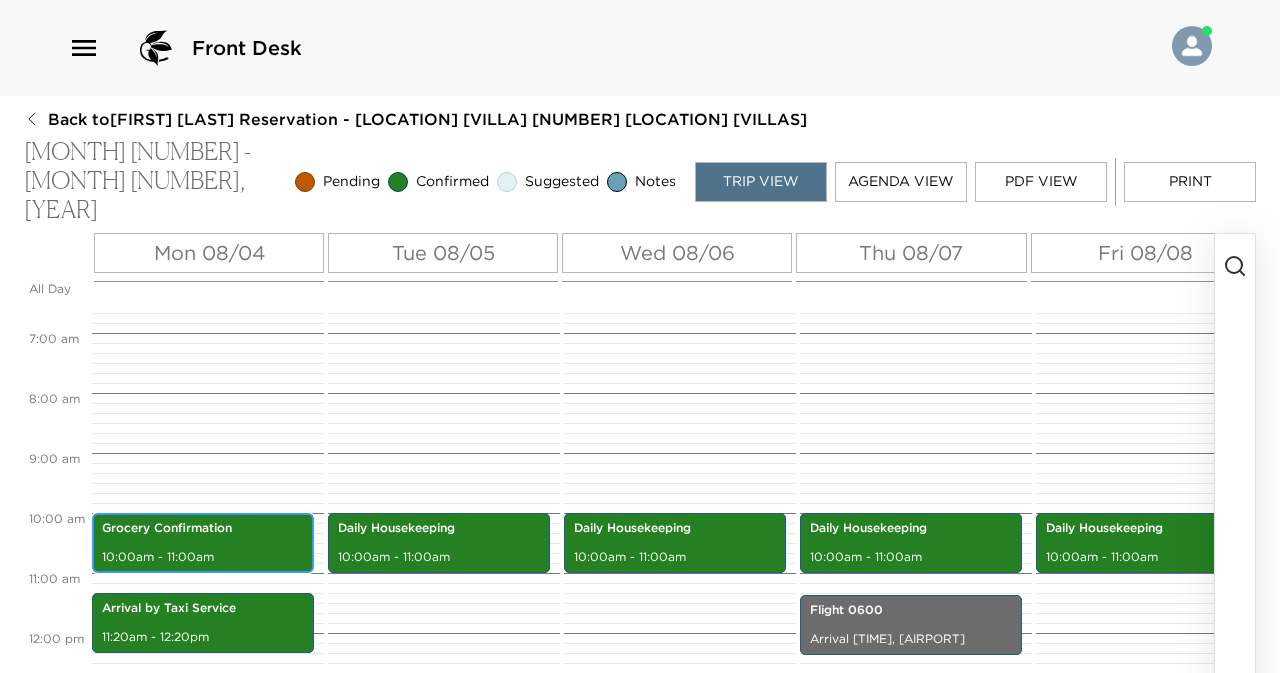 click on "Grocery Confirmation 10:00am - 11:00am" at bounding box center (203, 543) 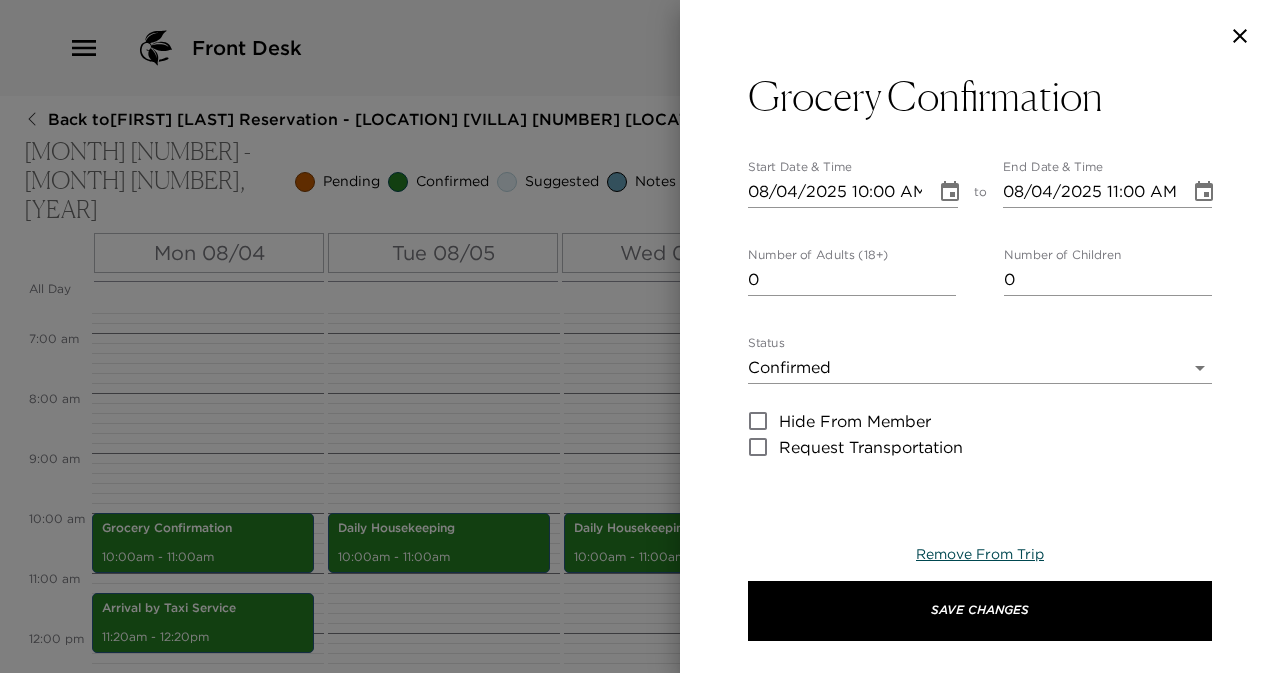 click on "Remove From Trip" at bounding box center (980, 554) 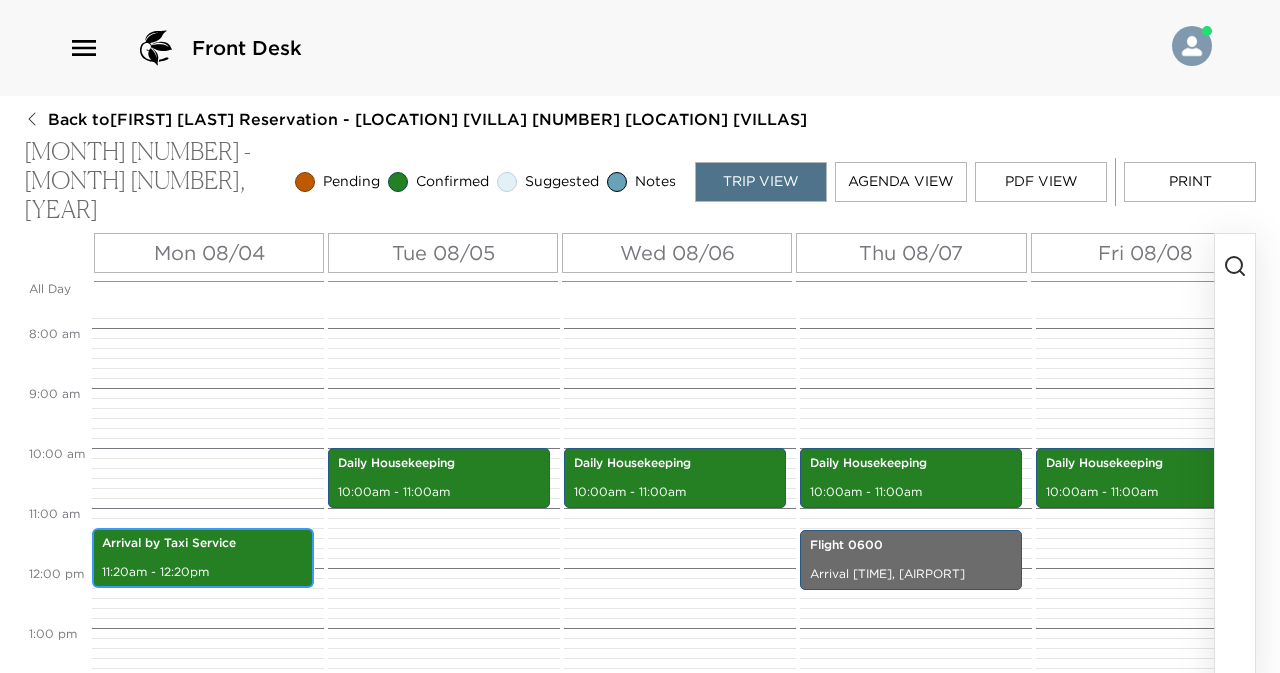 scroll, scrollTop: 500, scrollLeft: 0, axis: vertical 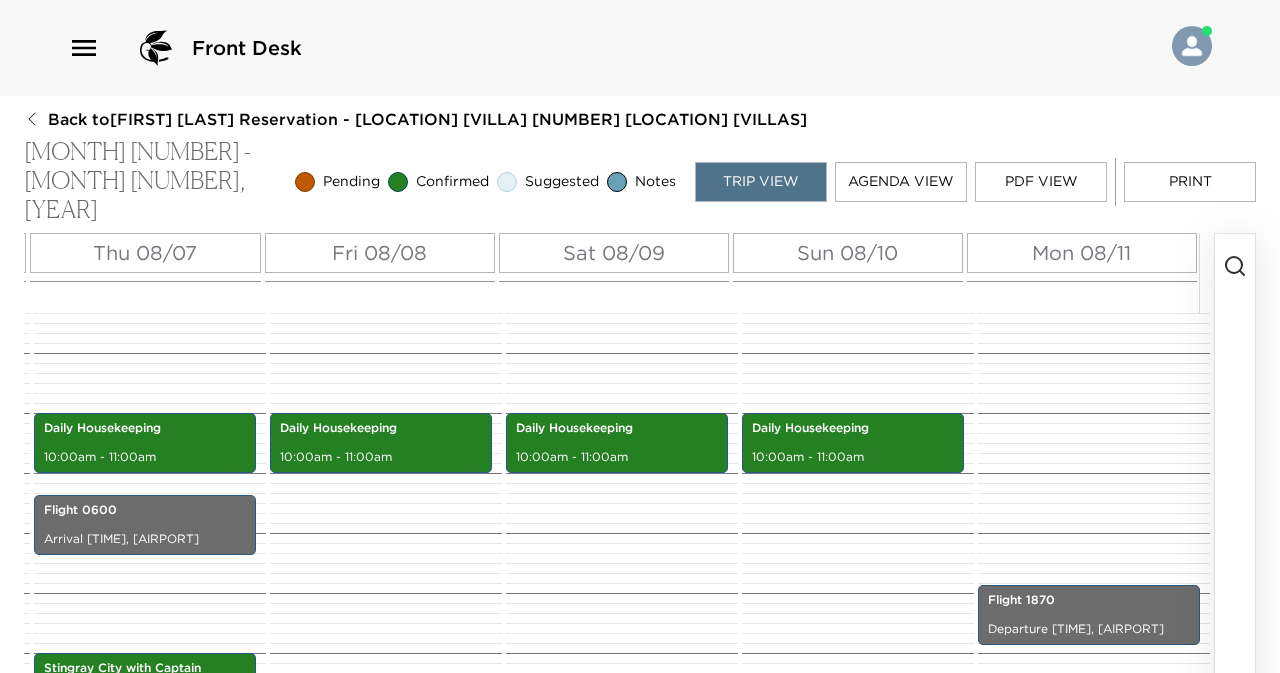 click 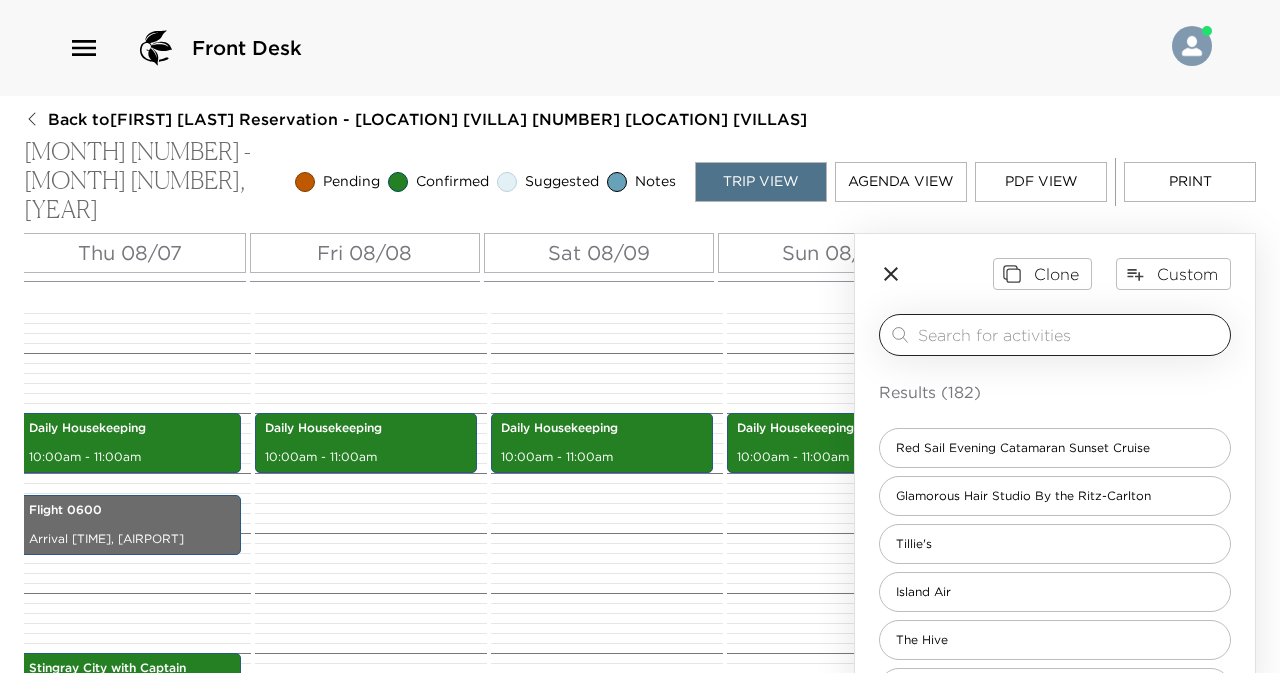 click at bounding box center [1070, 334] 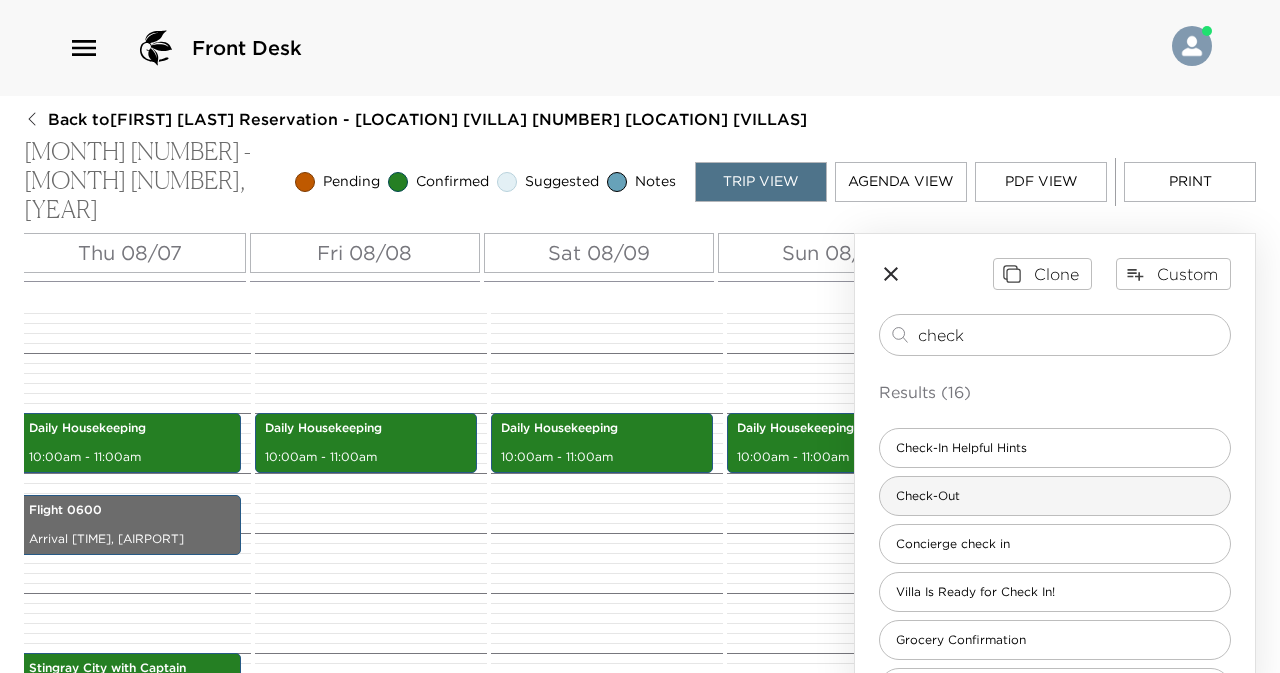 type on "check" 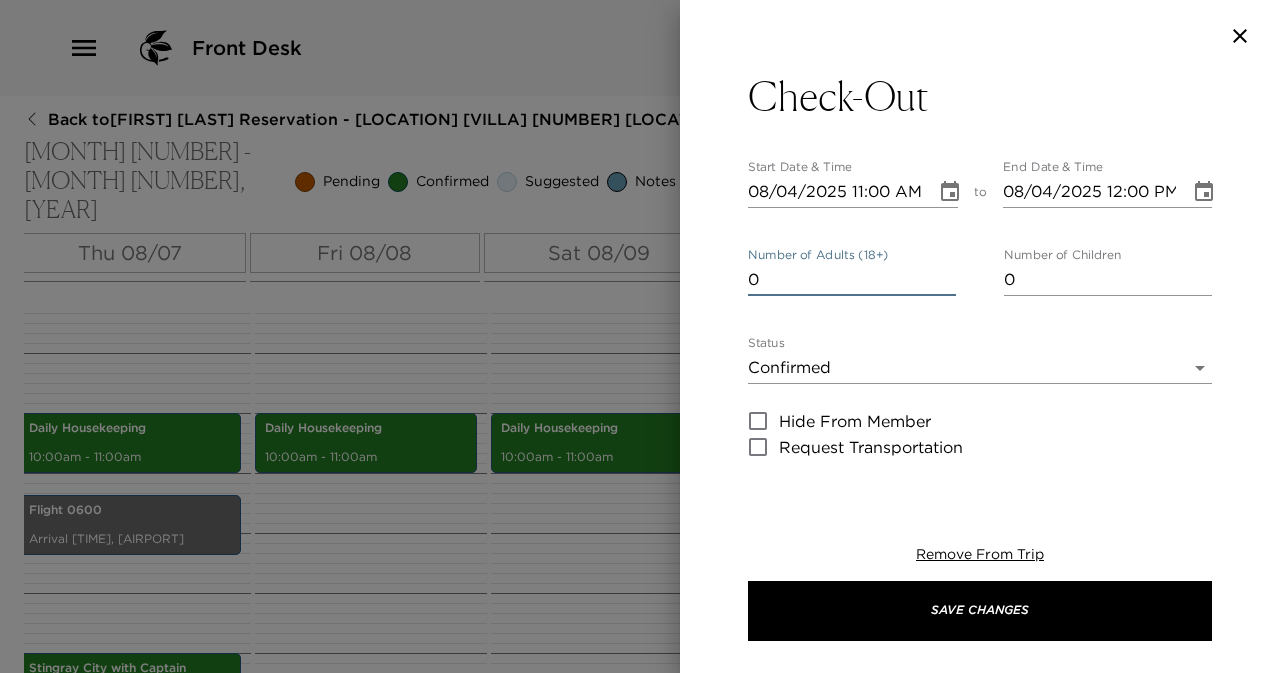 type on "0" 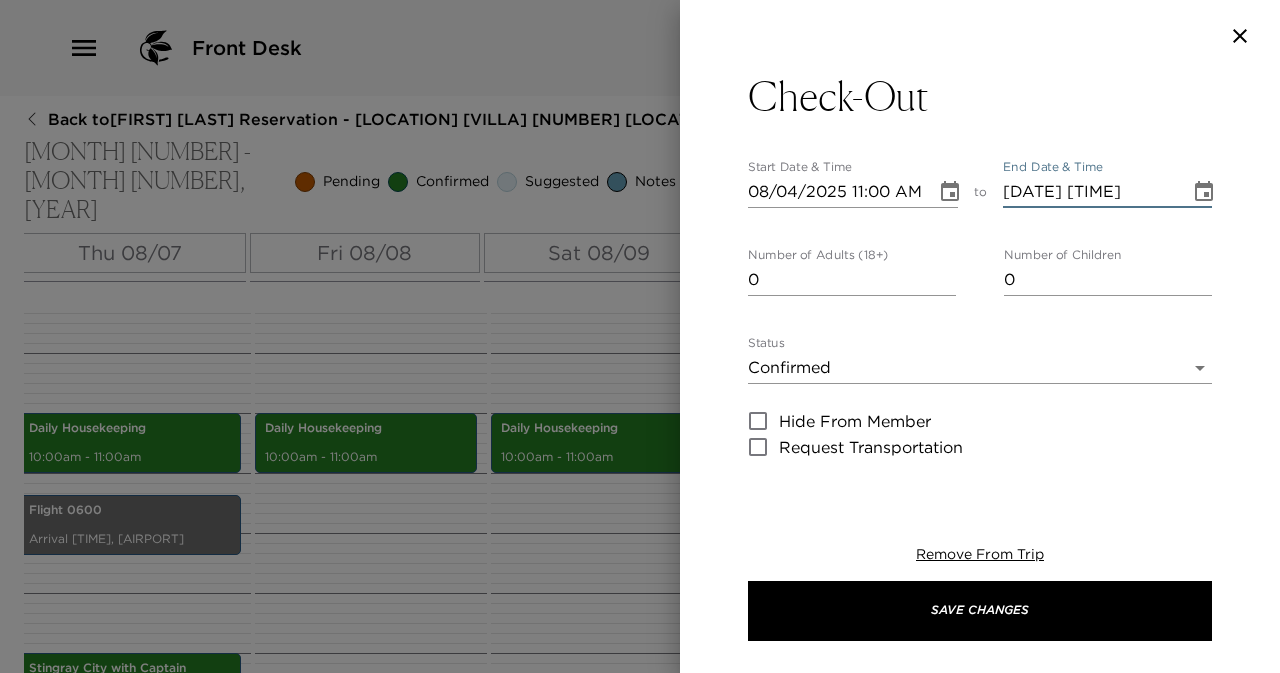 type on "08/04/2025 11:00 PM" 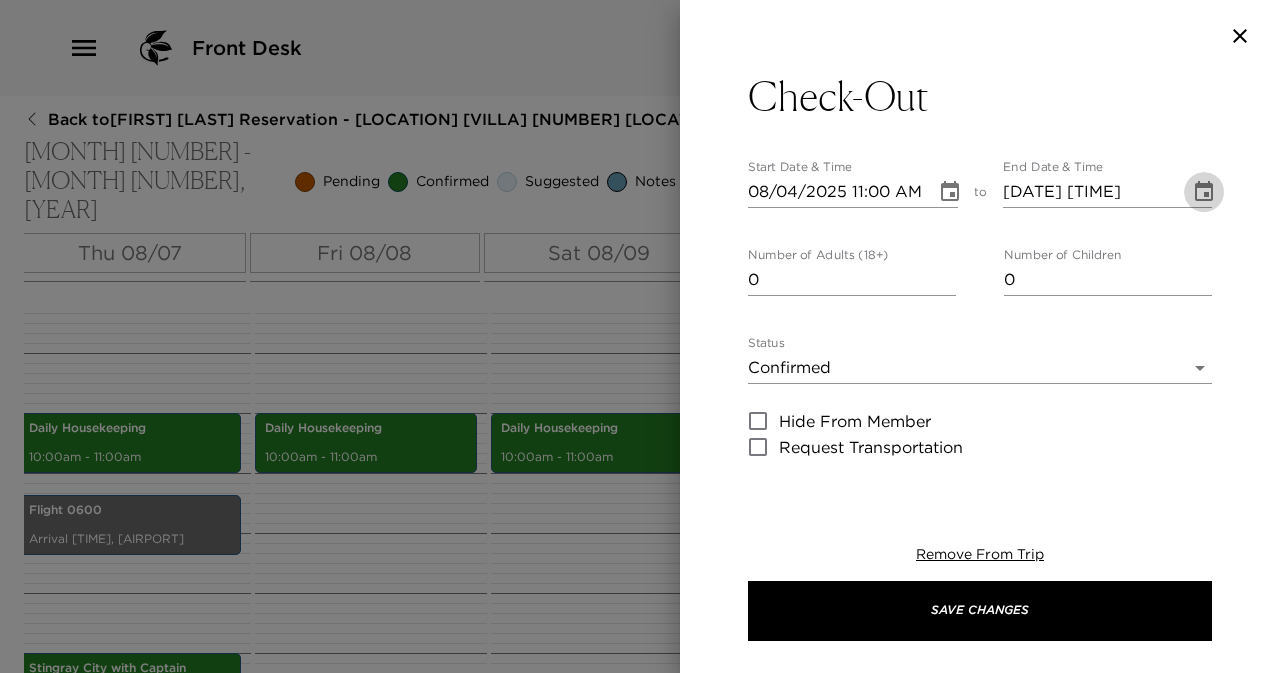 click on "08/04/2025 11:00 PM" at bounding box center (1090, 192) 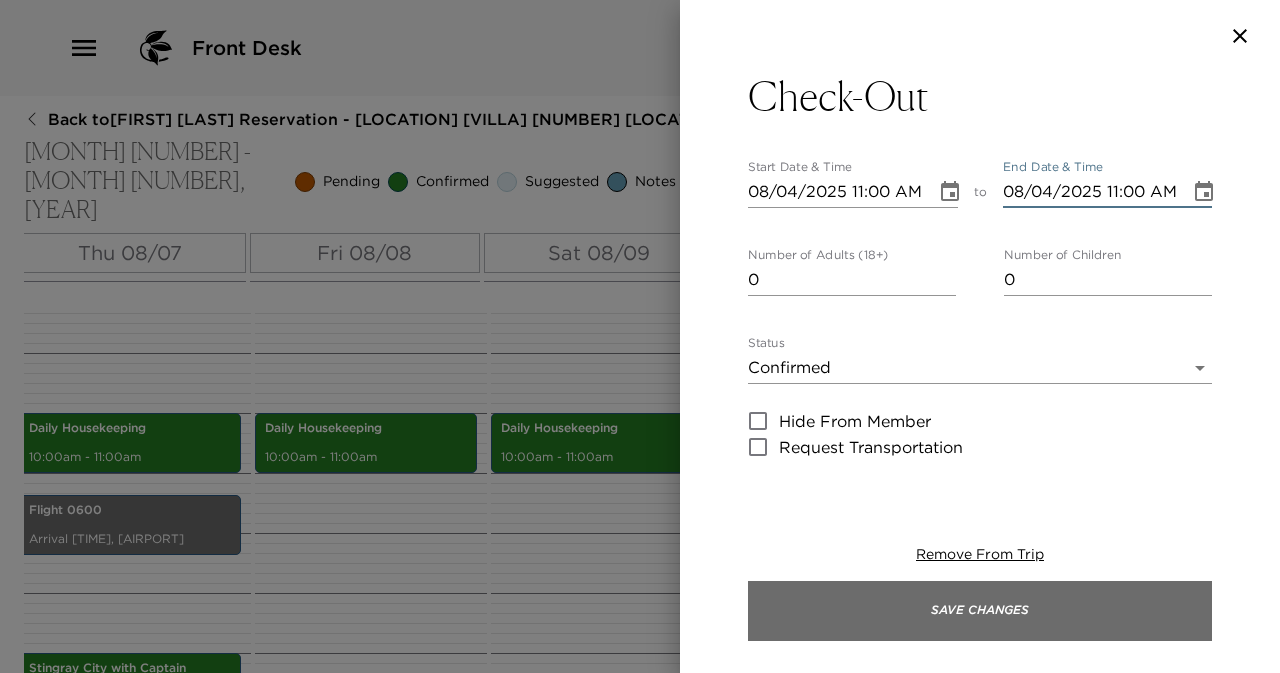 type on "08/04/2025 11:00 AM" 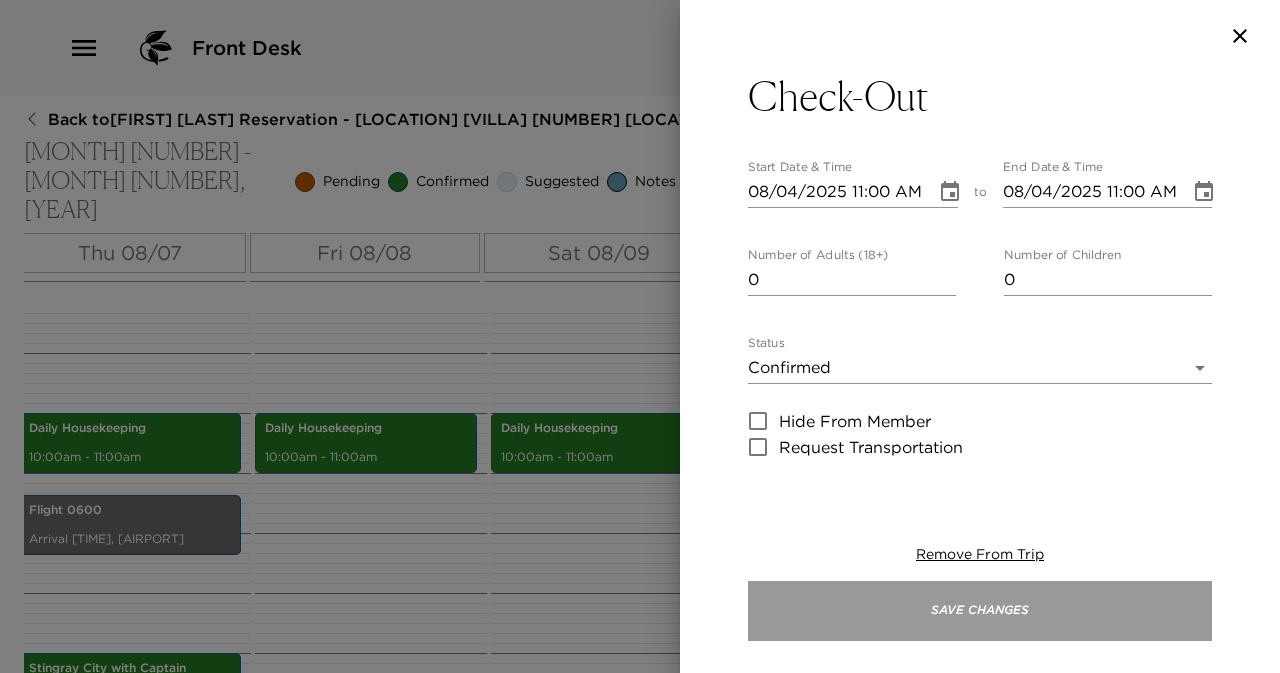 click on "Save Changes" at bounding box center [980, 611] 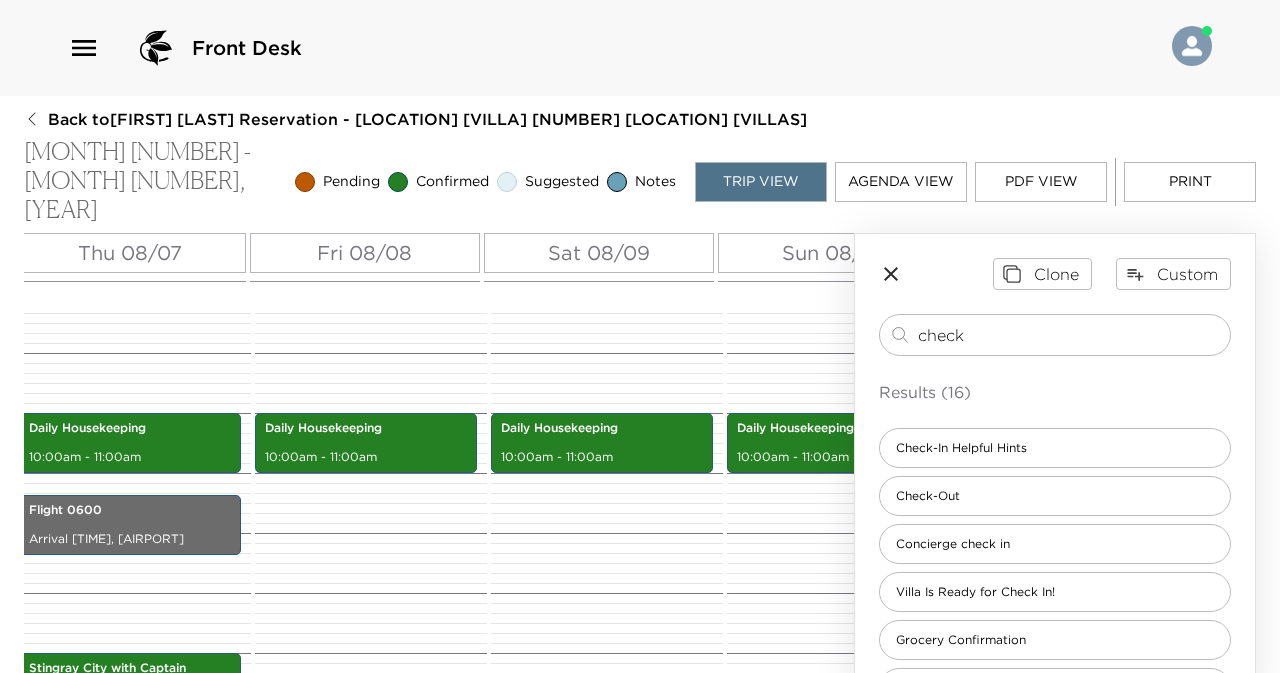 click on "Clone Custom" at bounding box center [1055, 274] 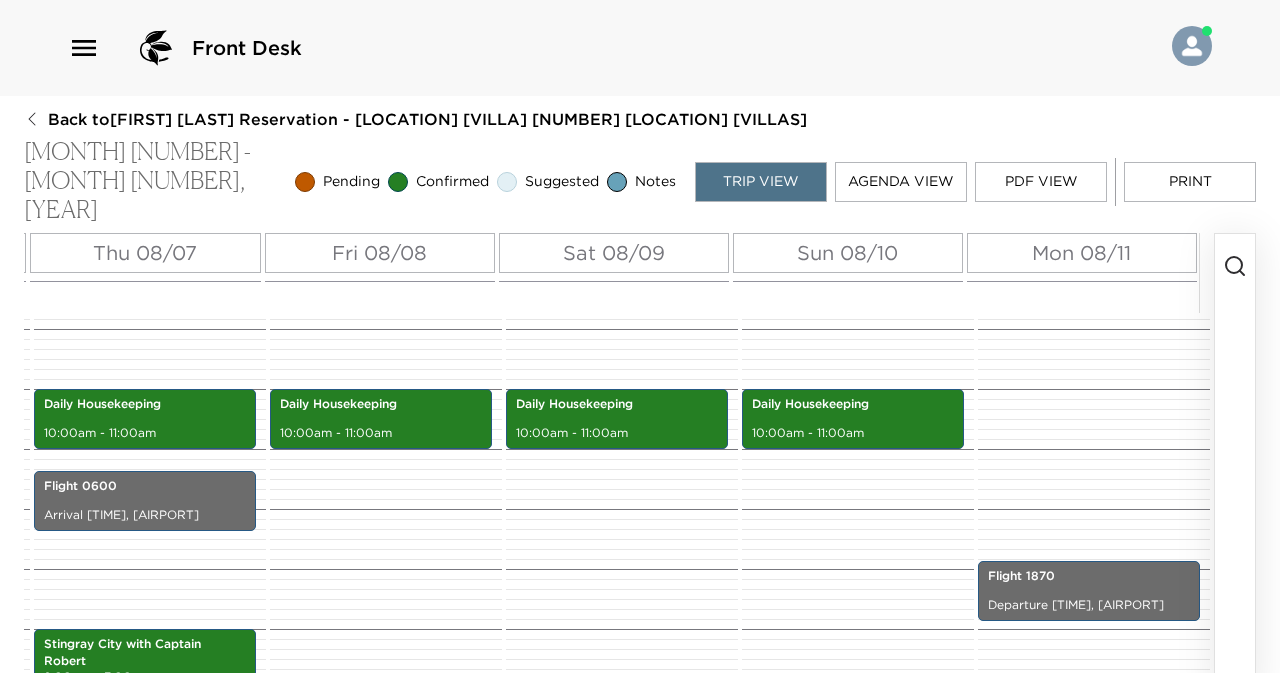scroll, scrollTop: 600, scrollLeft: 0, axis: vertical 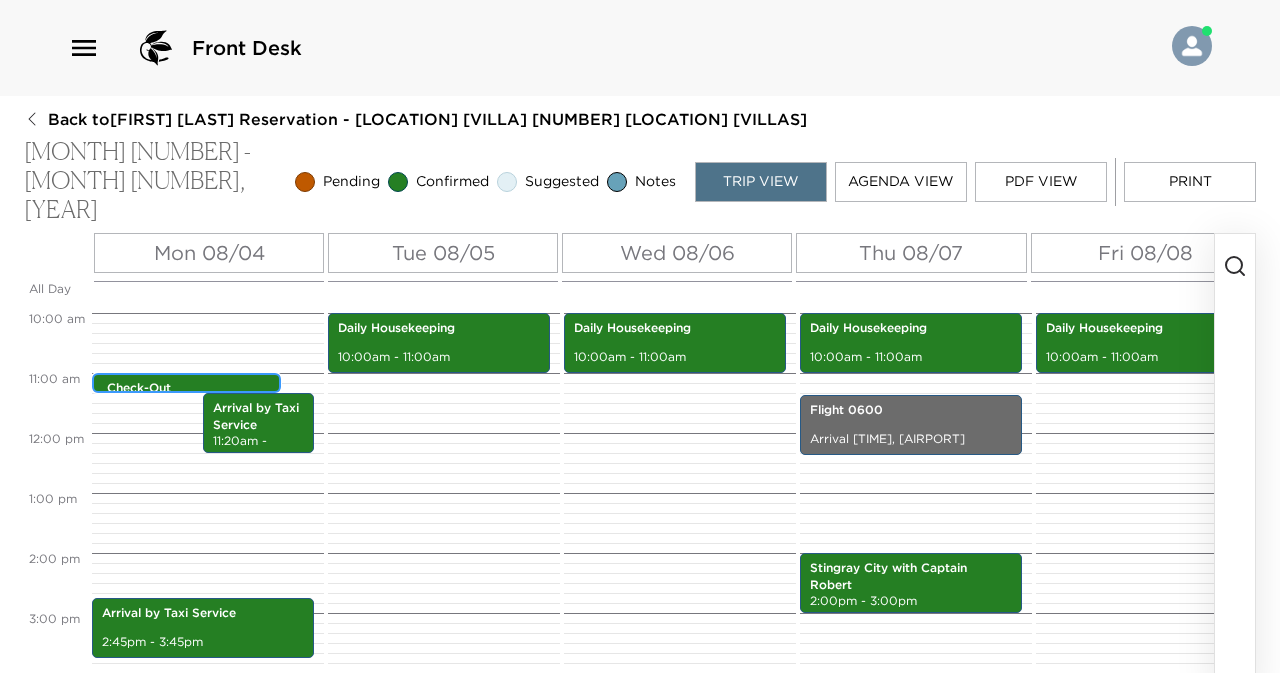 click on "Check-Out 11:00am - 11:00am" at bounding box center (191, 384) 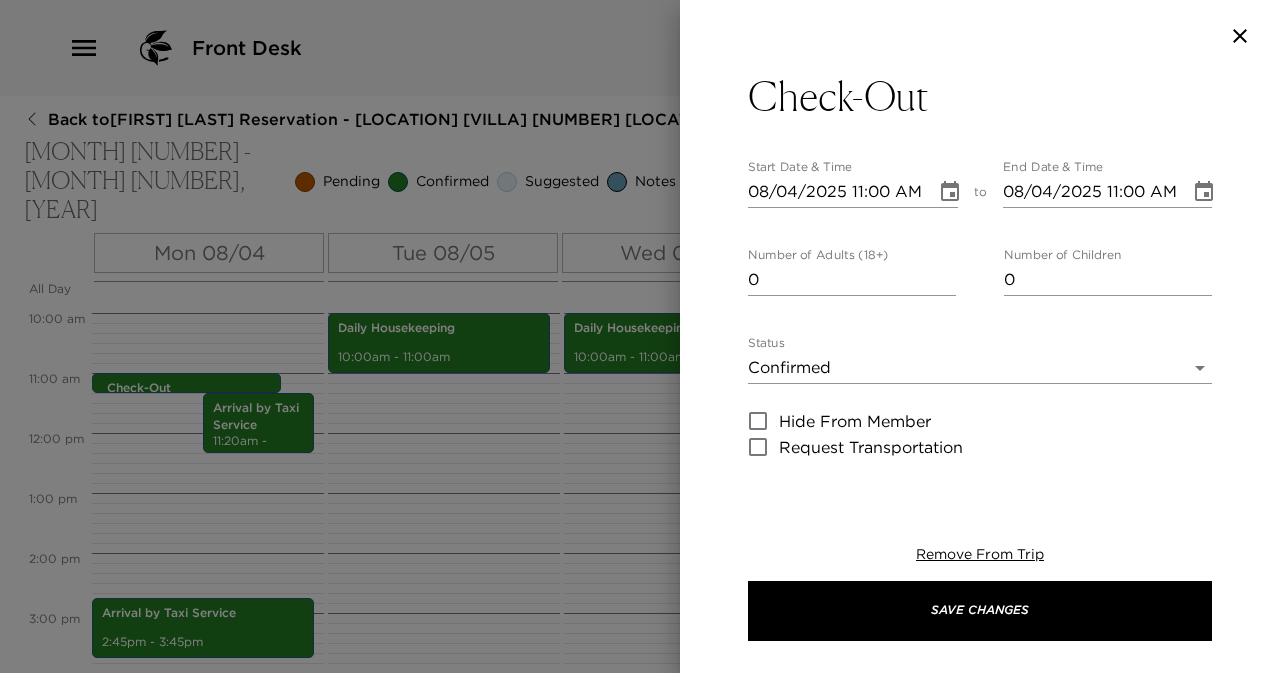 click at bounding box center (640, 336) 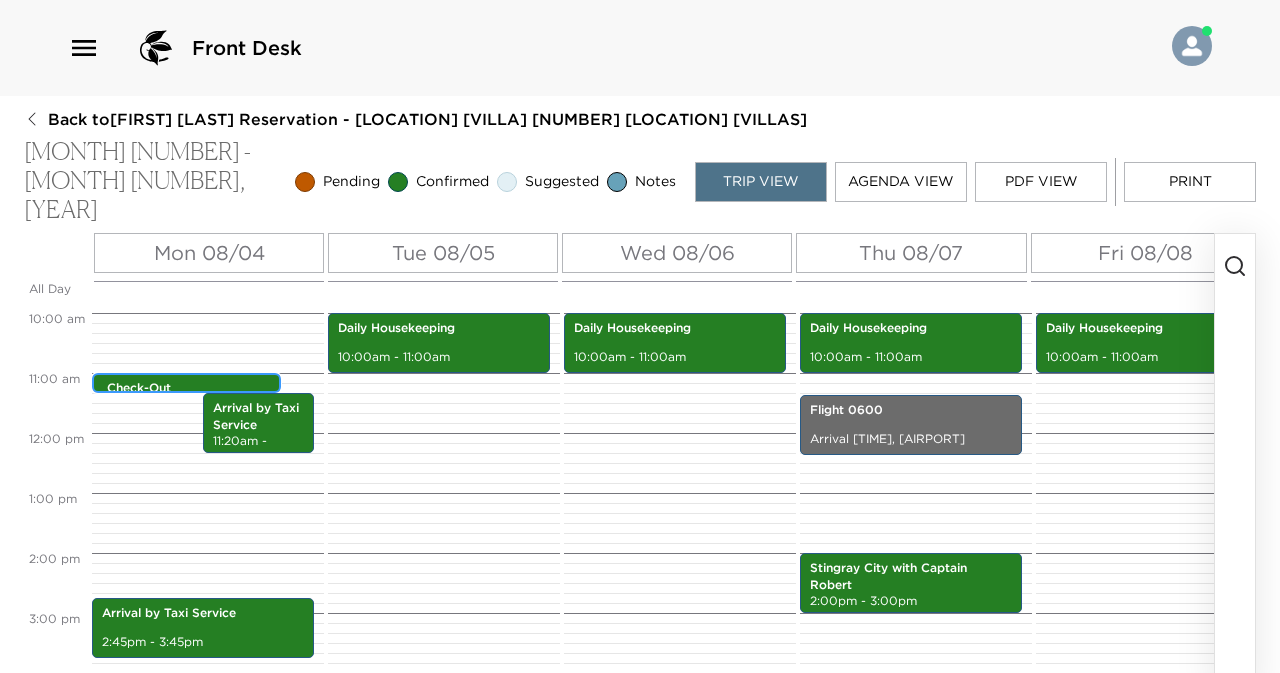 click on "Check-Out 11:00am - 11:00am Arrival by Taxi Service 11:20am - 12:20pm Arrival by Taxi Service 2:45pm - 3:45pm Calypso Grill 8:15pm - 9:15pm" at bounding box center (205, 433) 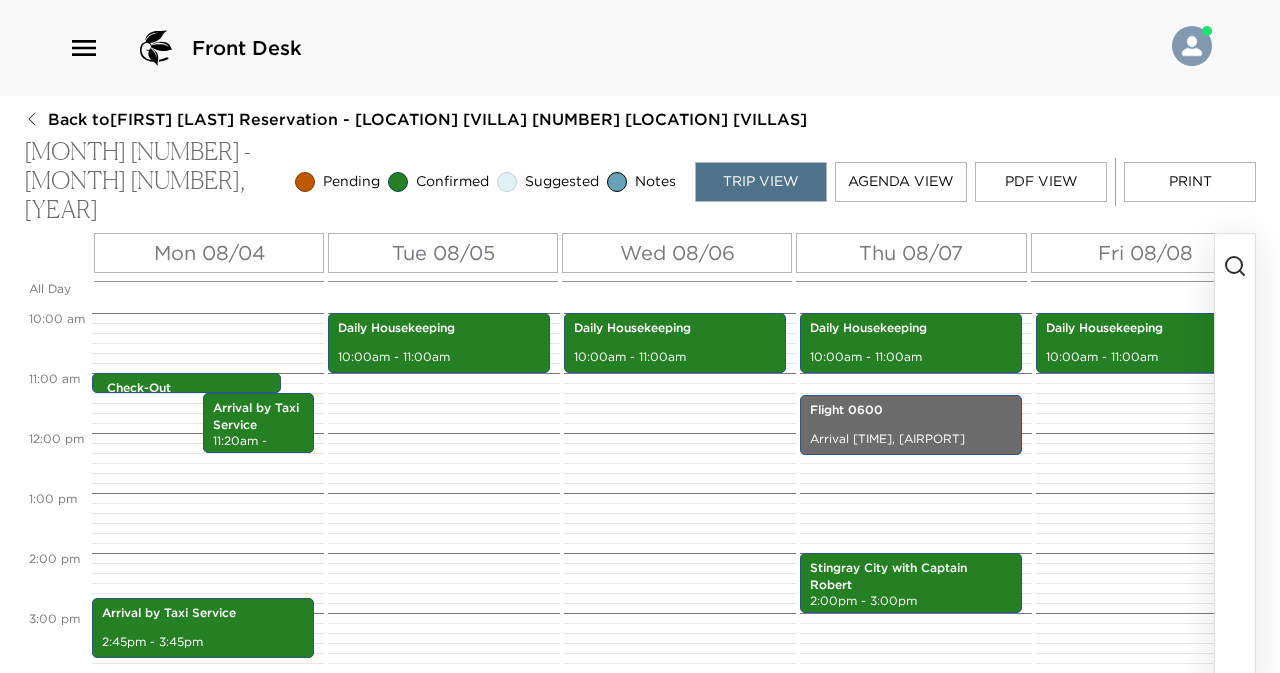 click on "Daily Housekeeping 10:00am - 11:00am Luca 7:30pm - 8:30pm" at bounding box center [441, 433] 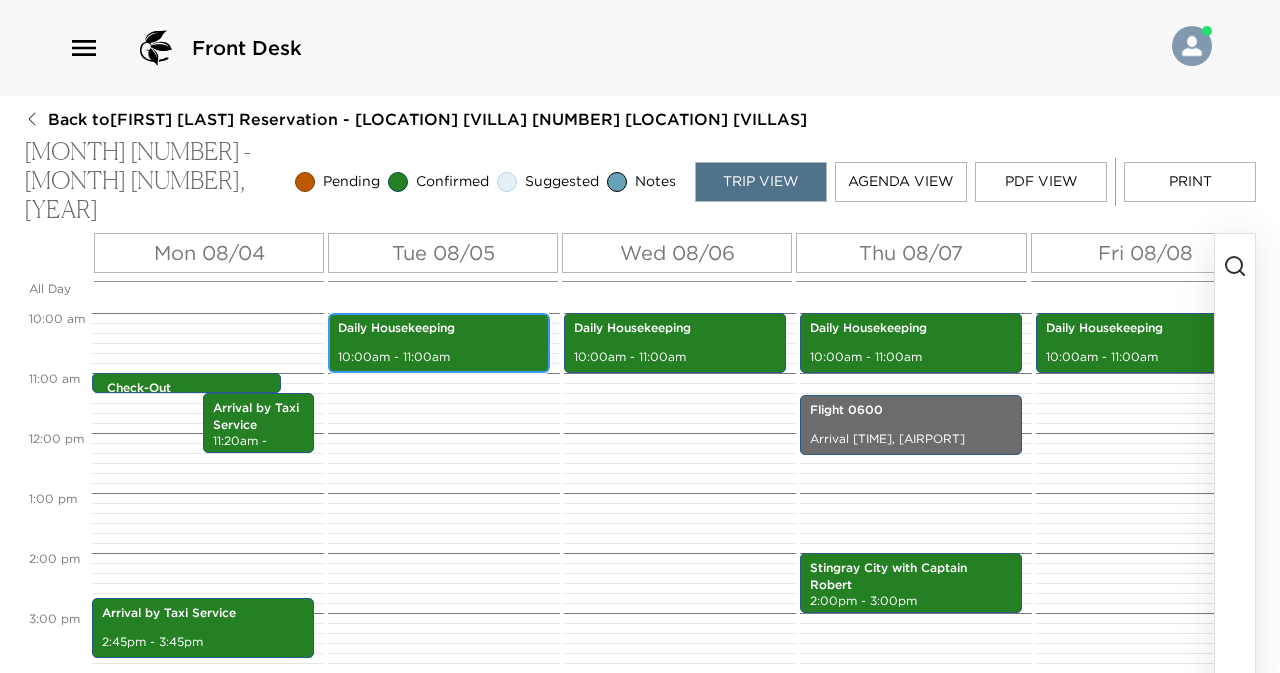 click on "10:00am - 11:00am" at bounding box center [439, 357] 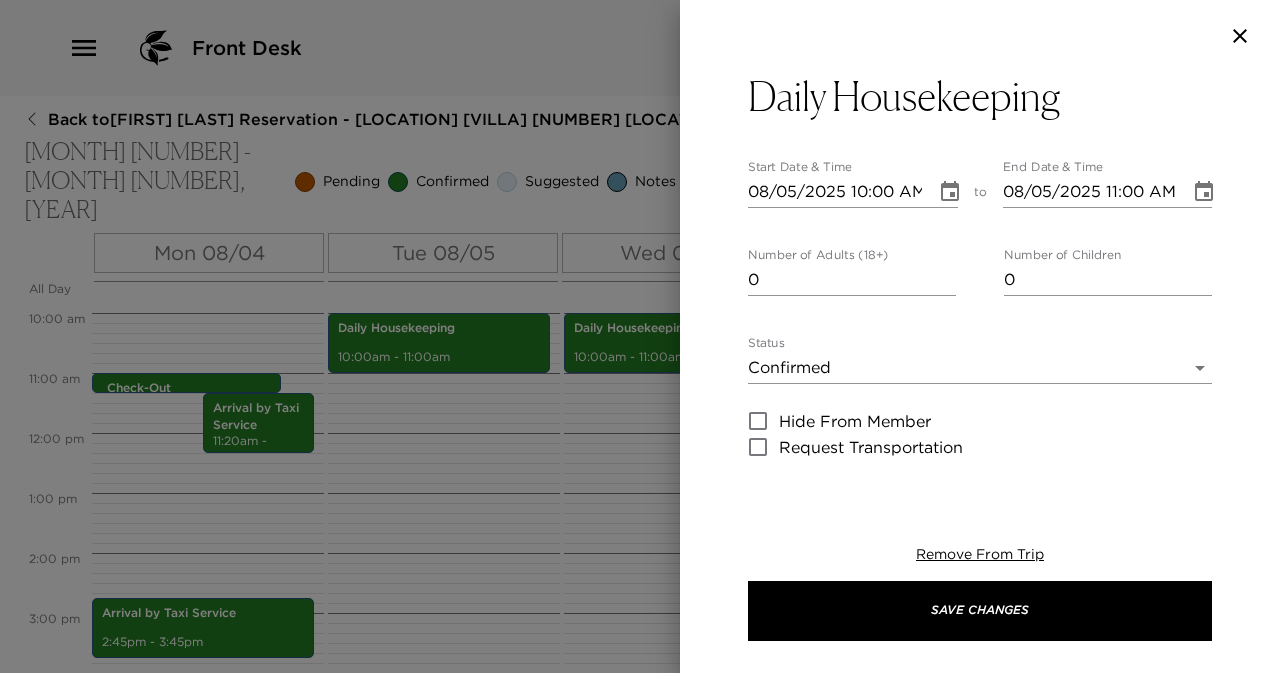 click 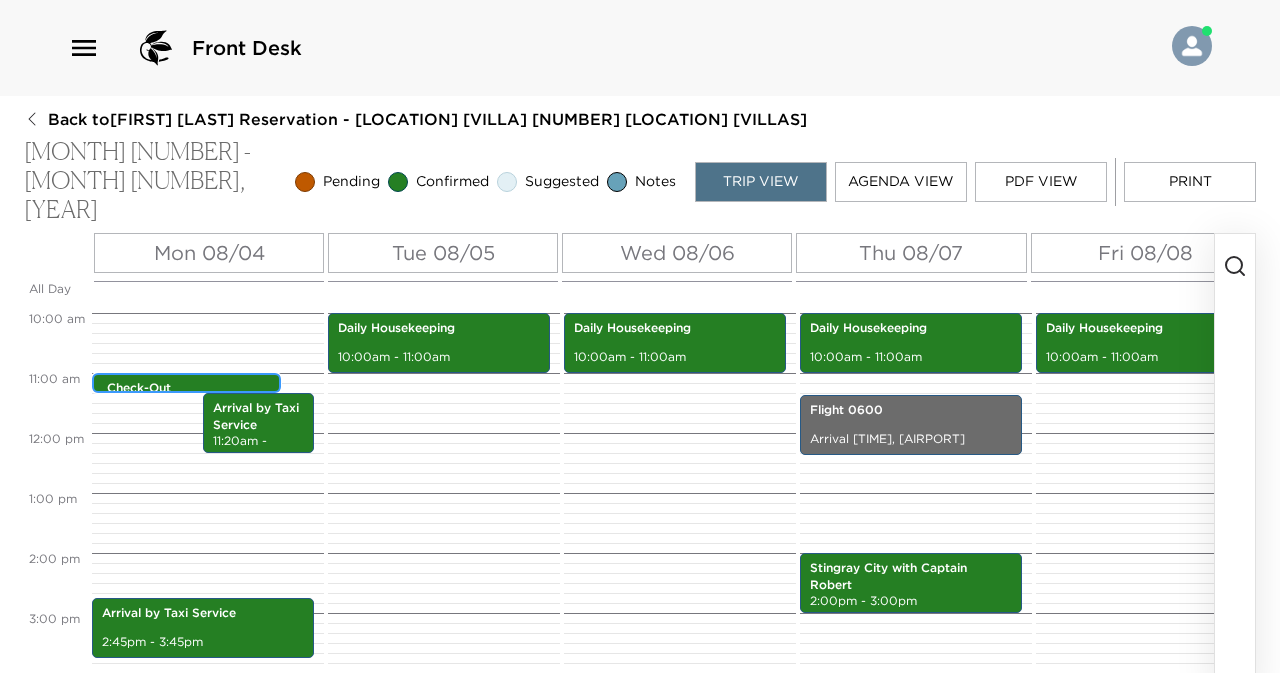 click on "Check-Out" at bounding box center (191, 388) 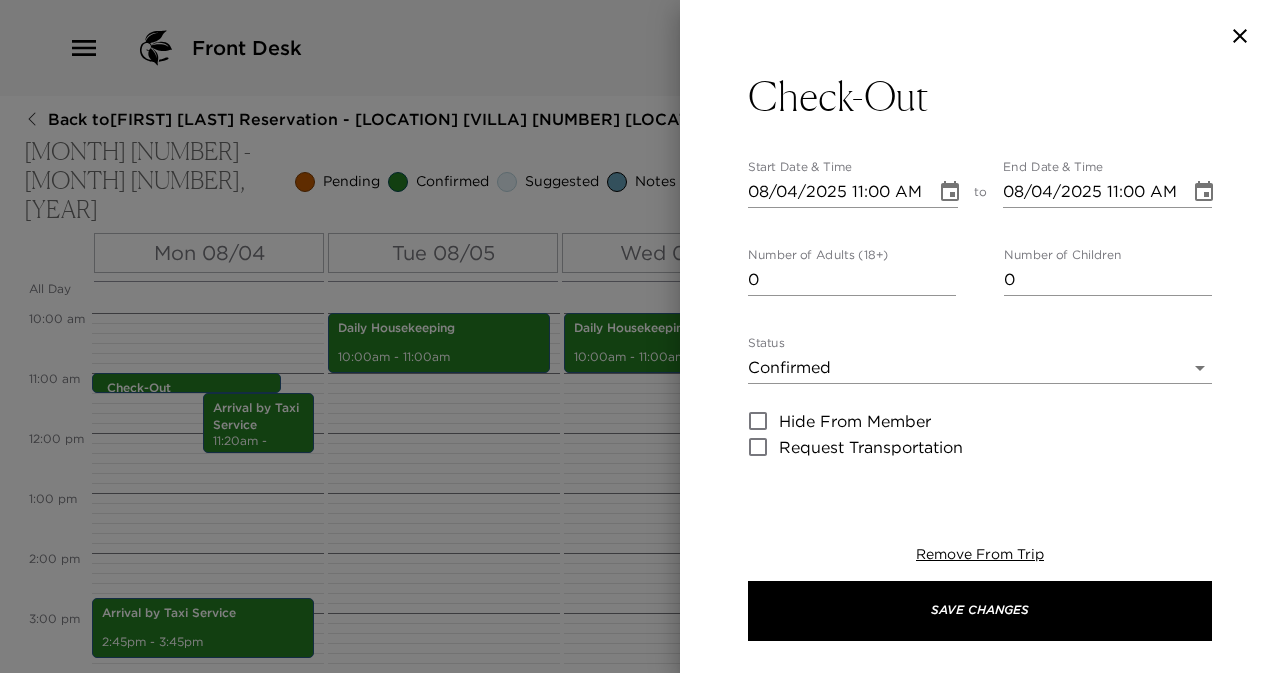 click 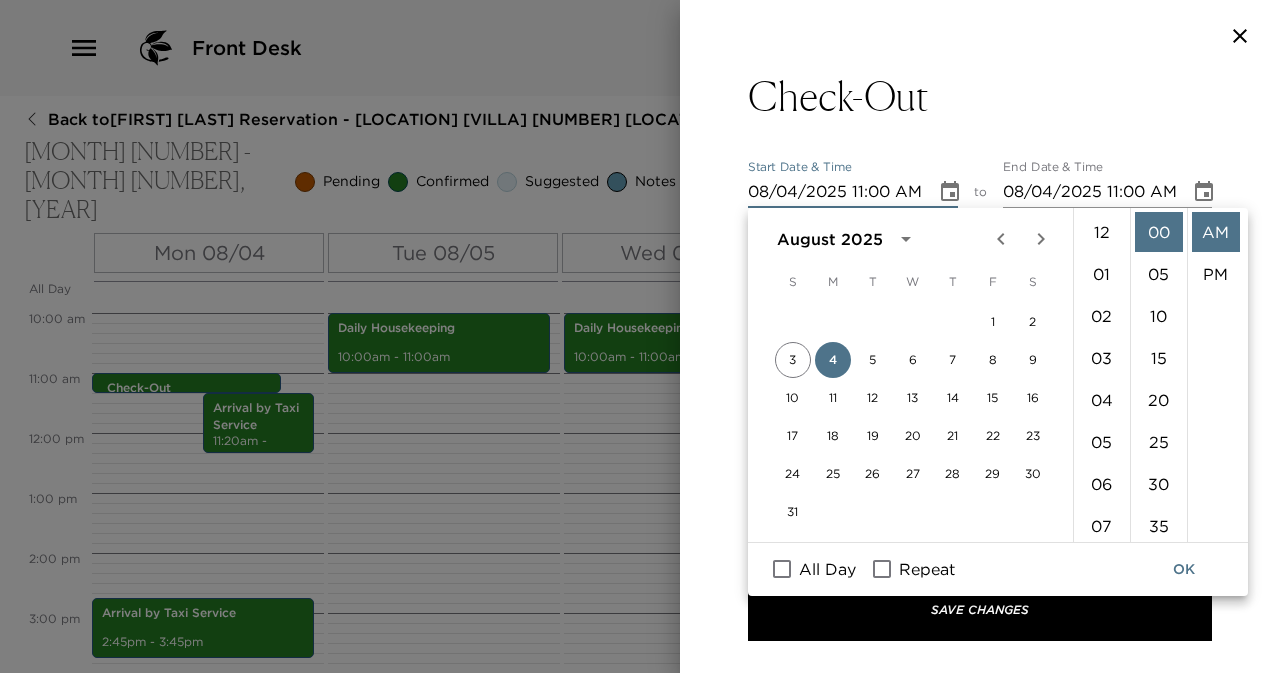 scroll, scrollTop: 462, scrollLeft: 0, axis: vertical 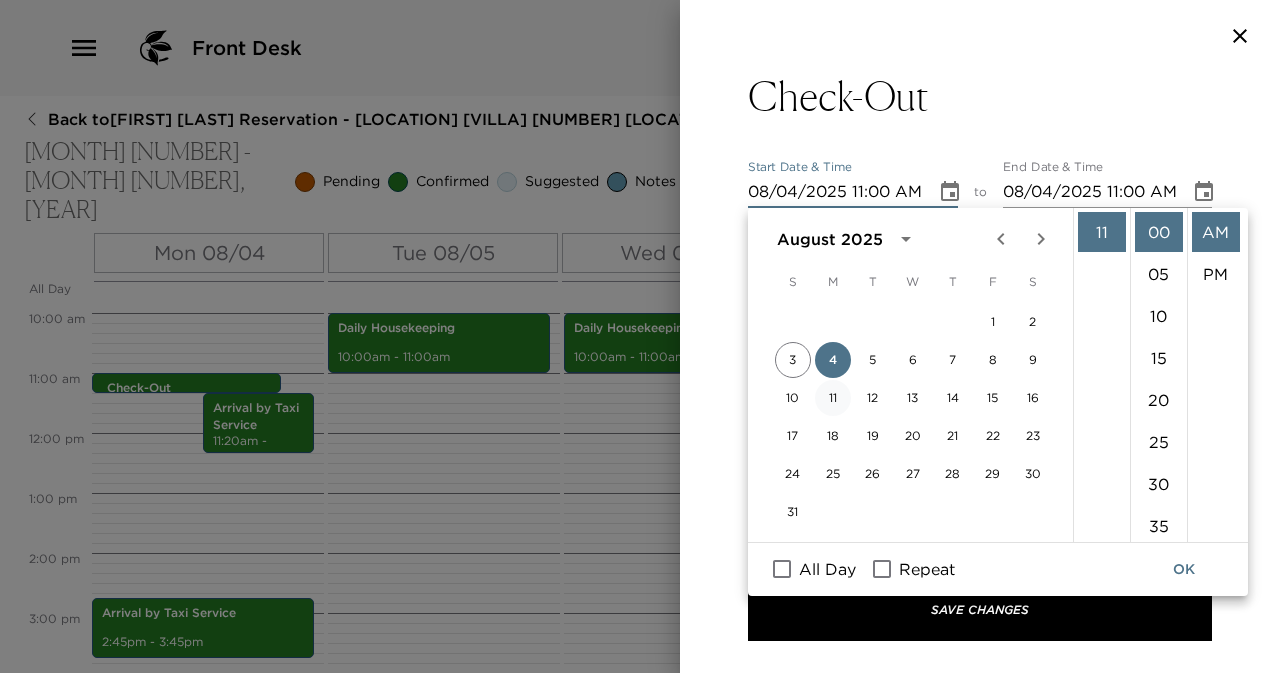 click on "11" at bounding box center (833, 398) 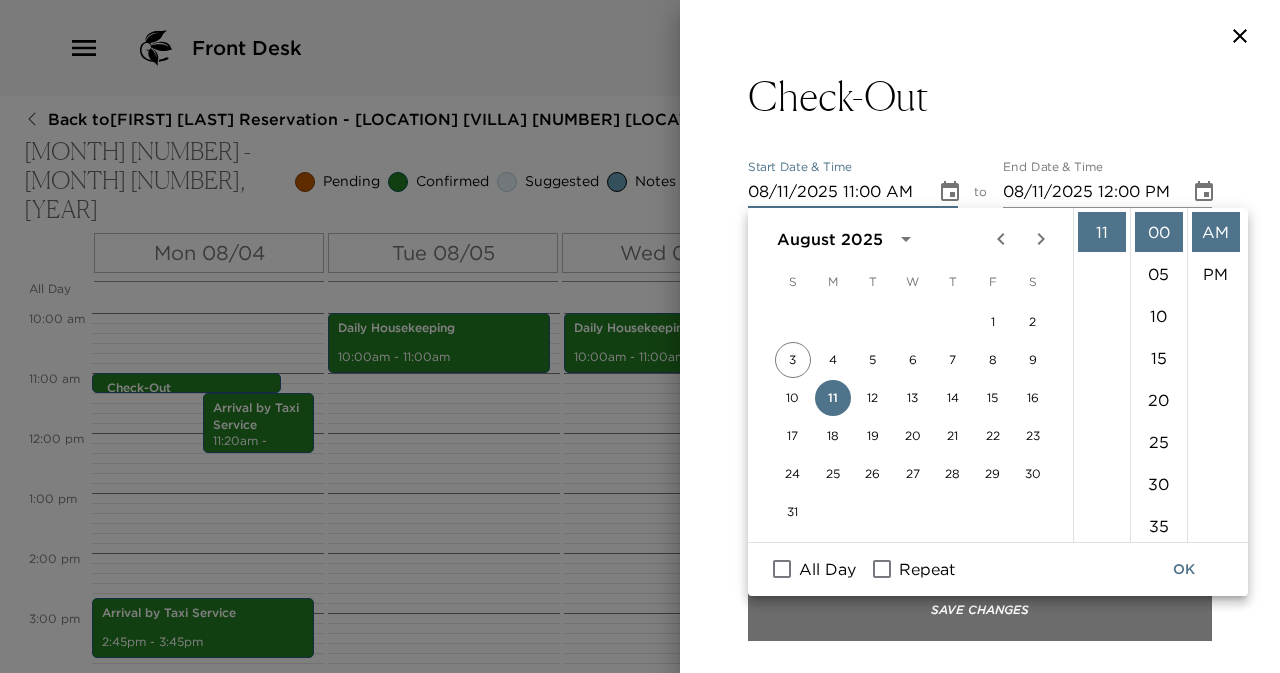 click on "Save Changes" at bounding box center (980, 611) 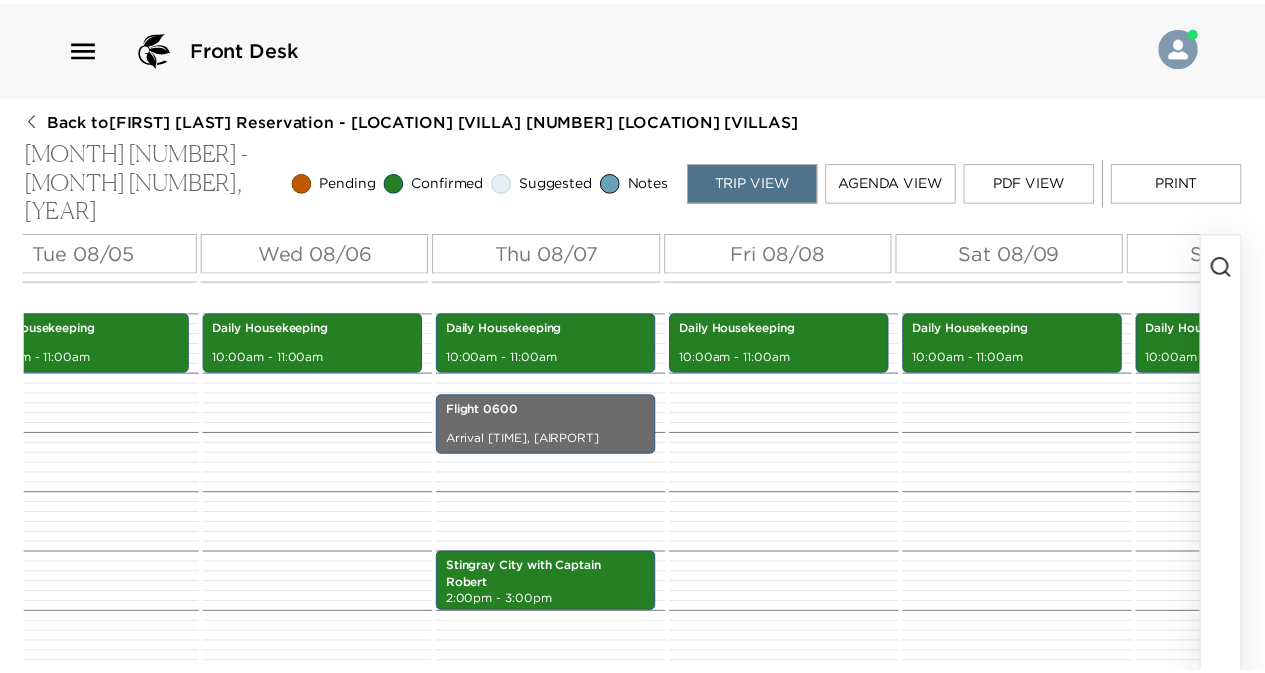 scroll, scrollTop: 0, scrollLeft: 781, axis: horizontal 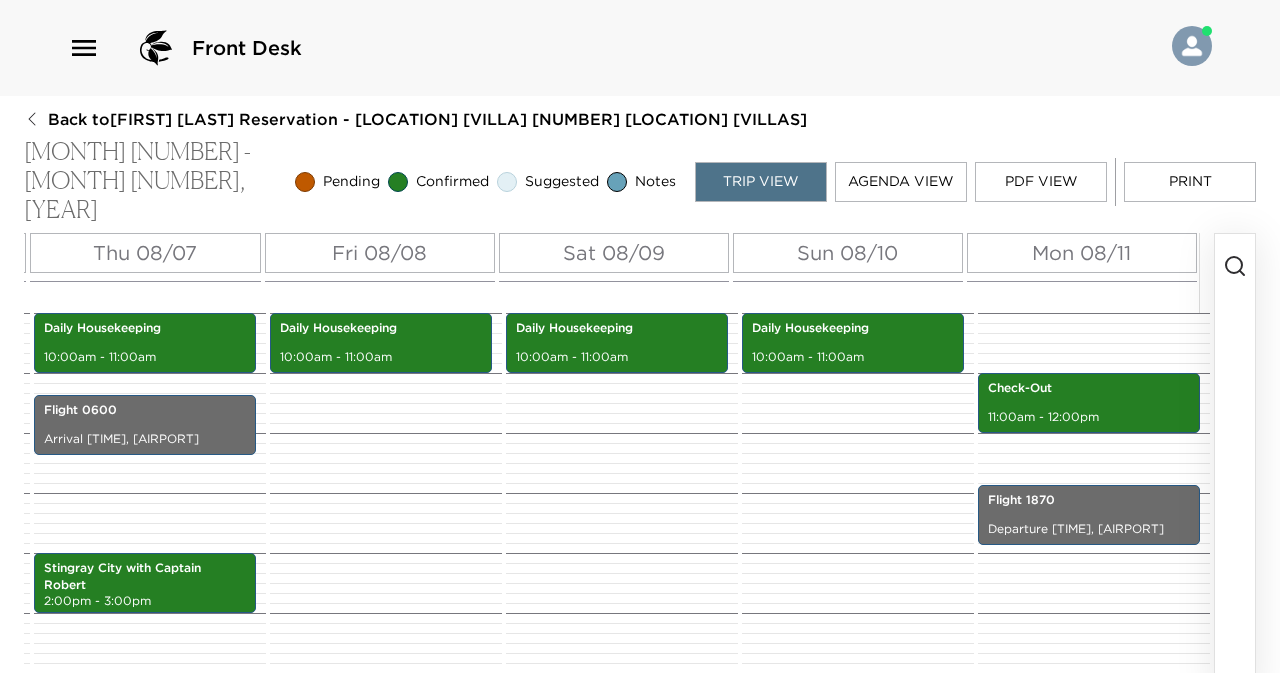 click on "Print" at bounding box center [1190, 182] 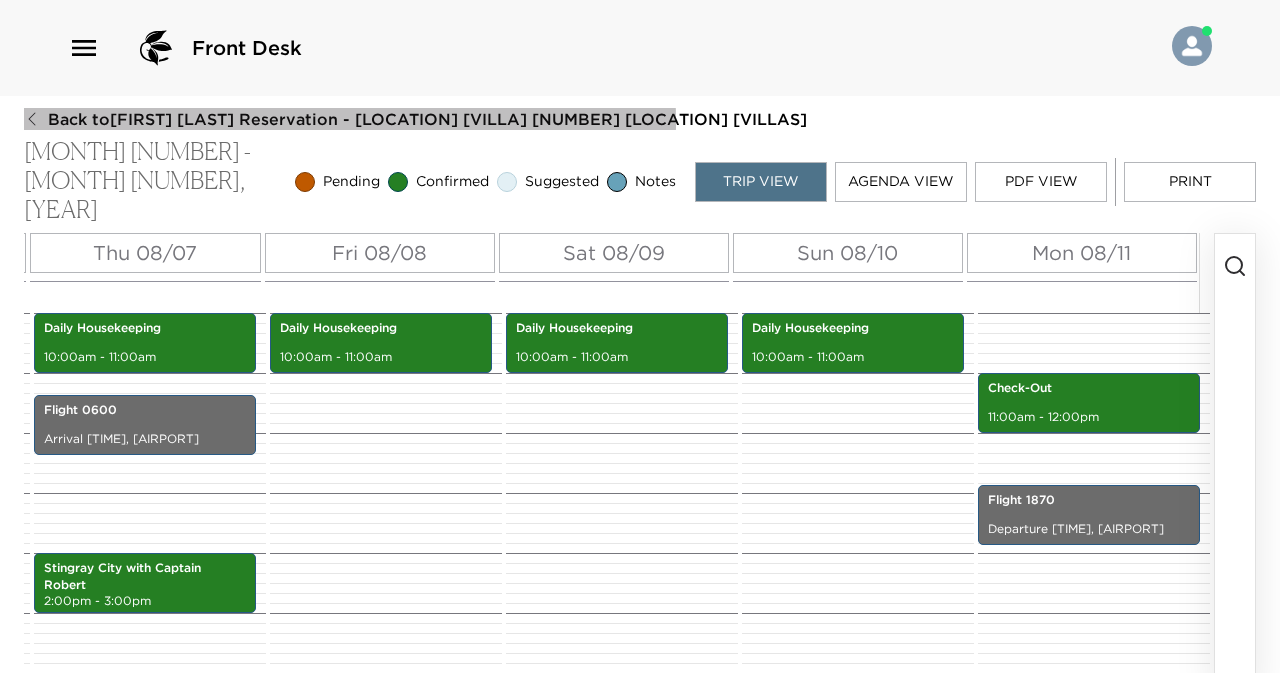 click 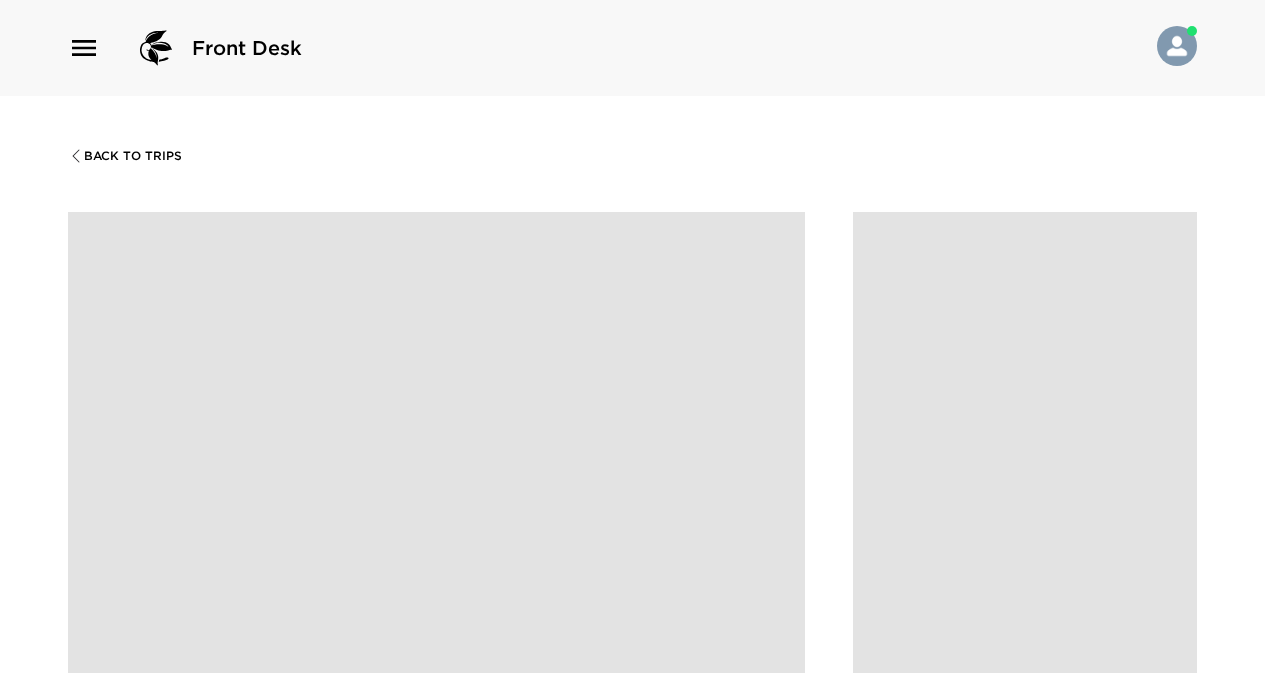 click on "Back To Trips" at bounding box center [133, 156] 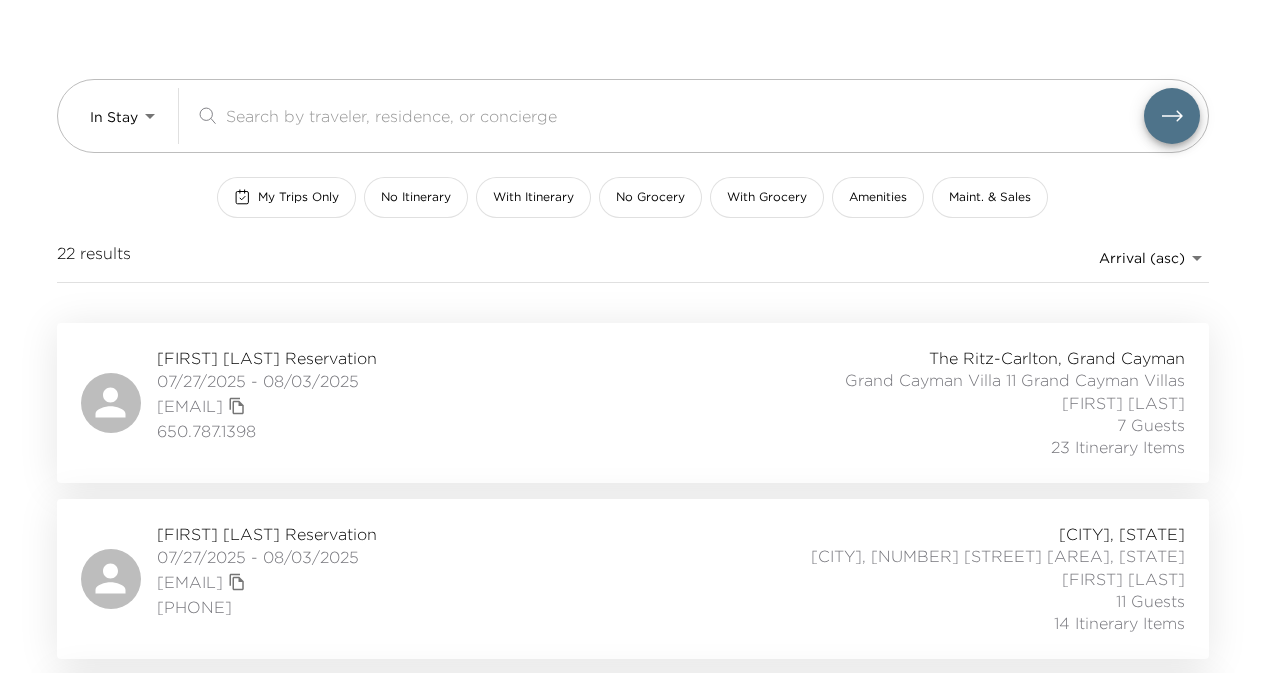 scroll, scrollTop: 0, scrollLeft: 0, axis: both 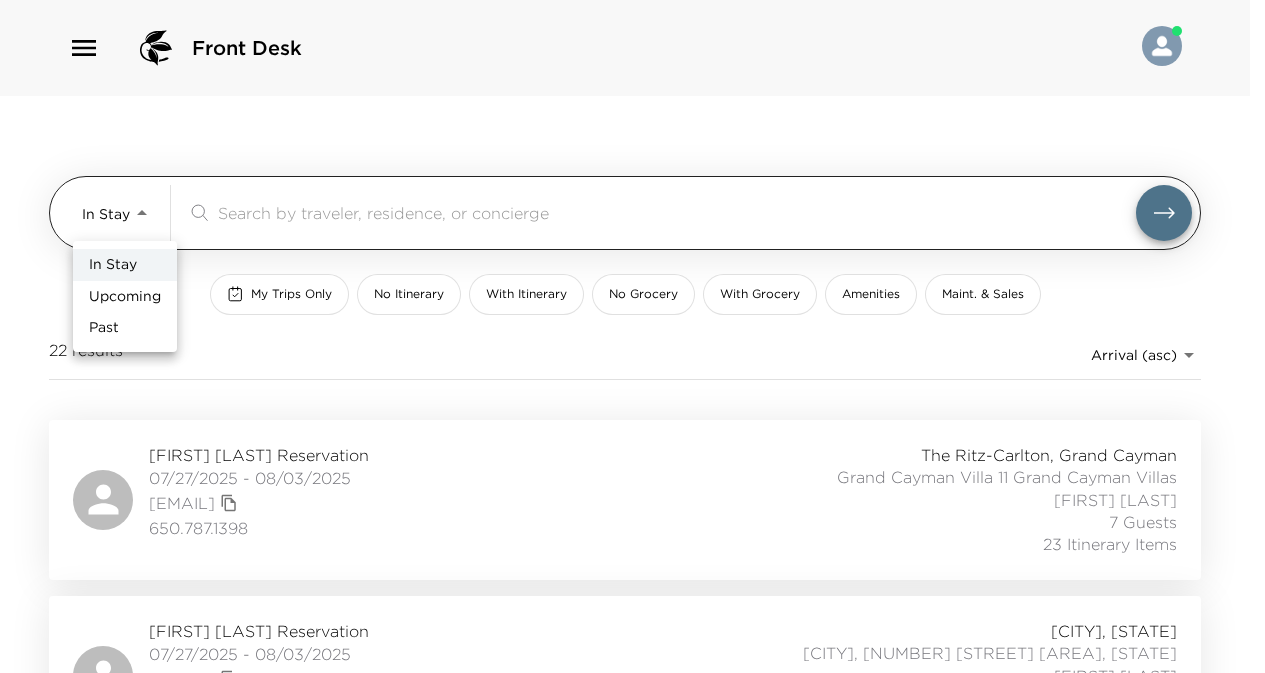 click on "Front Desk In Stay In-Stay ​ My Trips Only No Itinerary With Itinerary No Grocery With Grocery Amenities Maint. & Sales 22 results Arrival (asc) reservations_prod_arrival_asc Myla La Poll Reservation 07/27/2025 - 08/03/2025 mylatravels@gmail.com 650.787.1398 The Ritz-Carlton, Grand Cayman Grand Cayman Villa 11 Grand Cayman Villas Dwene Ebanks 7 Guests 23 Itinerary Items Larry Cress Reservation 07/27/2025 - 08/03/2025 lcress@ntglobal.com 2816154789 WaterColor, Florida WaterColor, 118 Scrub Oak Circle  Emerald Coast, Florida Jessica Bowling 11 Guests 14 Itinerary Items Doug Jones Reservation 07/29/2025 - 08/03/2025 dougajones12@gmail.com +1 913 256 8061 The Ritz-Carlton, Grand Cayman Grand Cayman Villa 05 Grand Cayman Villas Glenovan Balfore 2 Guests 1 Itinerary Item Michael McDaniel Reservation 07/30/2025 - 08/03/2025 mdmcdaniel49@gmail.com 419-340-2750 The Ritz-Carlton, Grand Cayman Grand Cayman Villa 03 Grand Cayman Villas Dwene Ebanks 3 Guests 14 Itinerary Items Elizabeth Foo Reservation liz.foo@gmail.com" at bounding box center (632, 336) 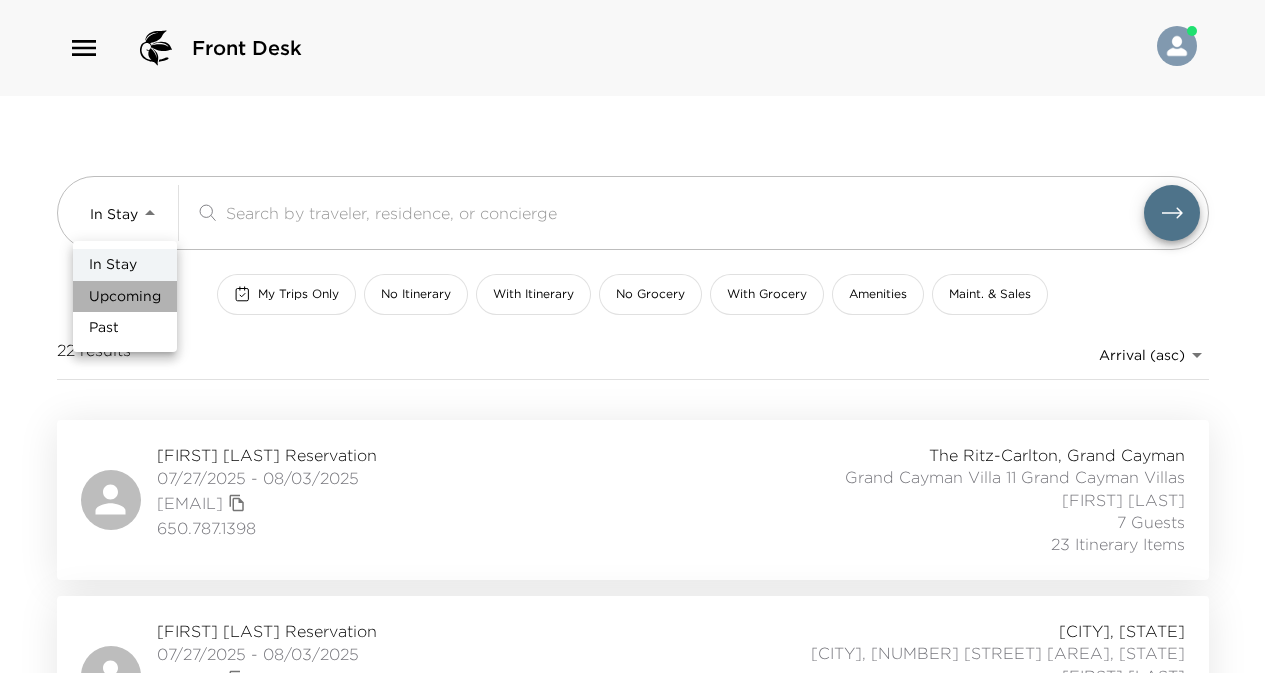 click on "Upcoming" at bounding box center (125, 297) 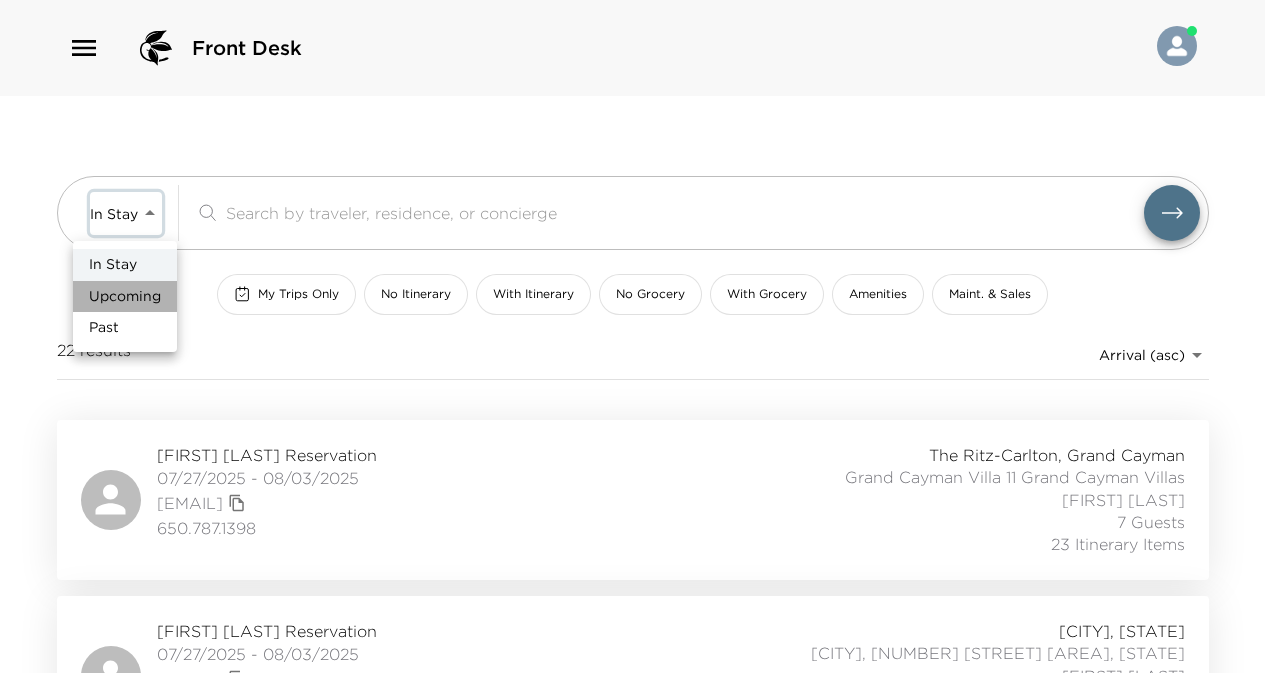 type on "Upcoming" 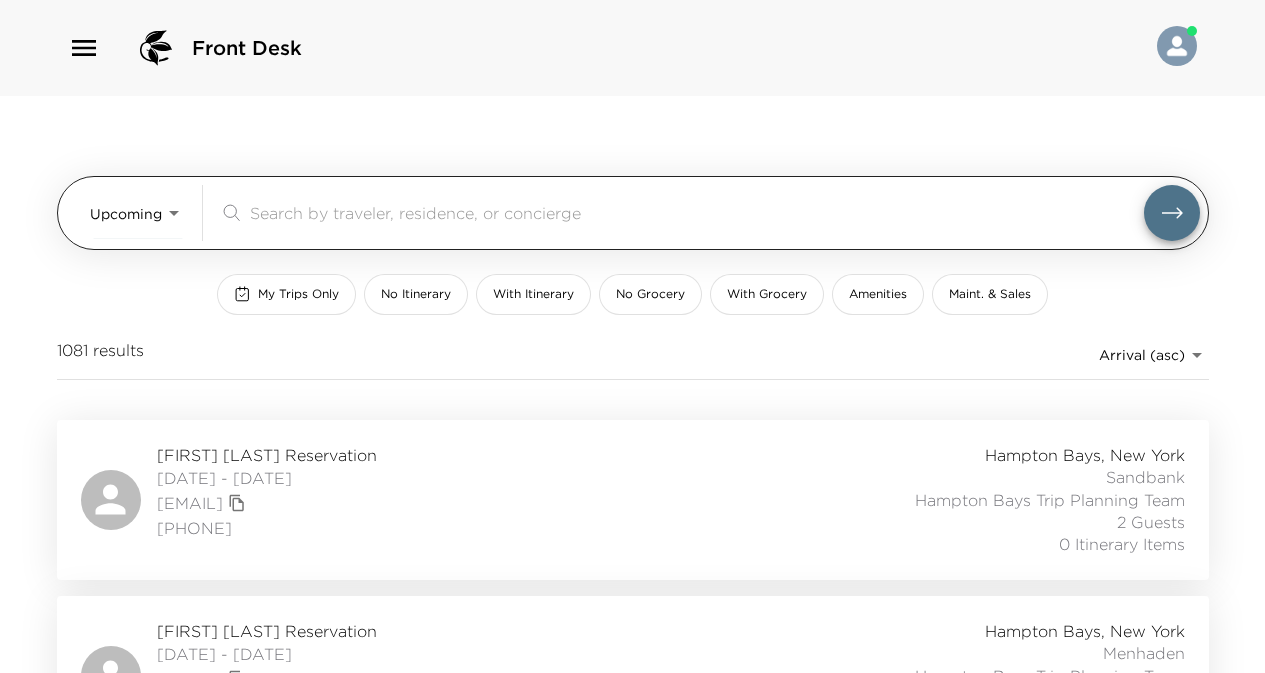 click at bounding box center (697, 212) 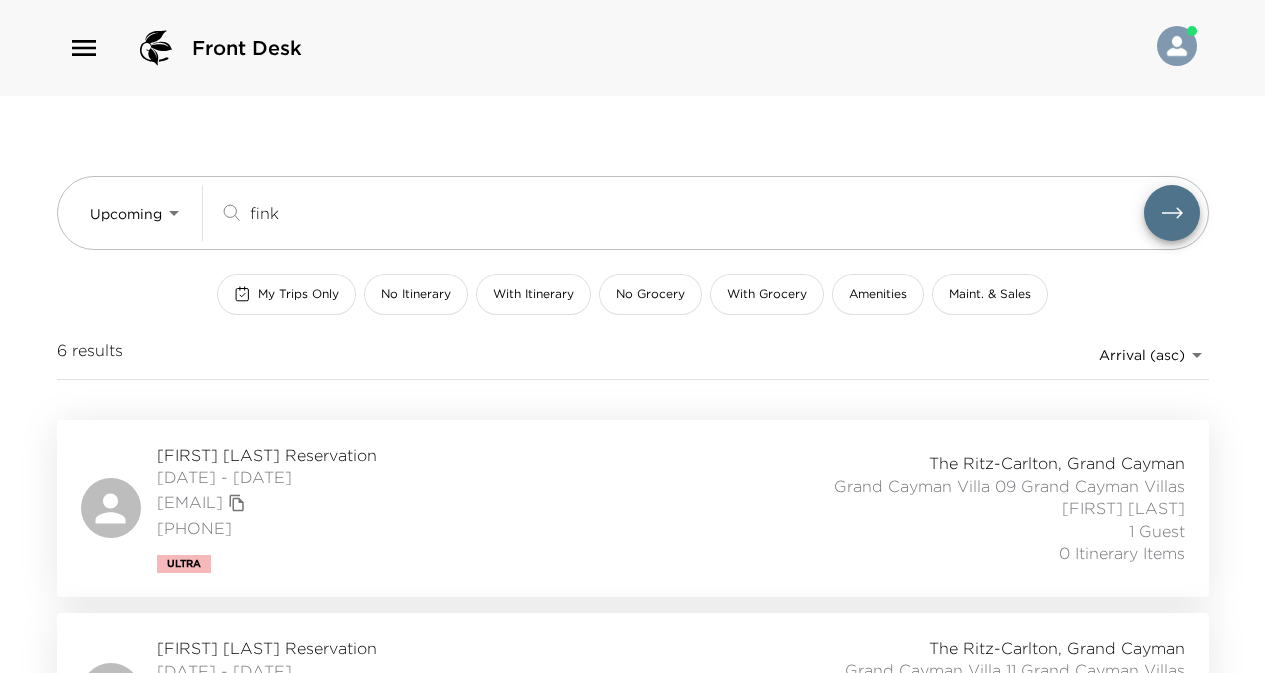 type on "fink" 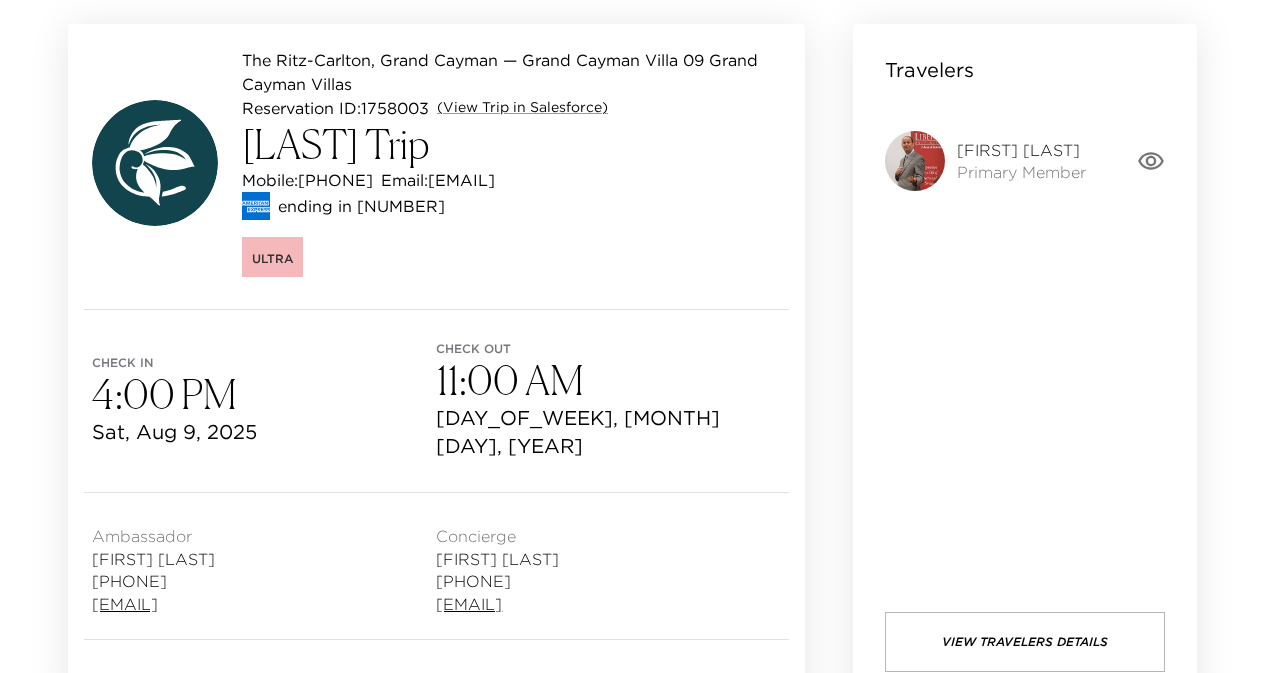 scroll, scrollTop: 0, scrollLeft: 0, axis: both 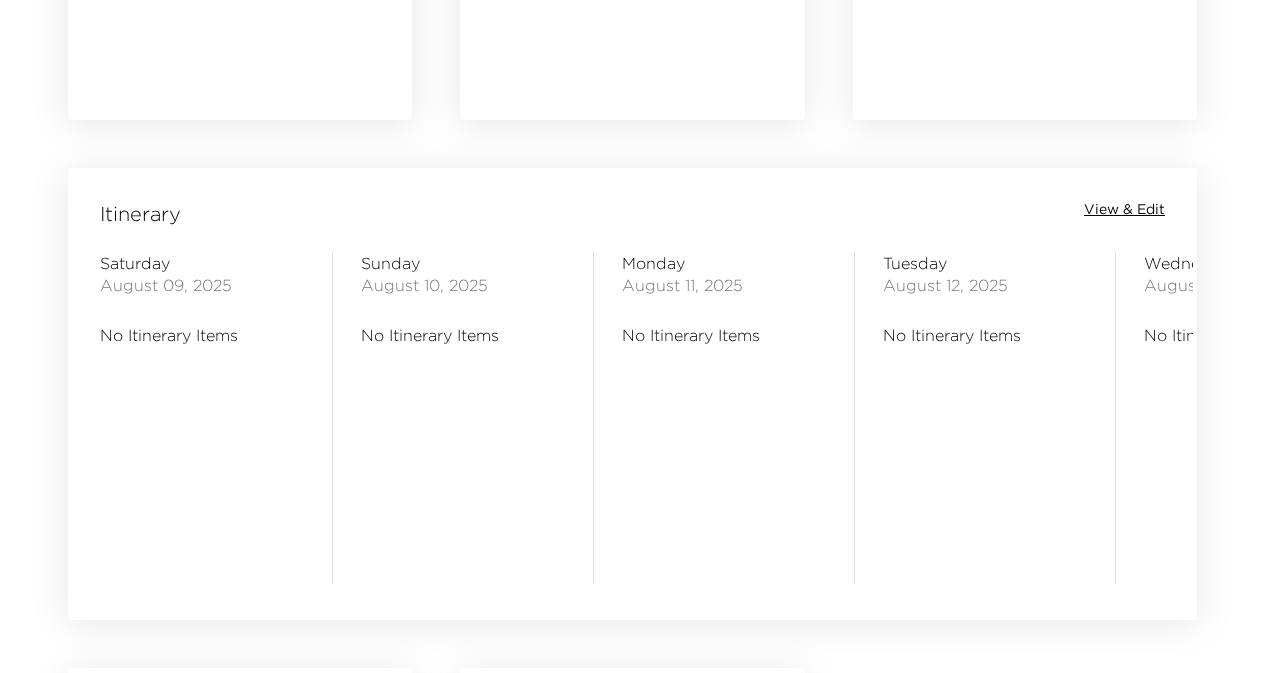 click on "View & Edit" at bounding box center (1124, 210) 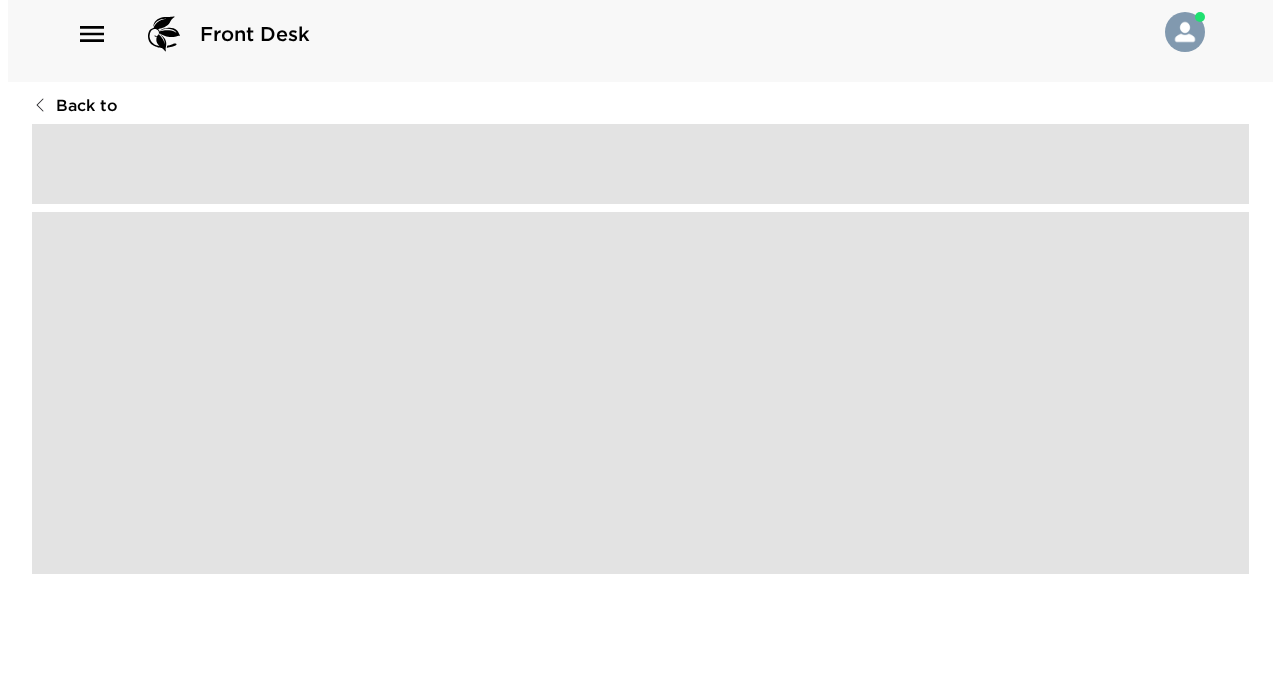 scroll, scrollTop: 0, scrollLeft: 0, axis: both 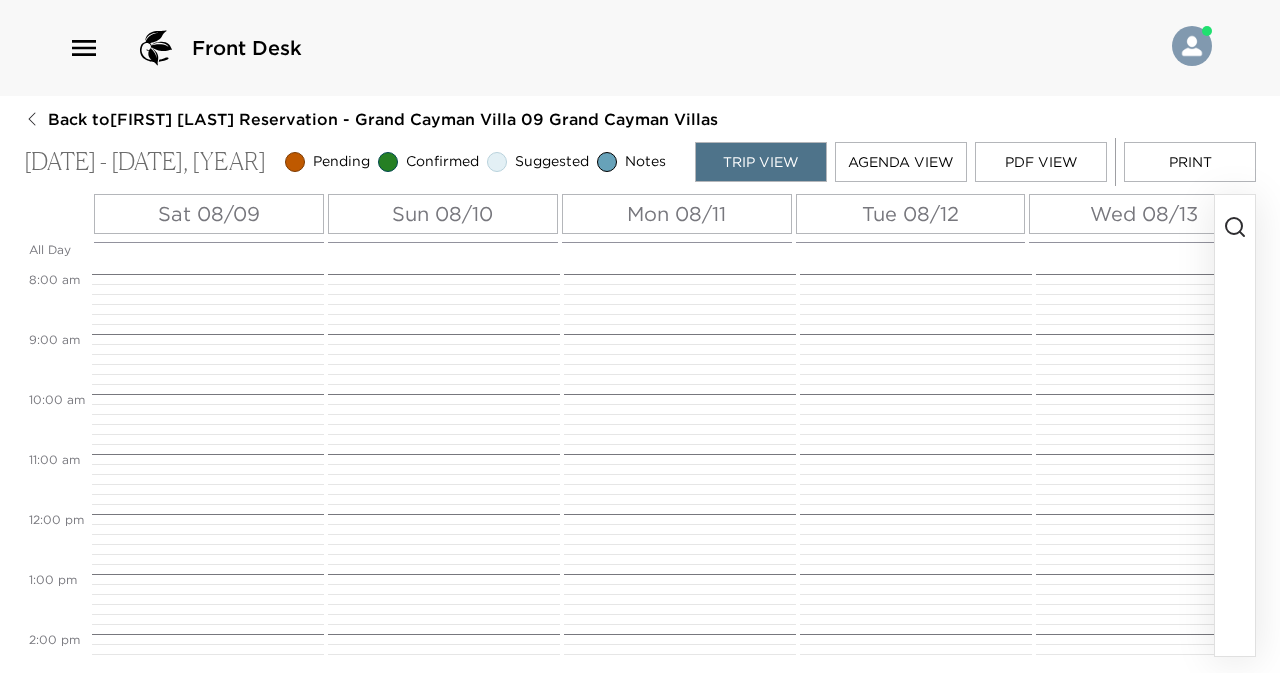 click 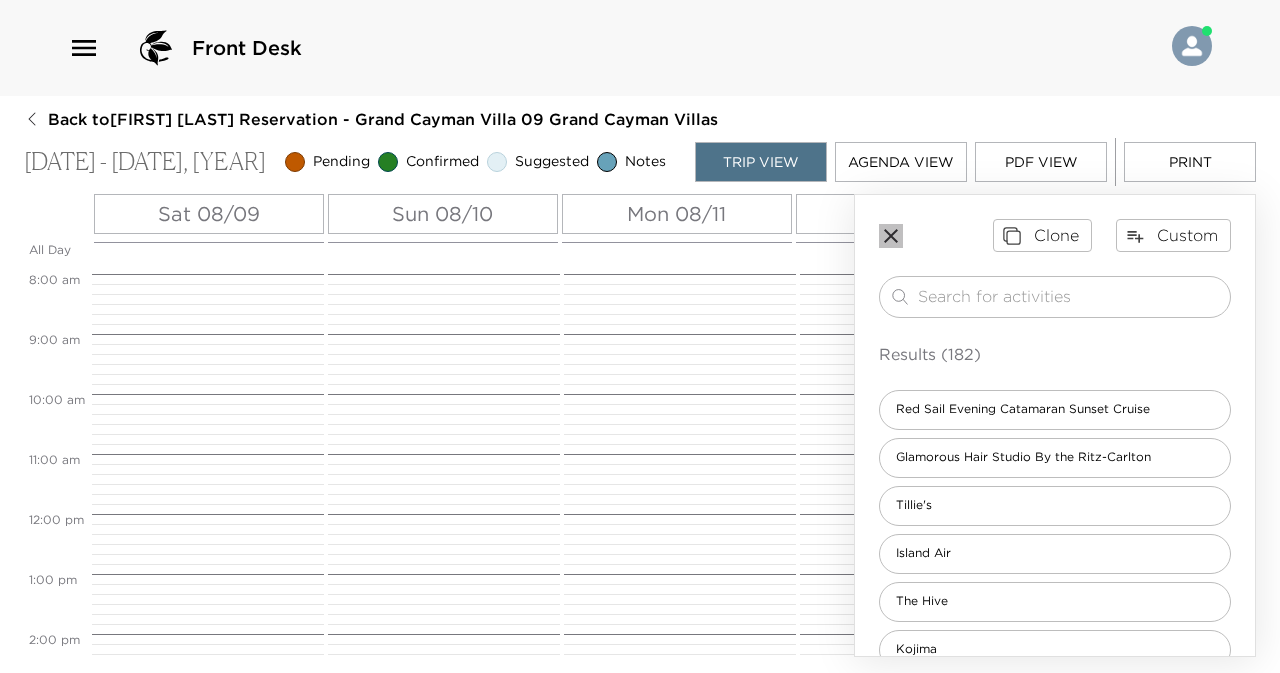 click 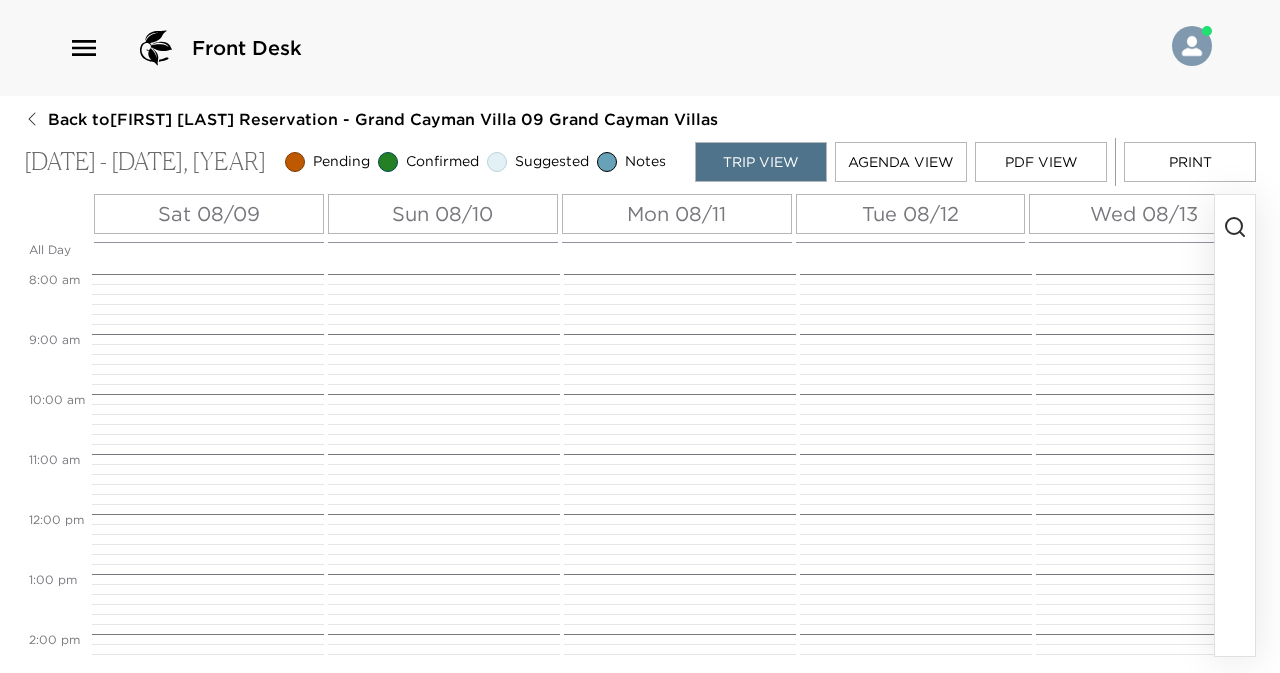 click on "PDF View" at bounding box center (1041, 162) 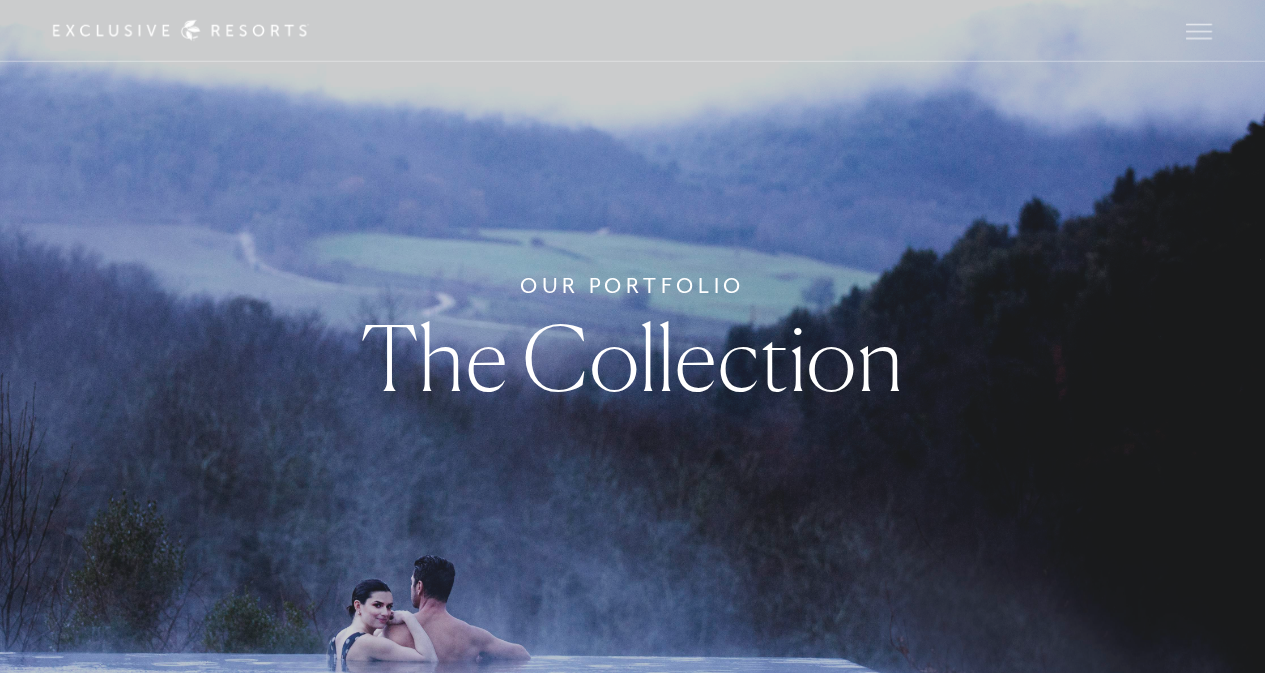 scroll, scrollTop: 0, scrollLeft: 0, axis: both 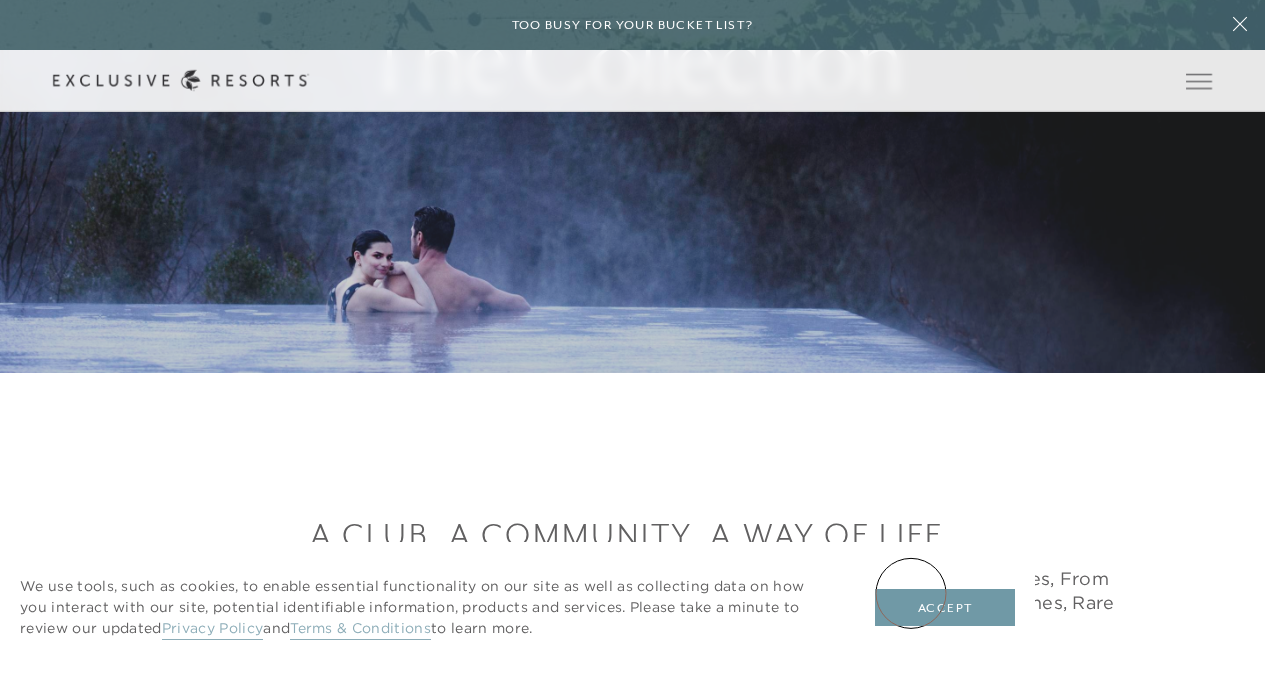 click on "Accept" at bounding box center (945, 608) 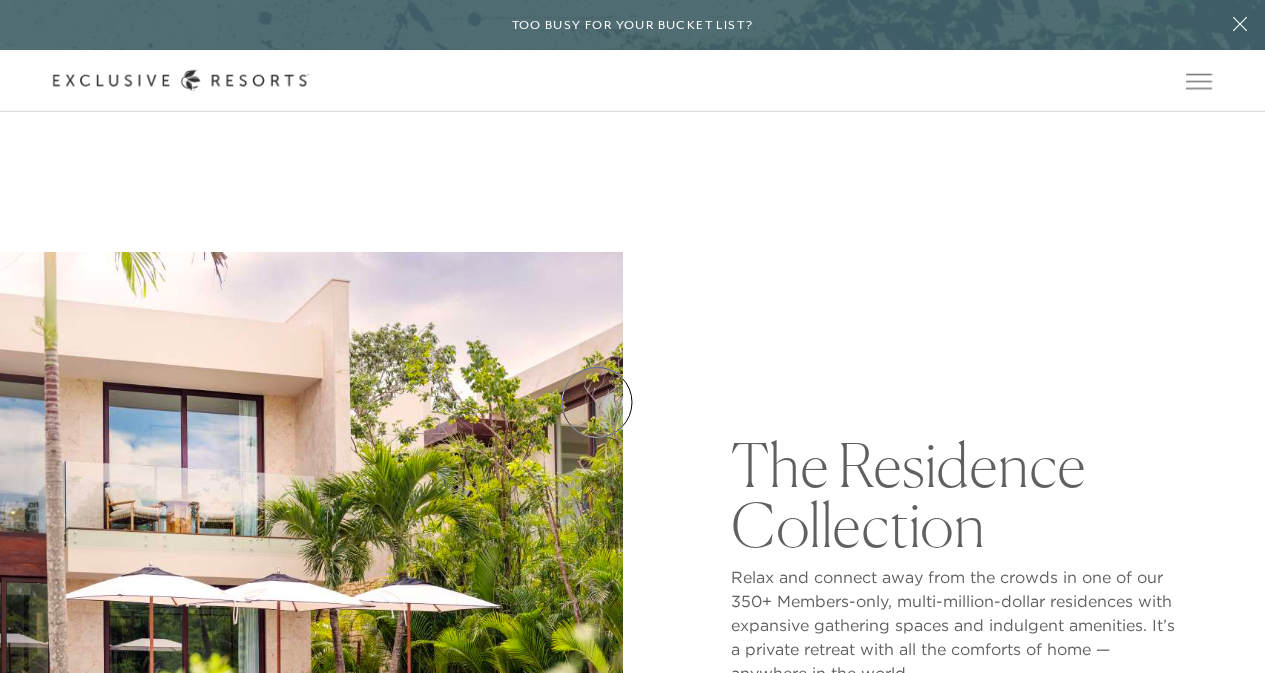 scroll, scrollTop: 1800, scrollLeft: 0, axis: vertical 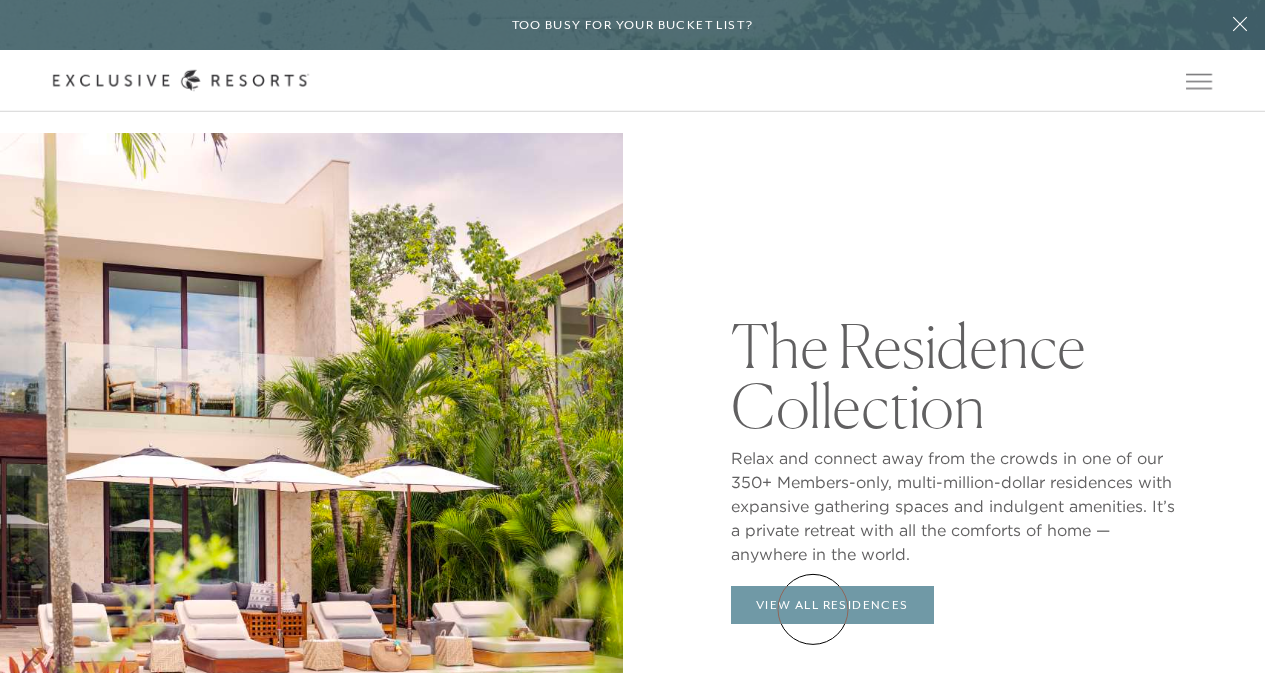 click on "View All Residences" at bounding box center (832, 605) 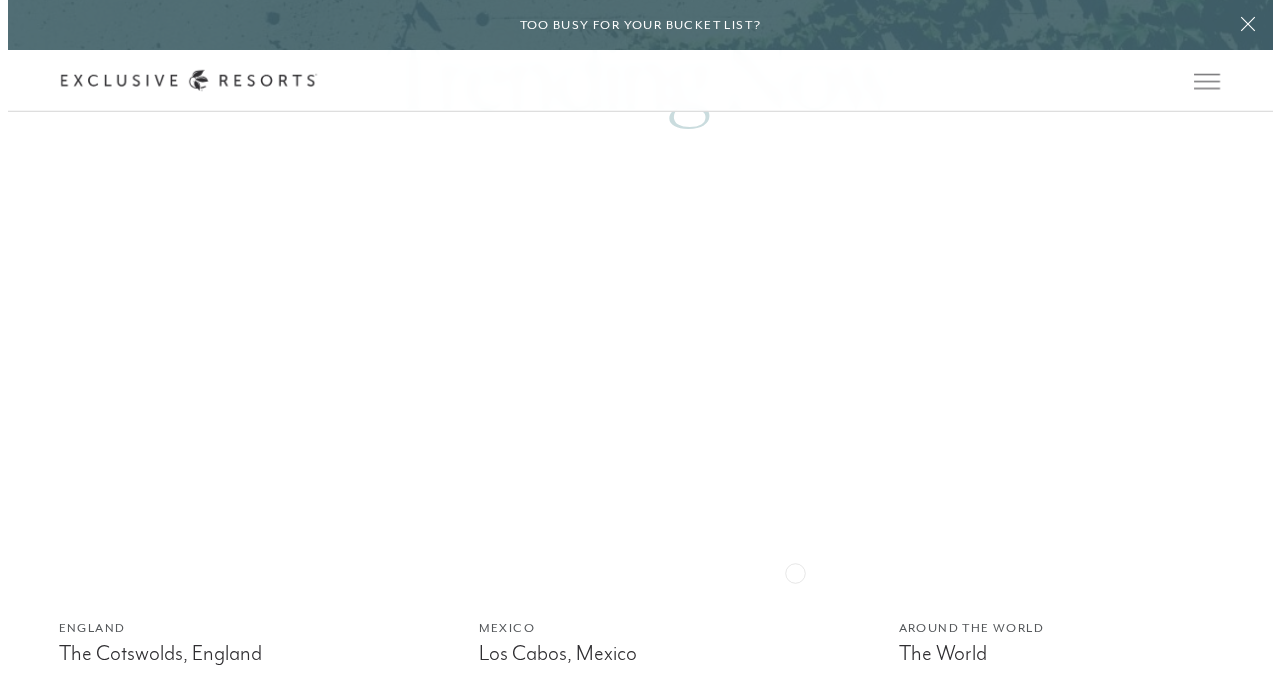scroll, scrollTop: 1300, scrollLeft: 0, axis: vertical 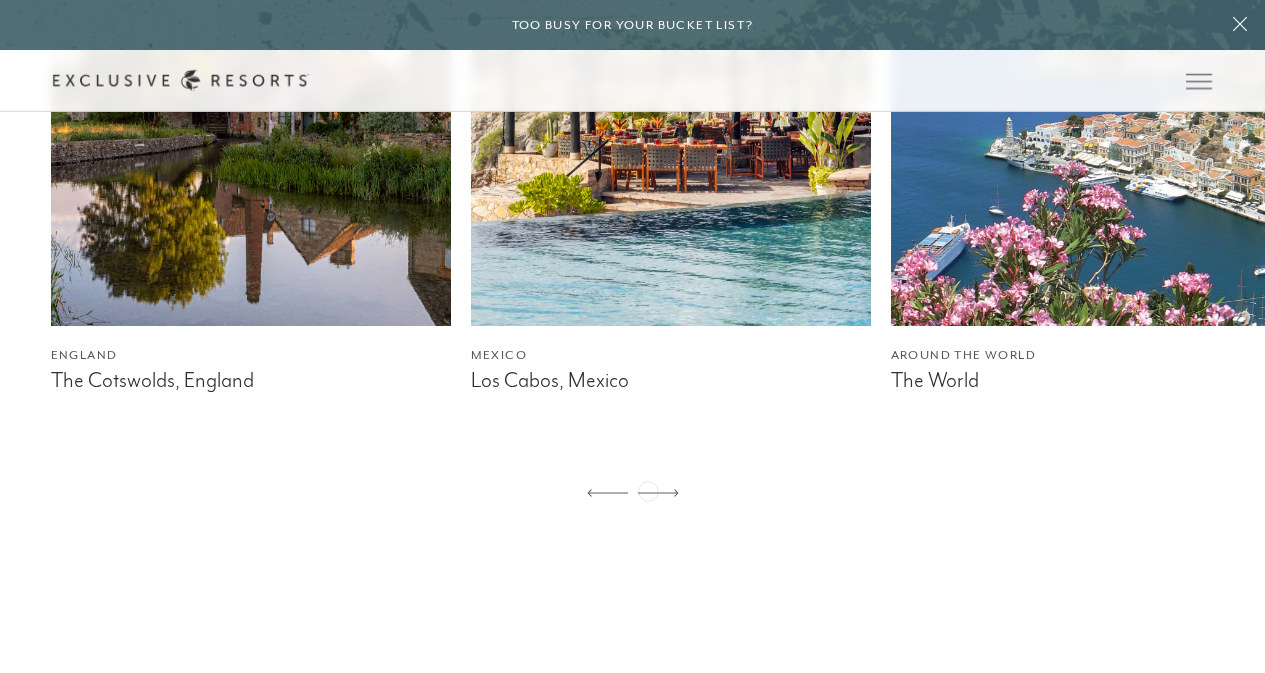 click 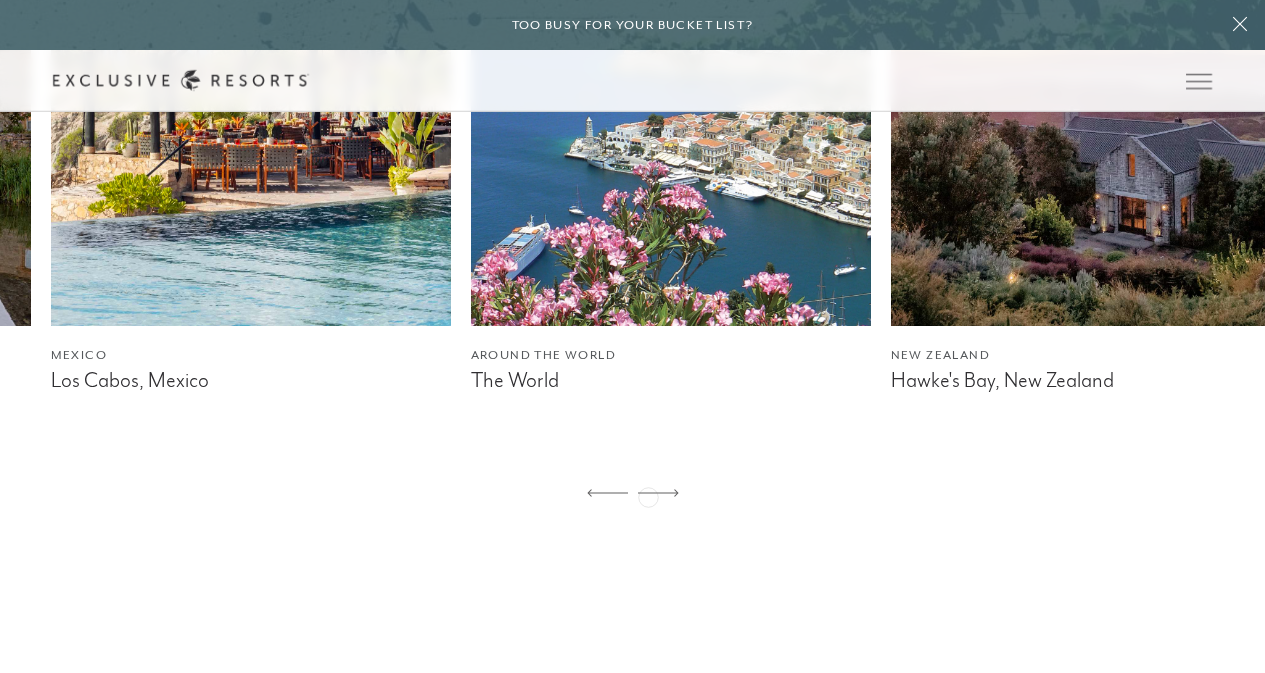 click 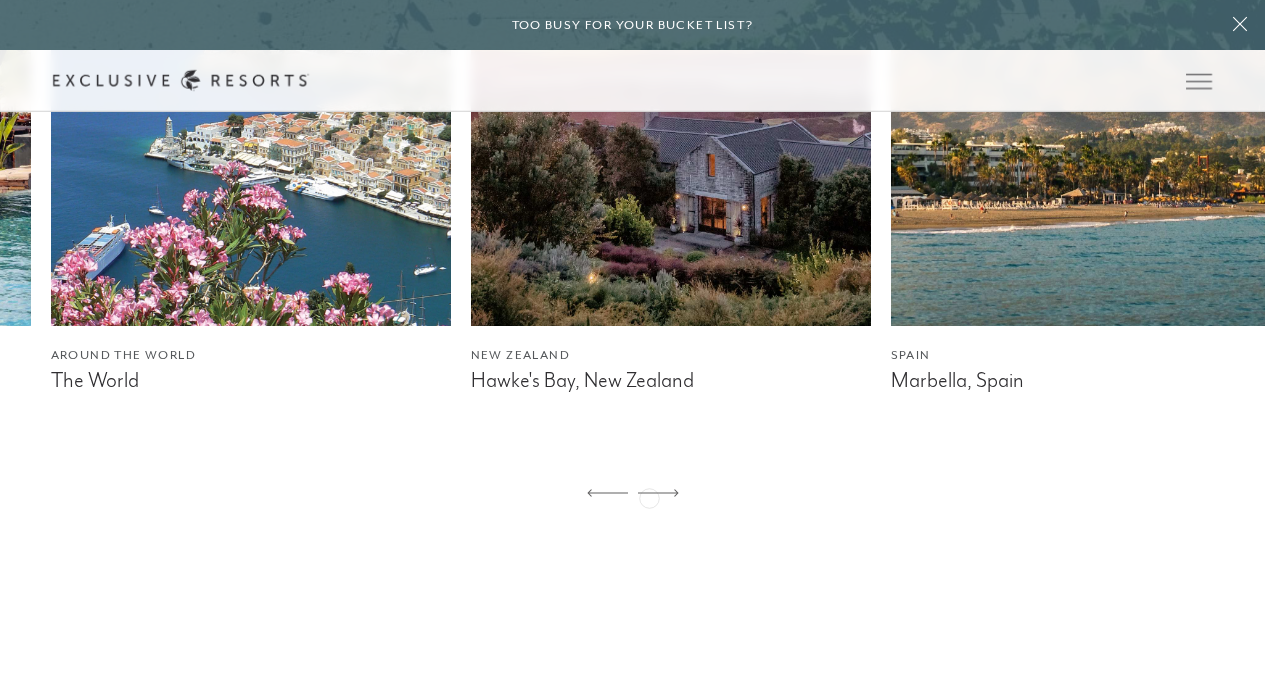 click 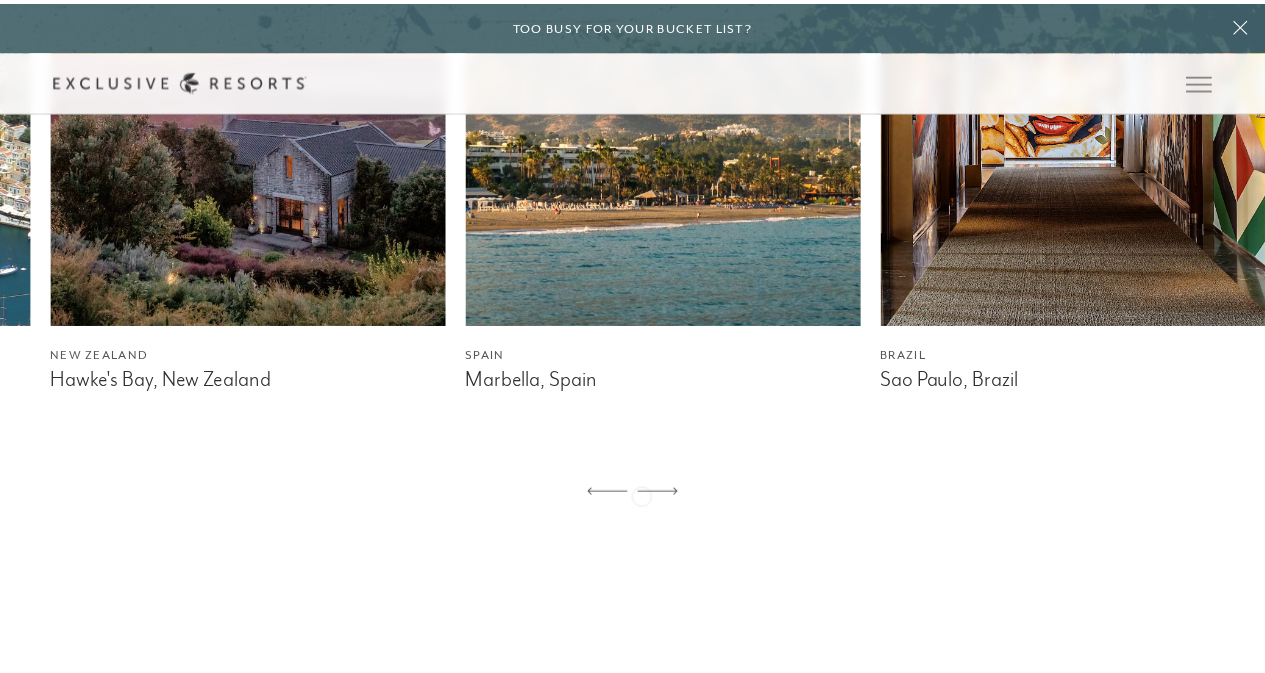scroll, scrollTop: 0, scrollLeft: 0, axis: both 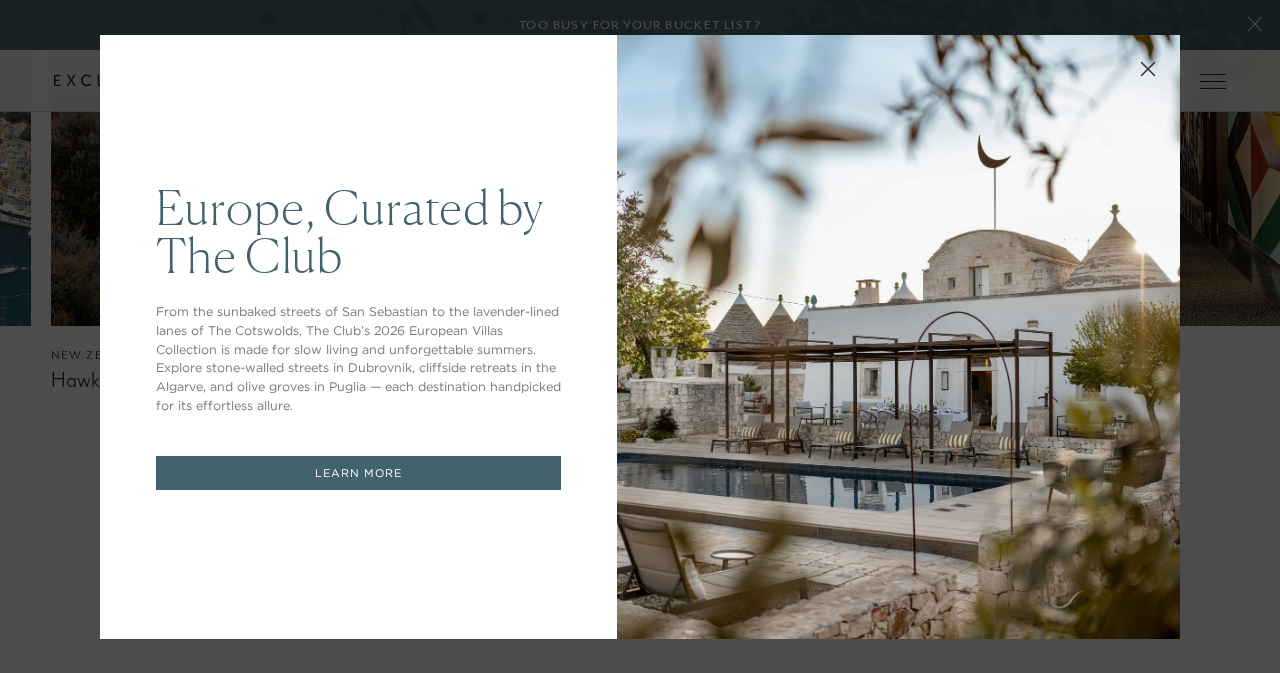 click at bounding box center [898, 337] 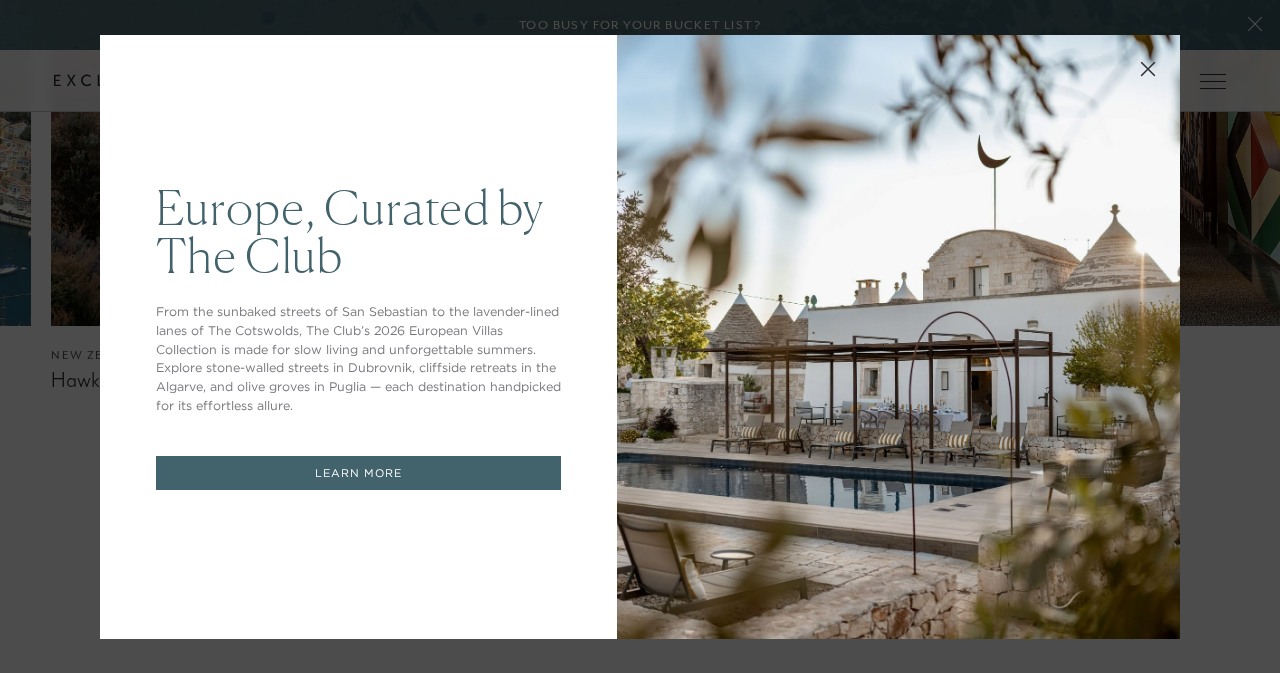 click 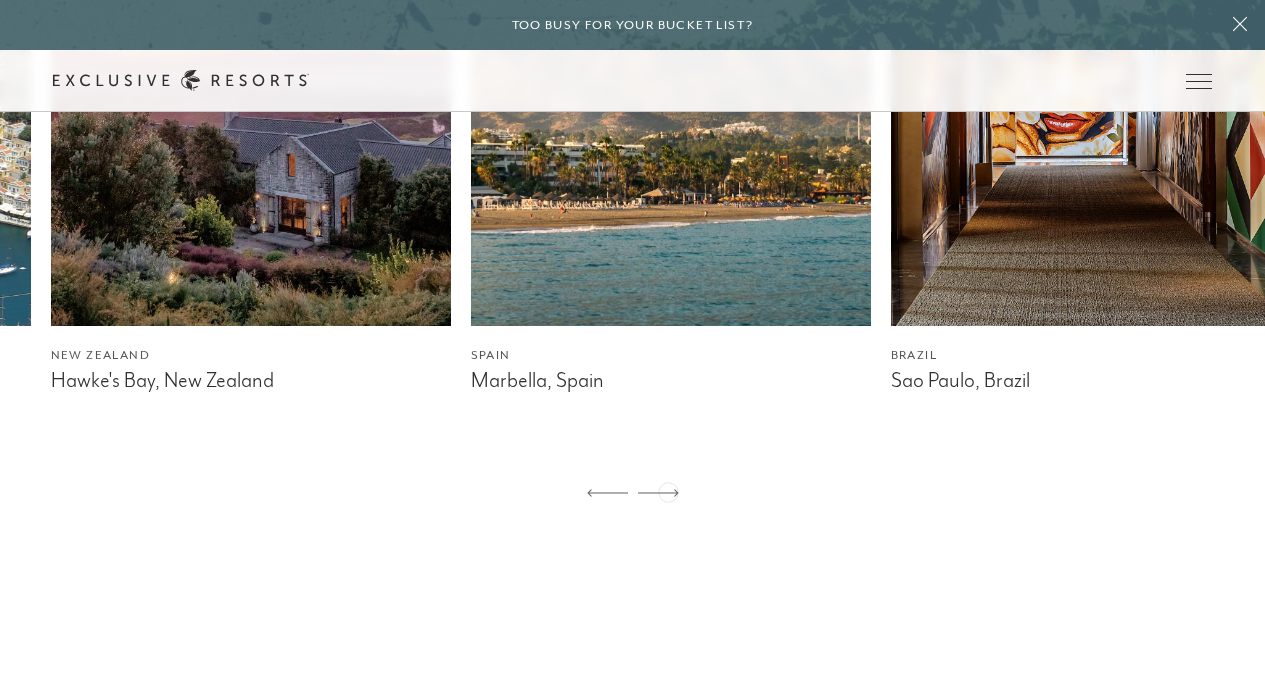 click 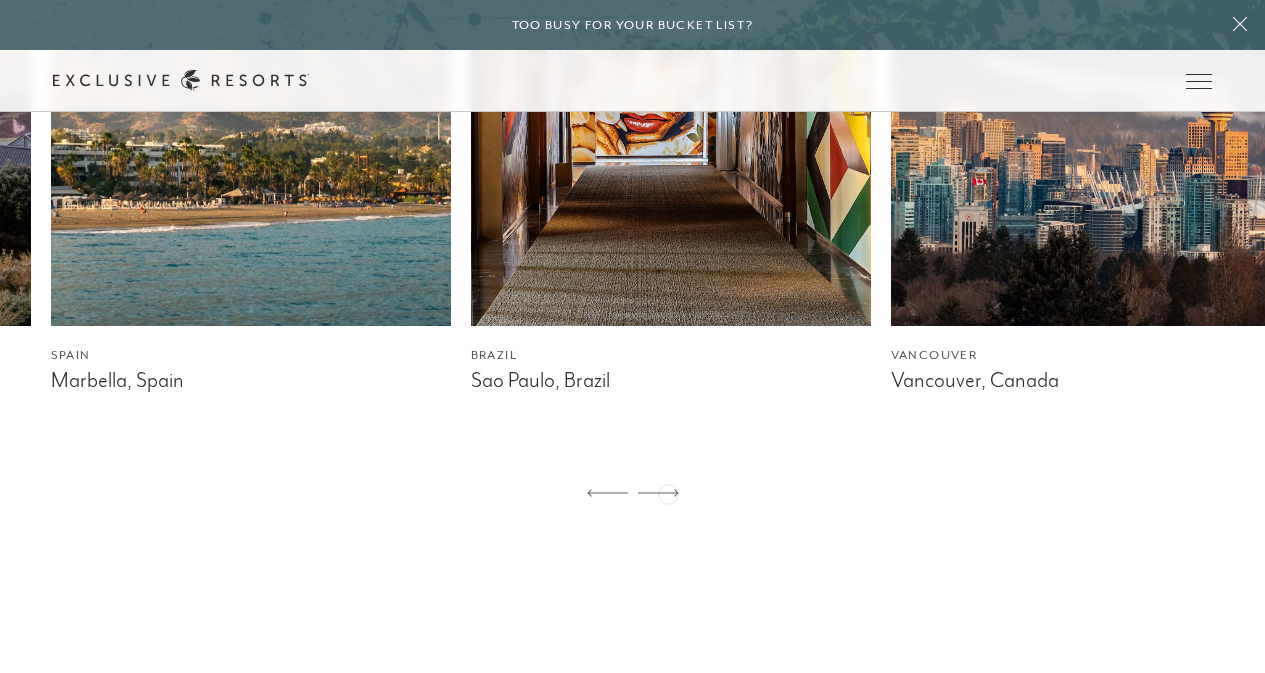 click 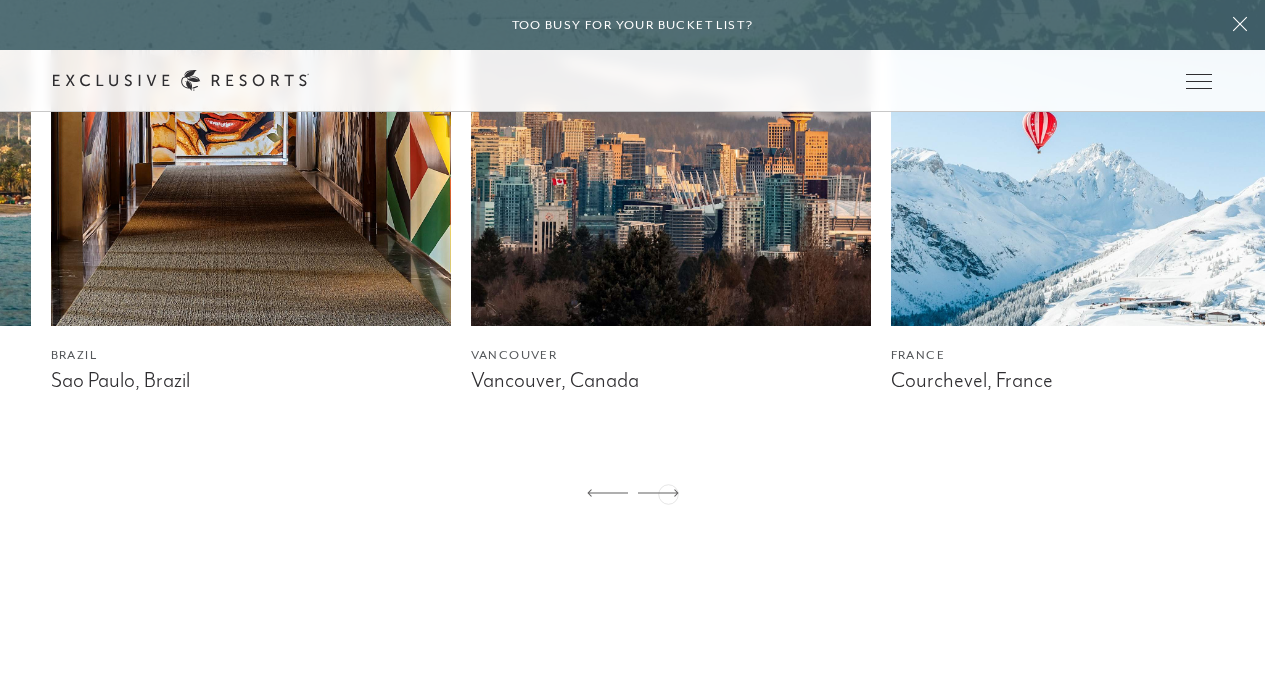 click 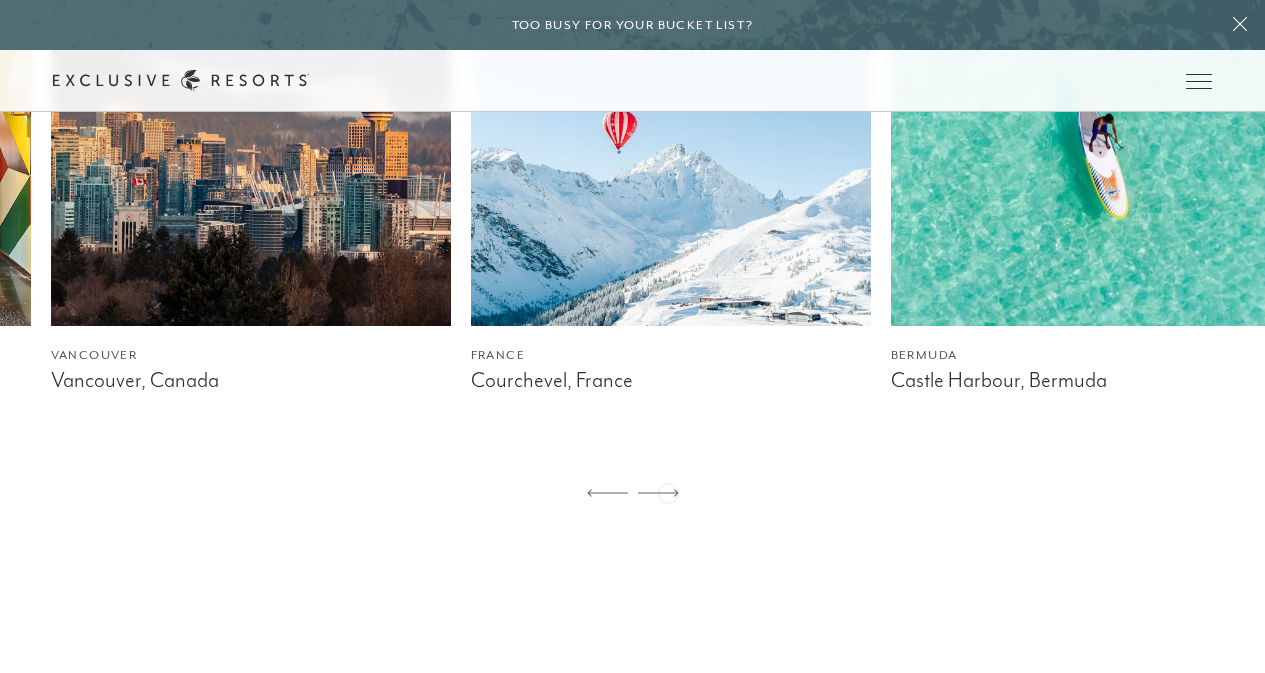 click 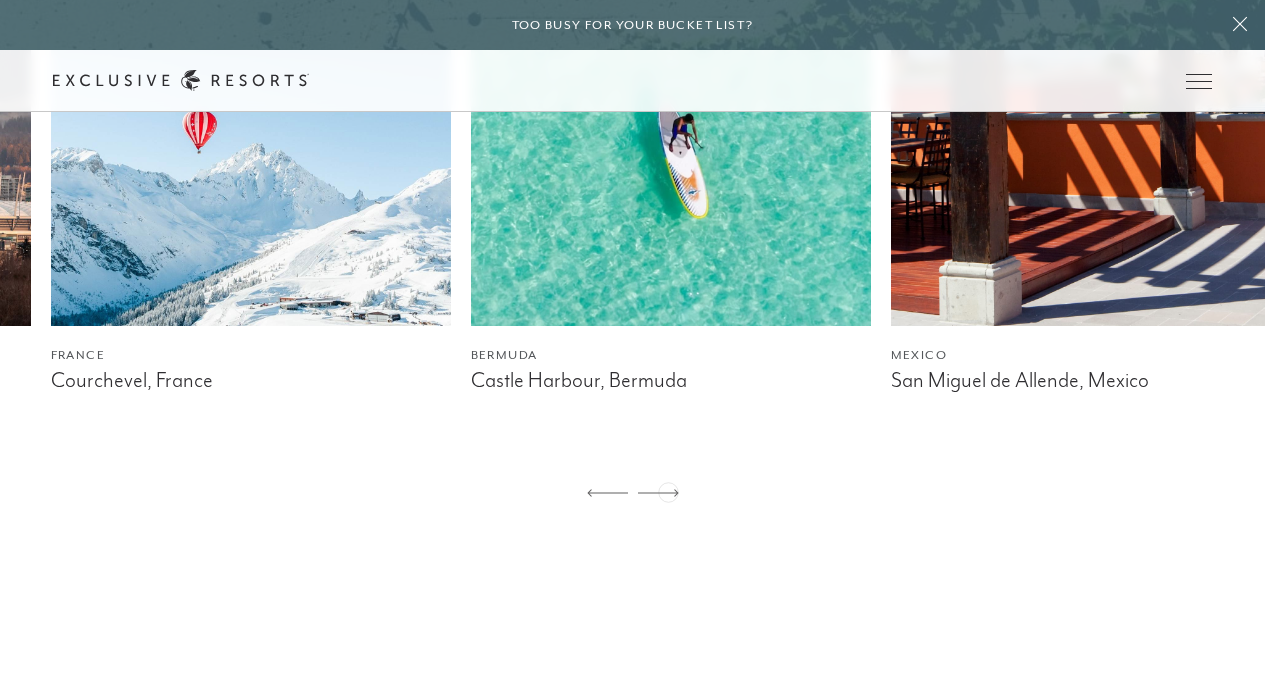 click 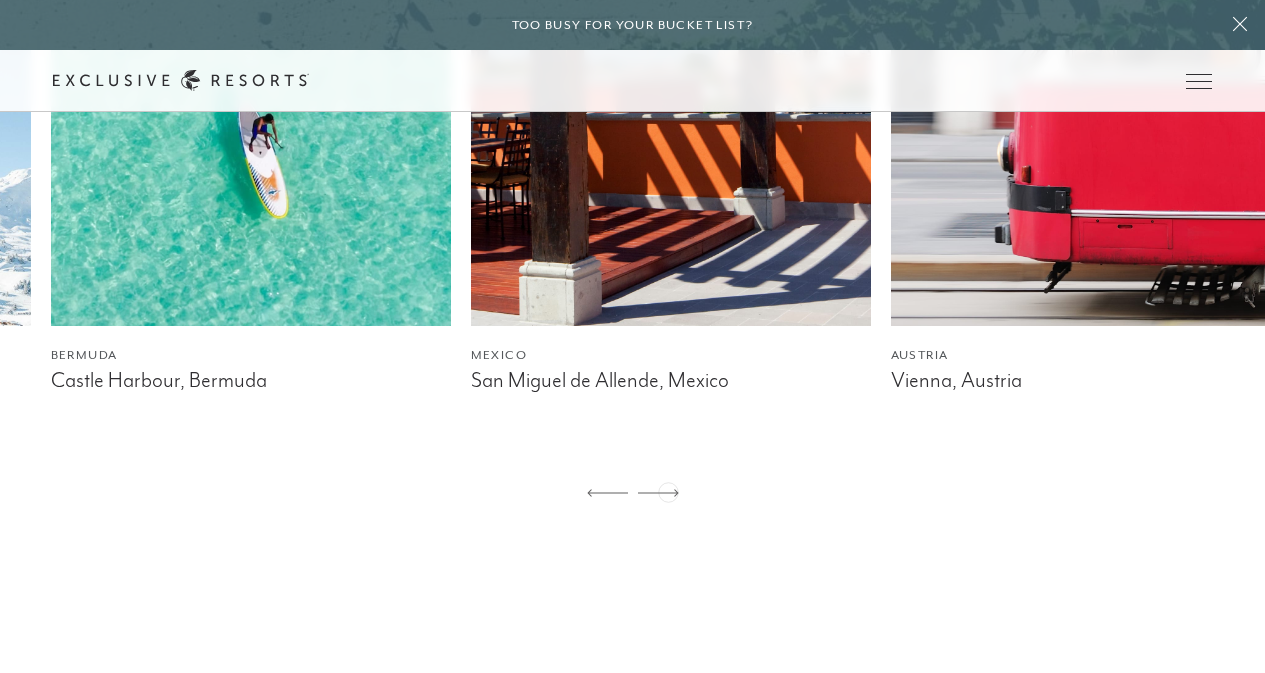 click 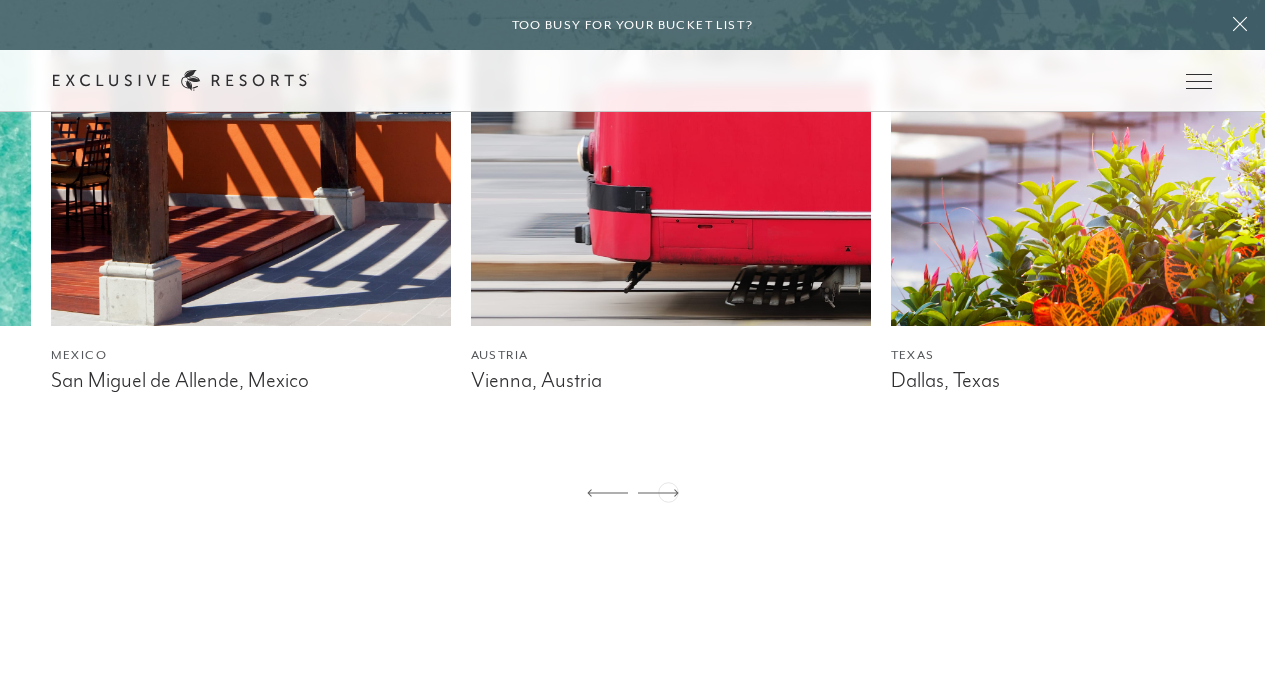 click 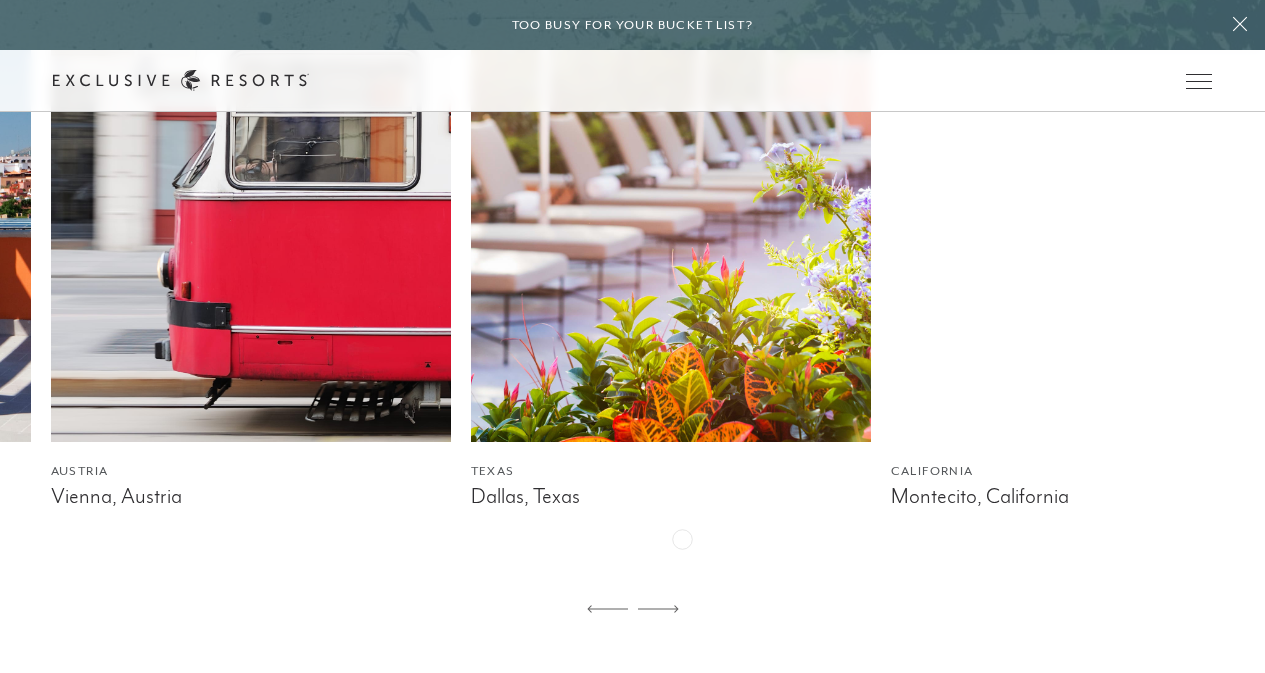 scroll, scrollTop: 1200, scrollLeft: 0, axis: vertical 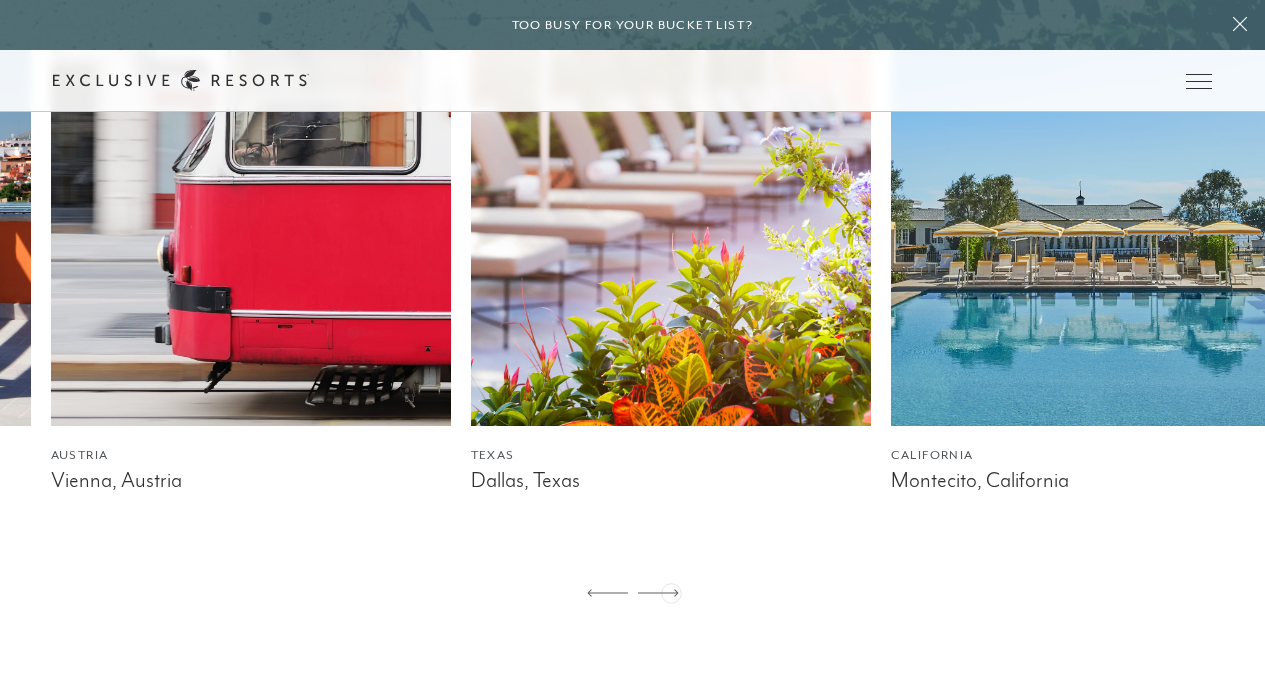 click 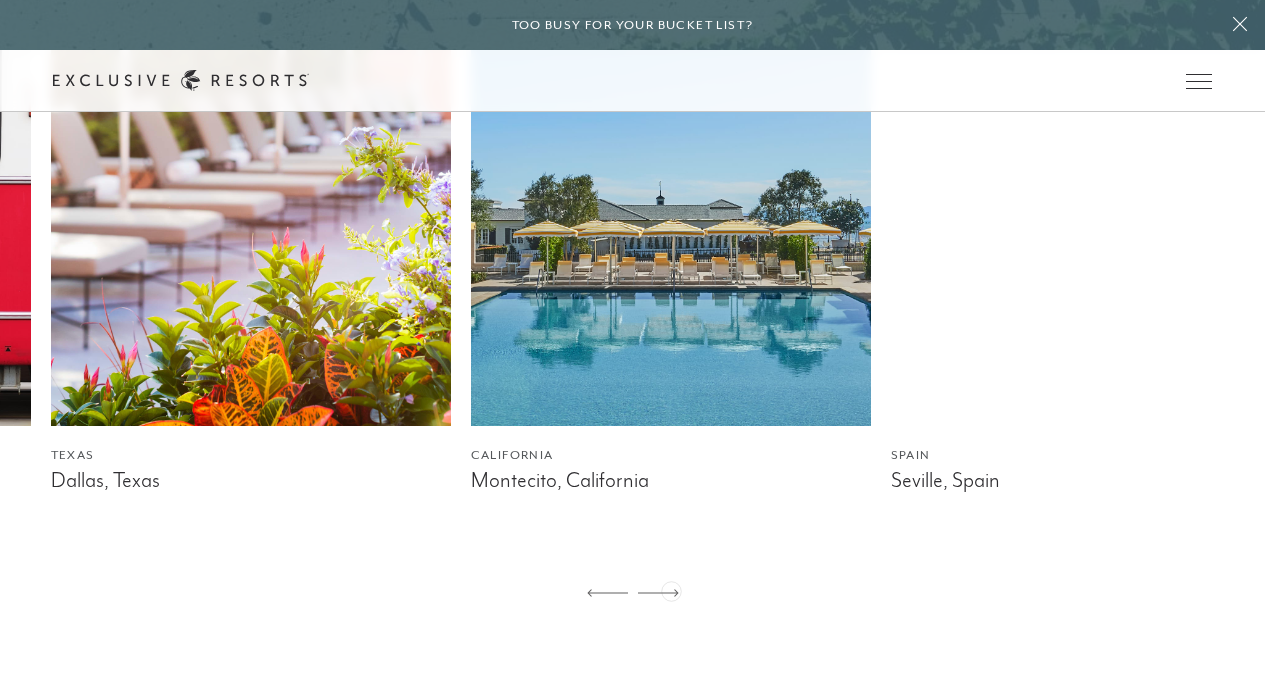 click 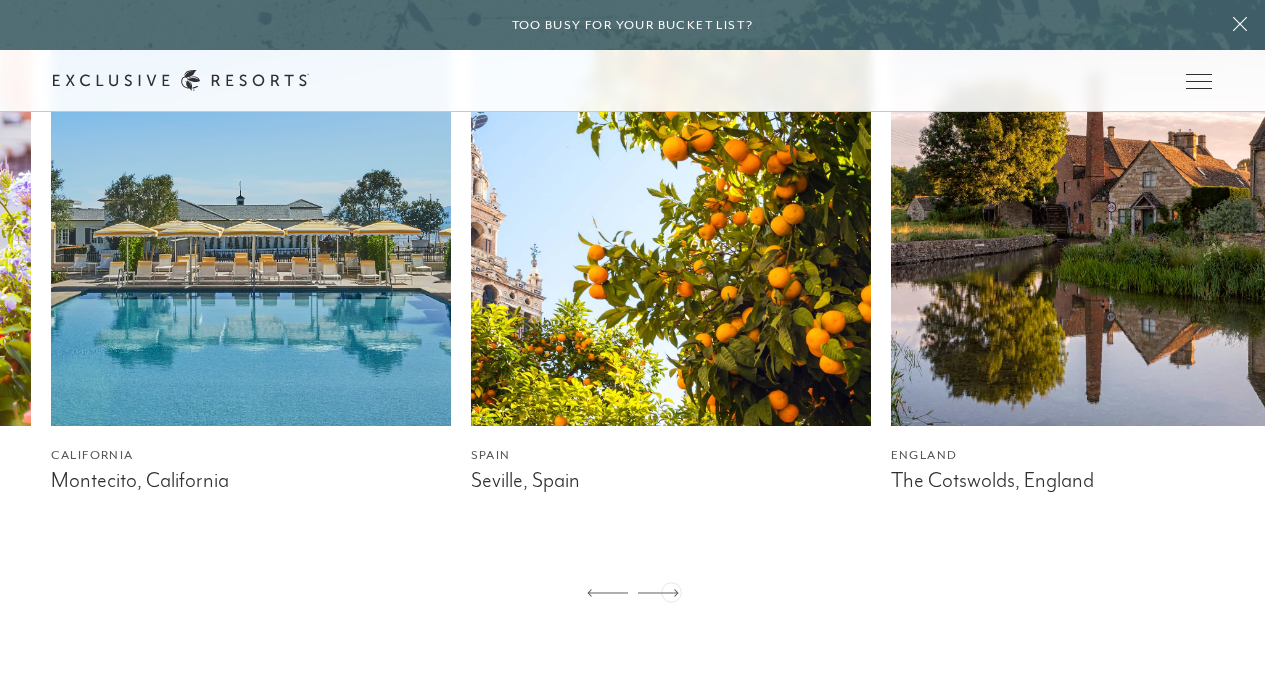 click 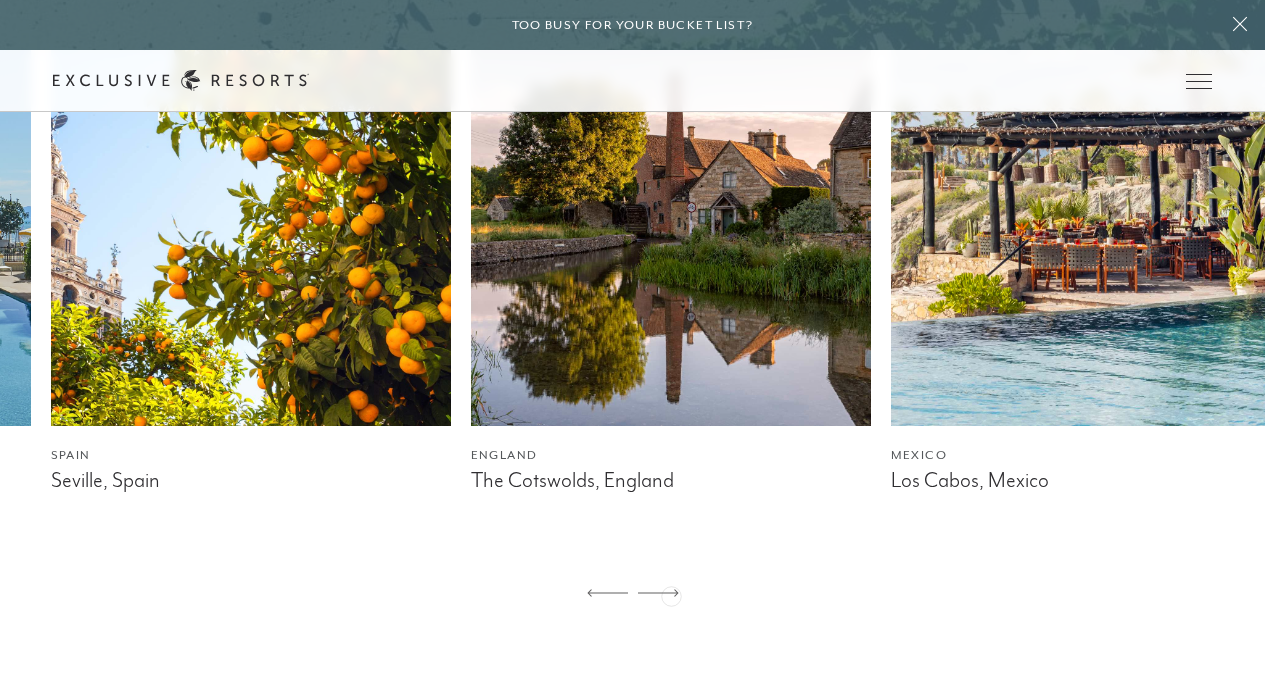 click 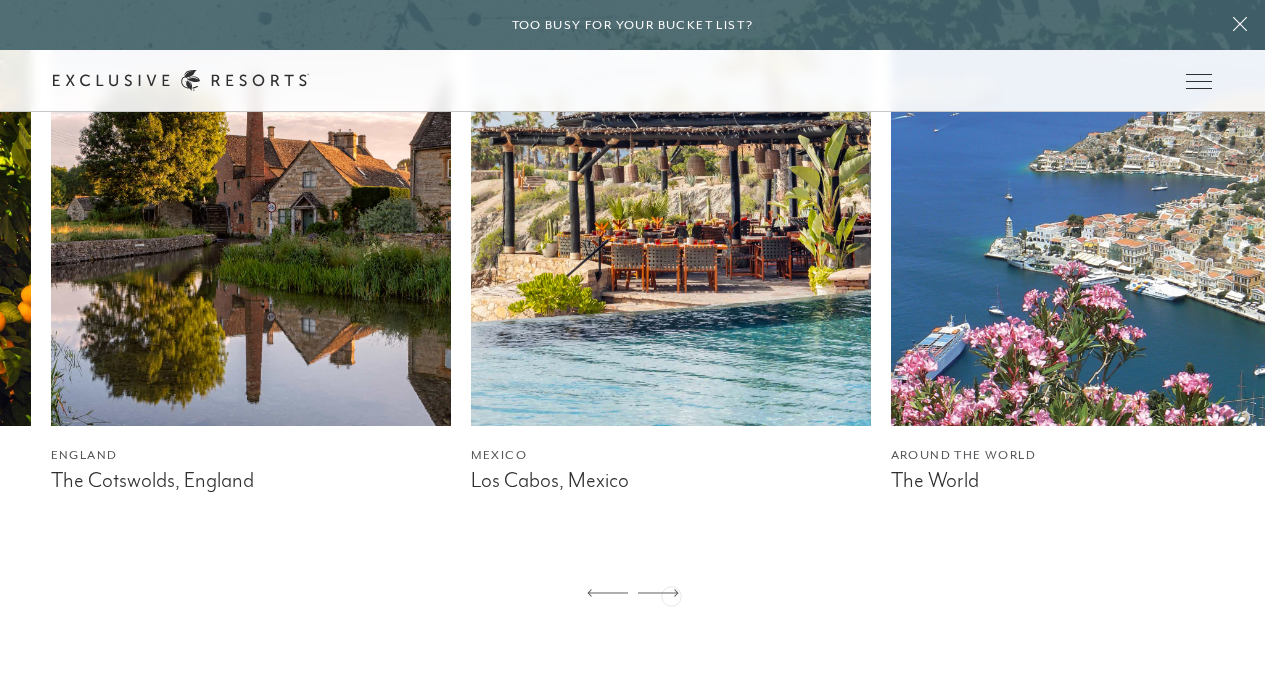 click 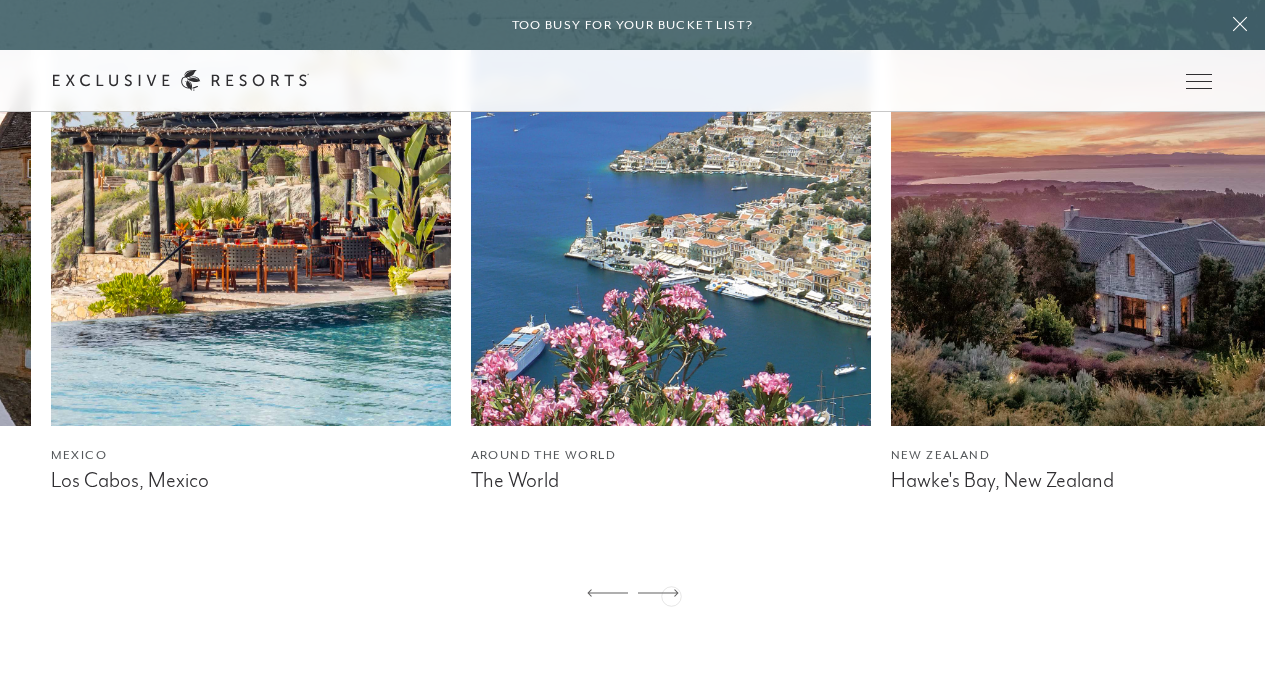 click 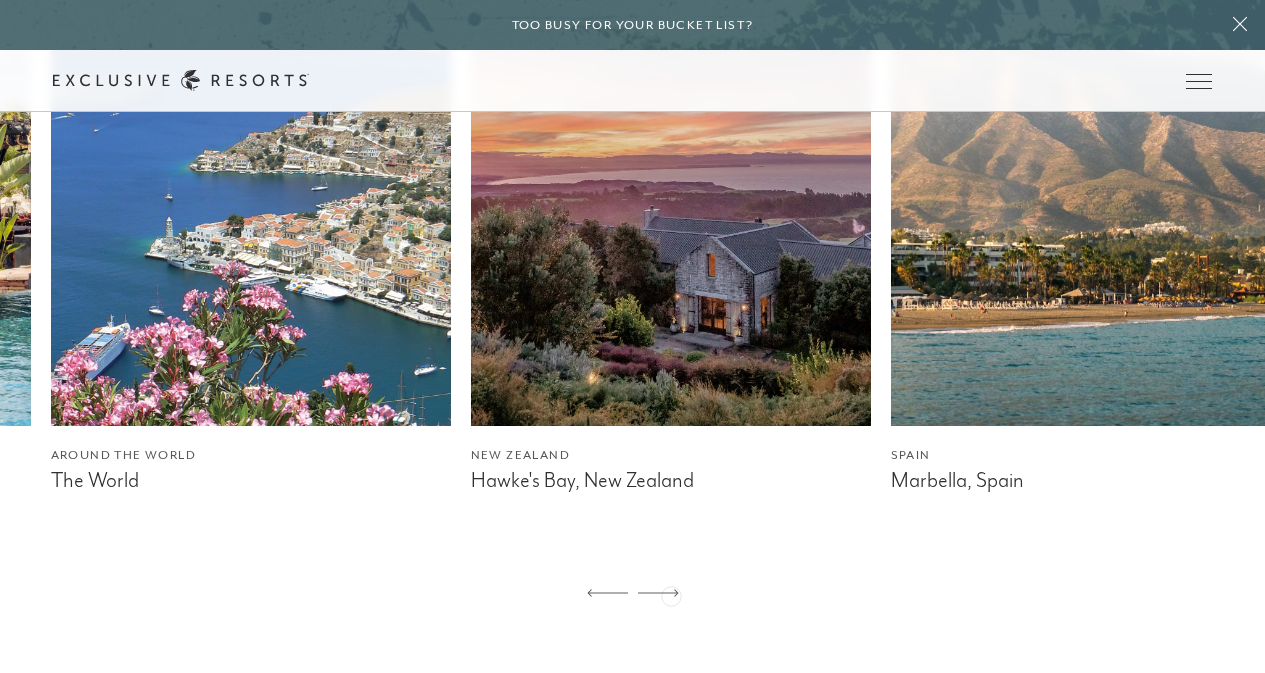 click 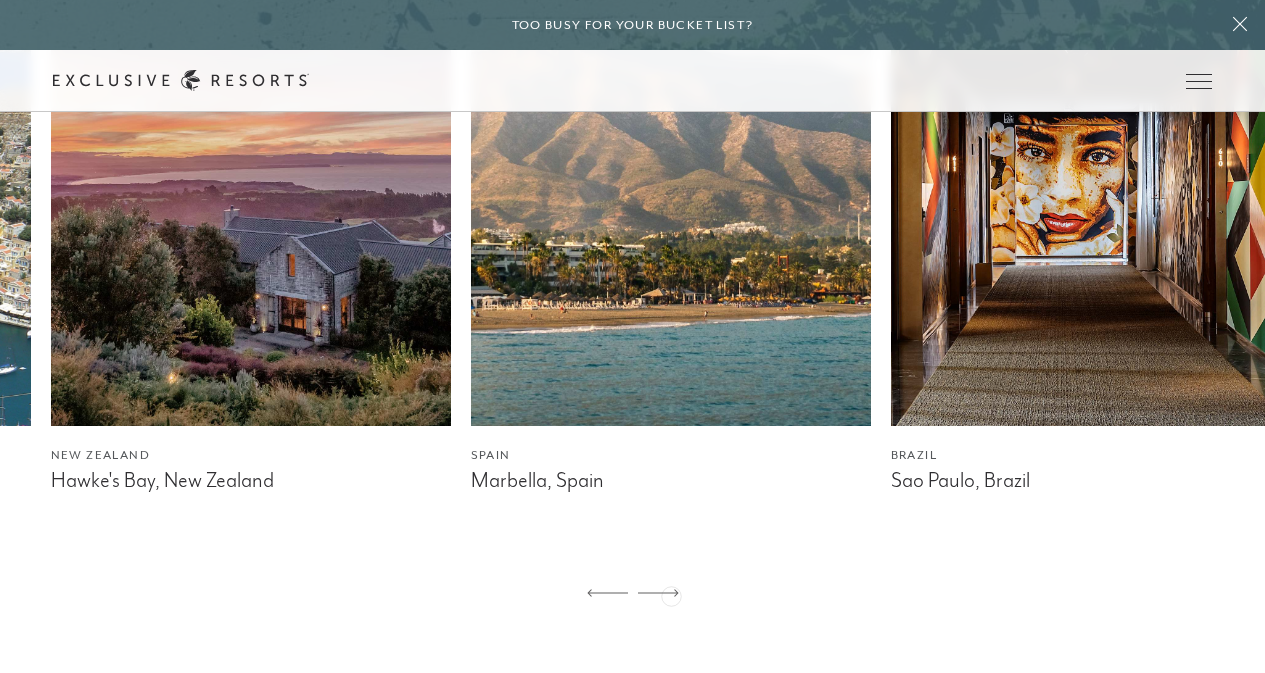 click 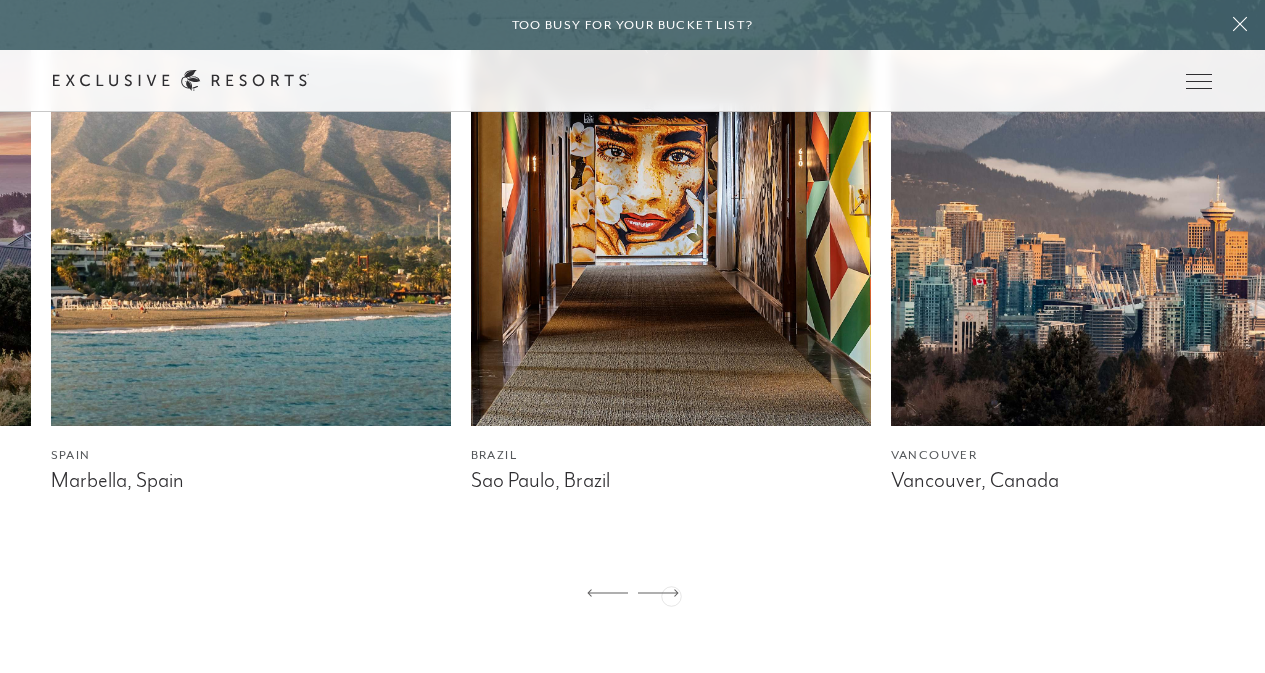 click 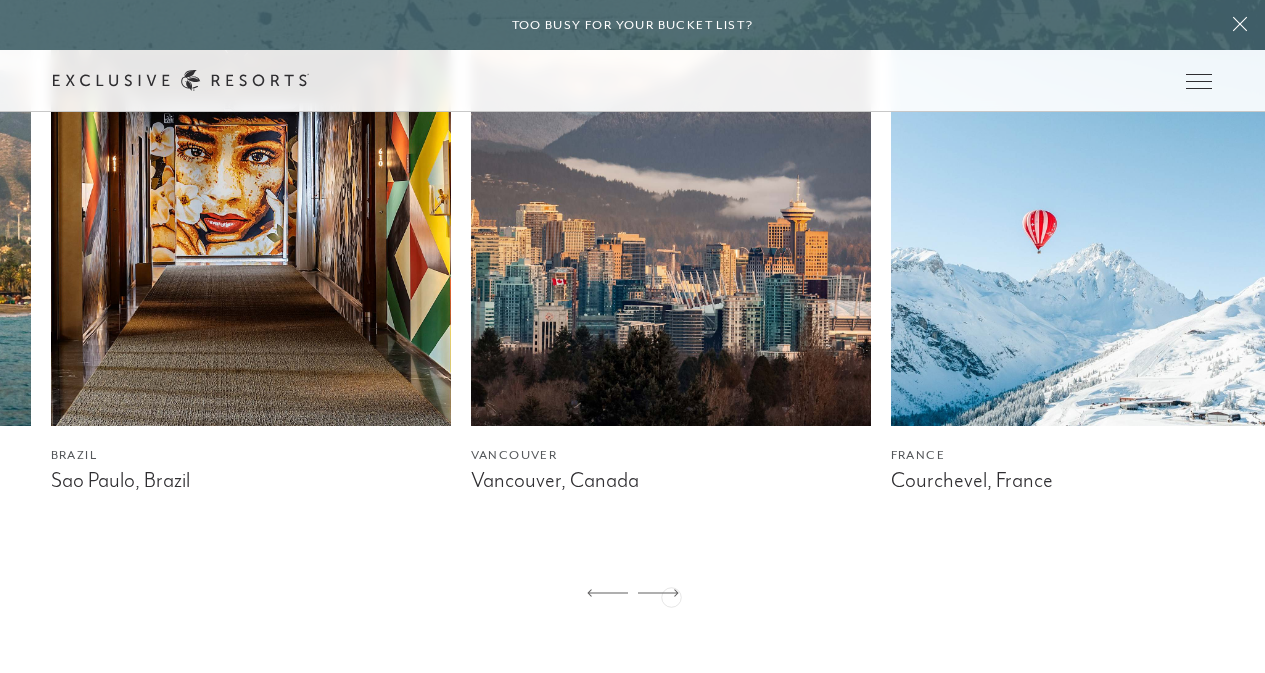 click 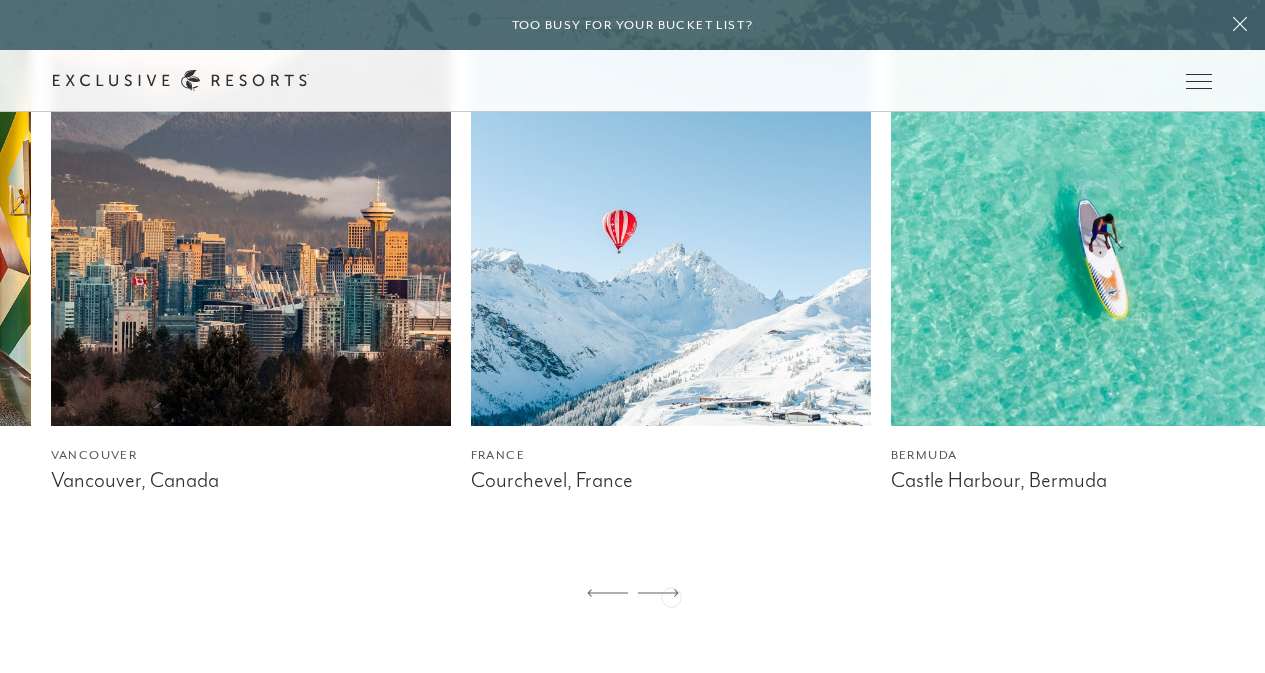 click 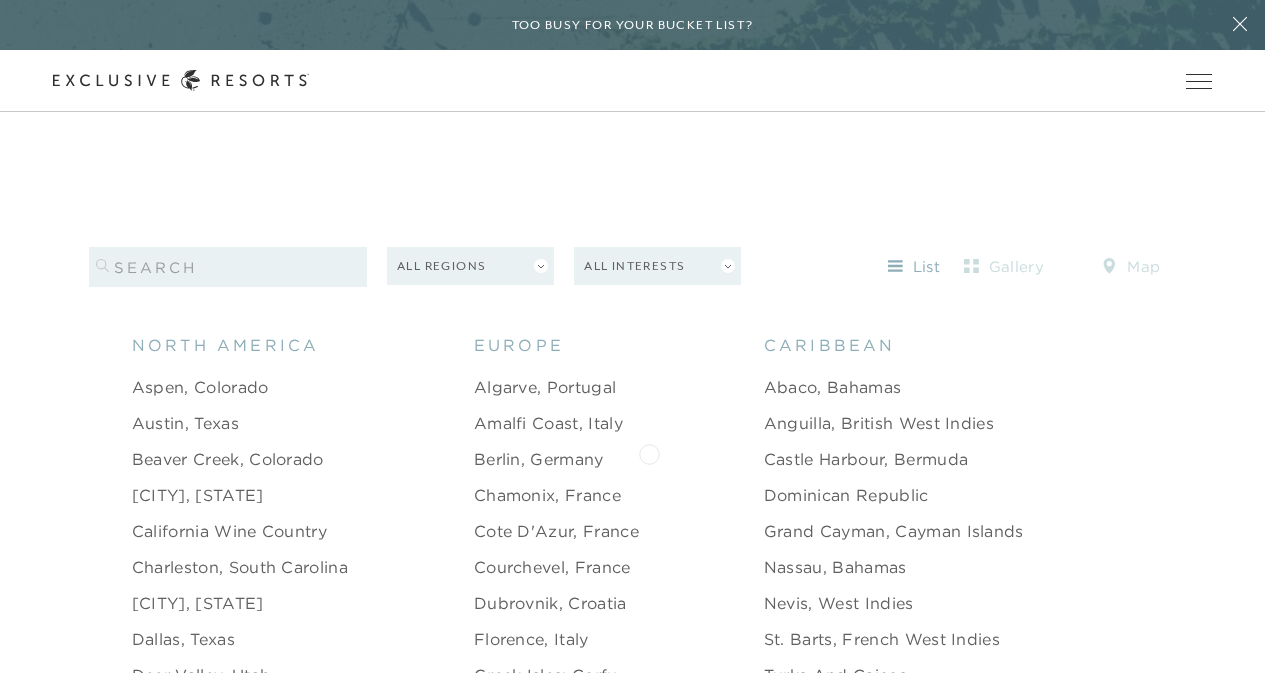 scroll, scrollTop: 1900, scrollLeft: 0, axis: vertical 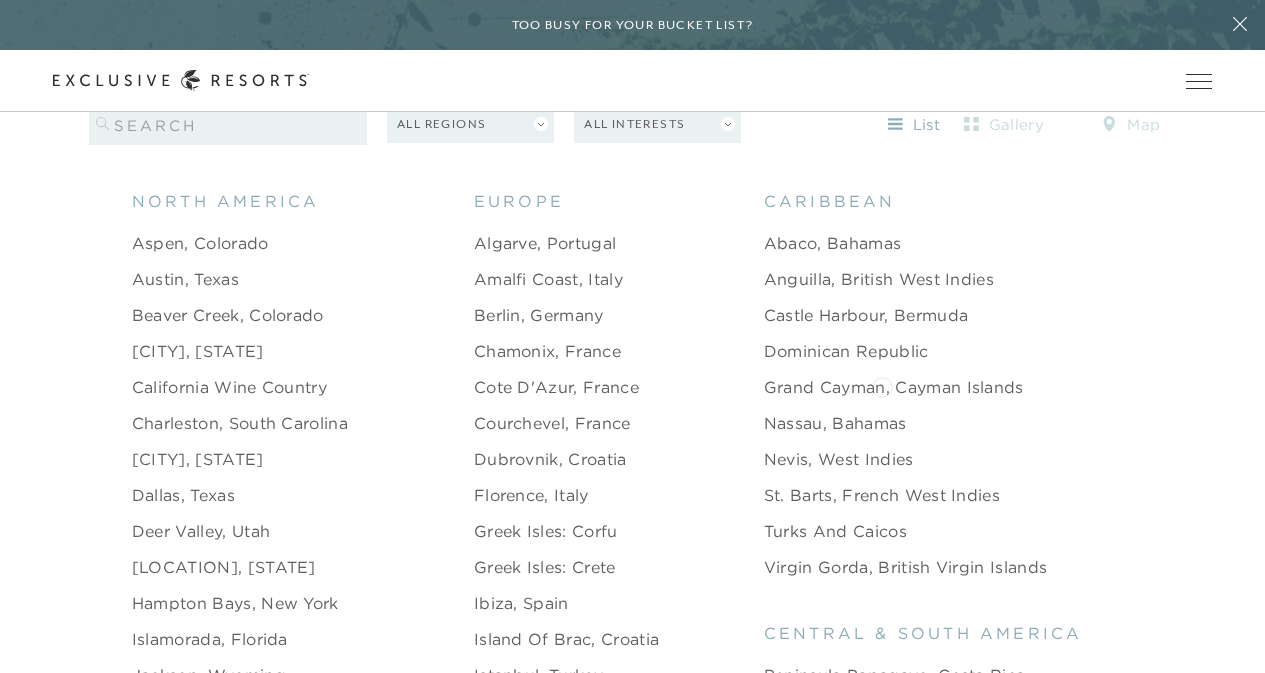 click on "Grand Cayman, Cayman Islands" at bounding box center [894, 387] 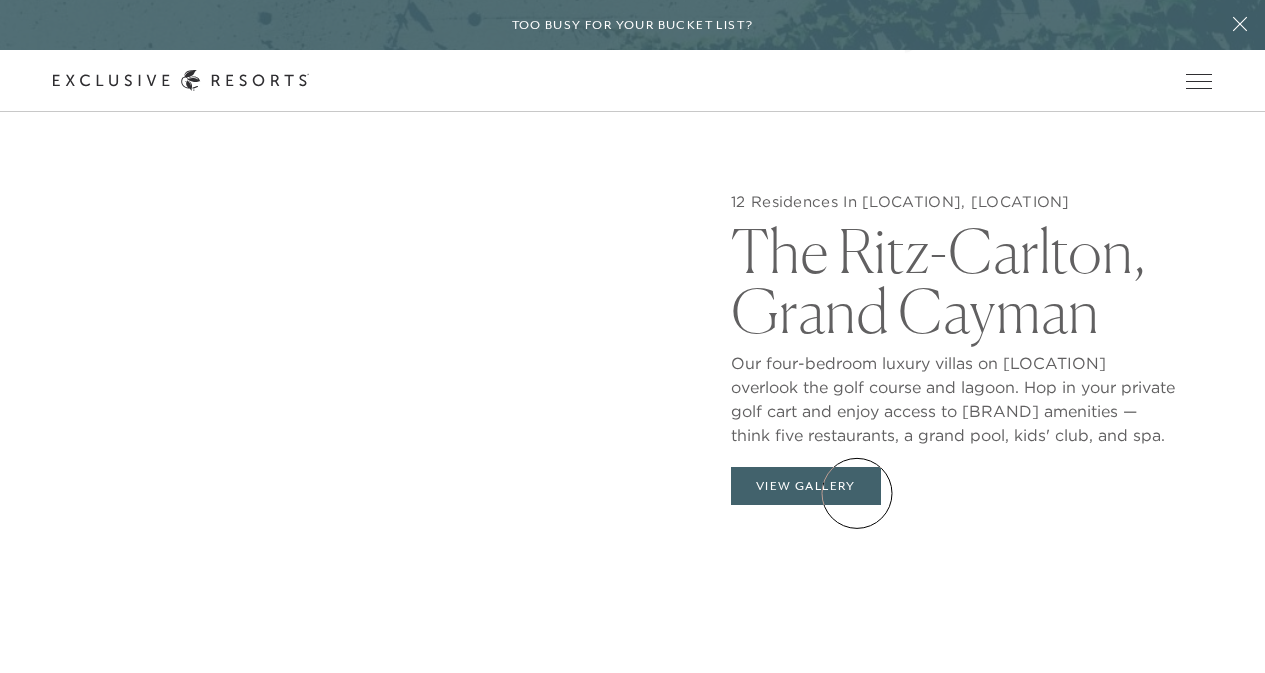 scroll, scrollTop: 1600, scrollLeft: 0, axis: vertical 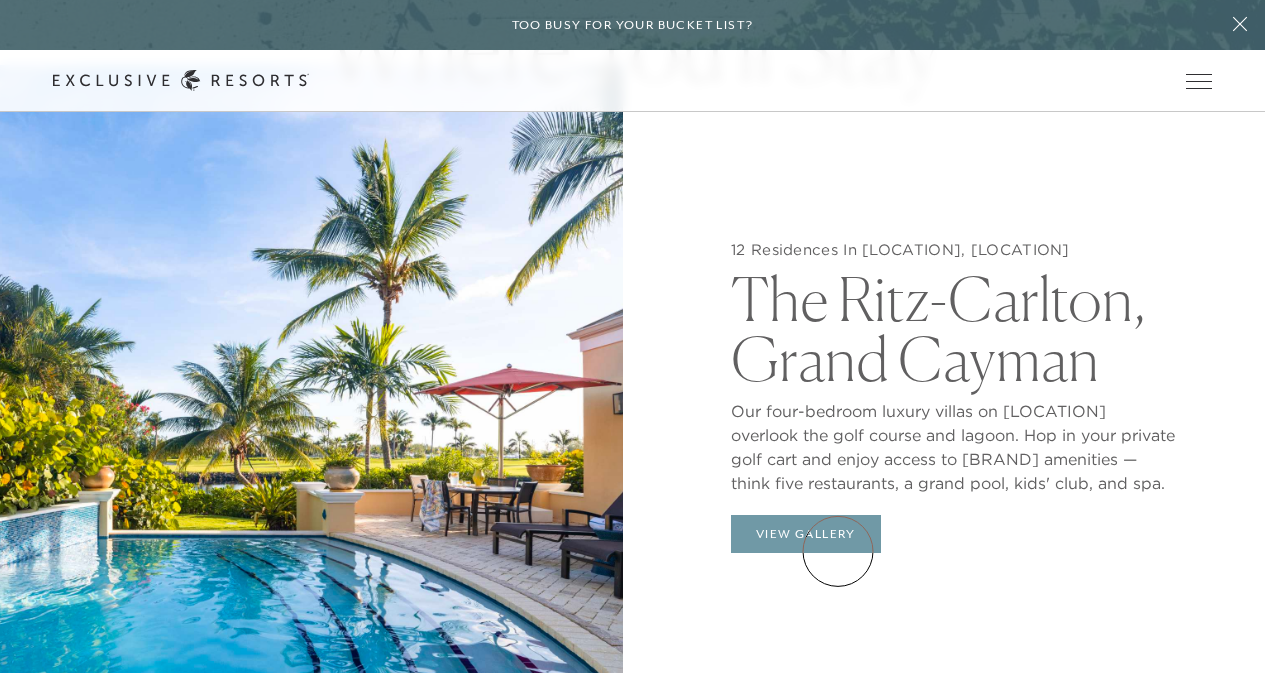 click on "View Gallery" at bounding box center (806, 534) 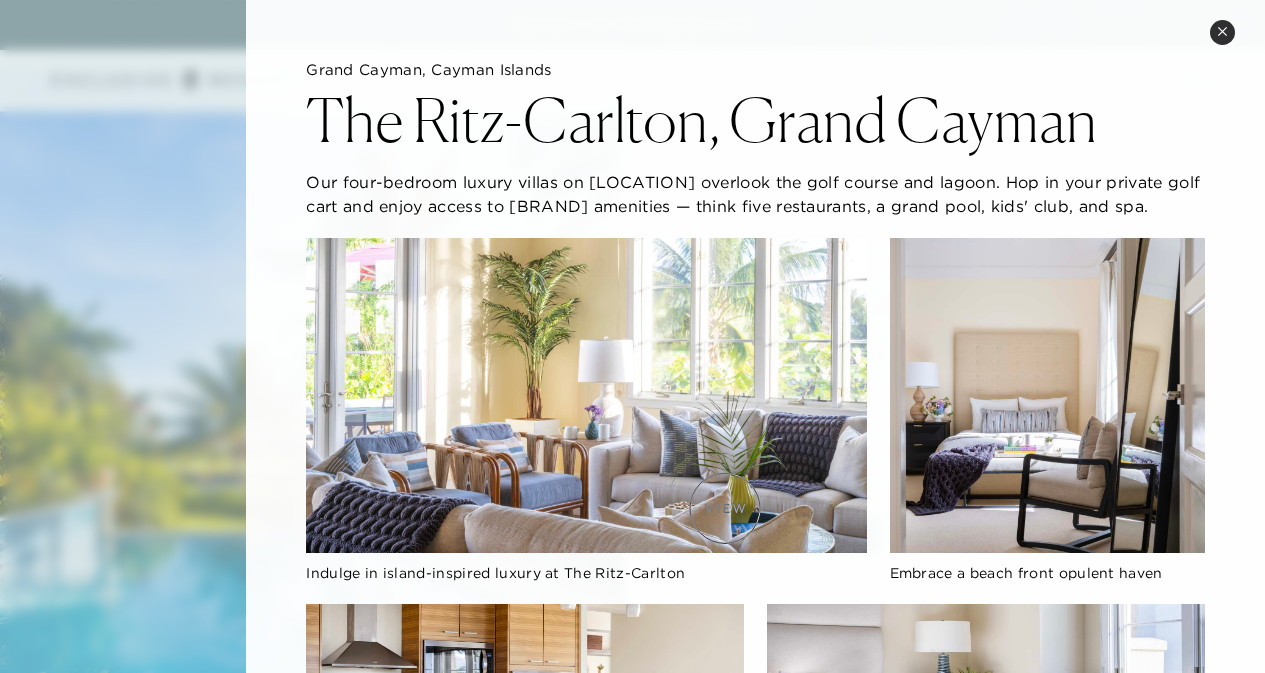click at bounding box center (586, 395) 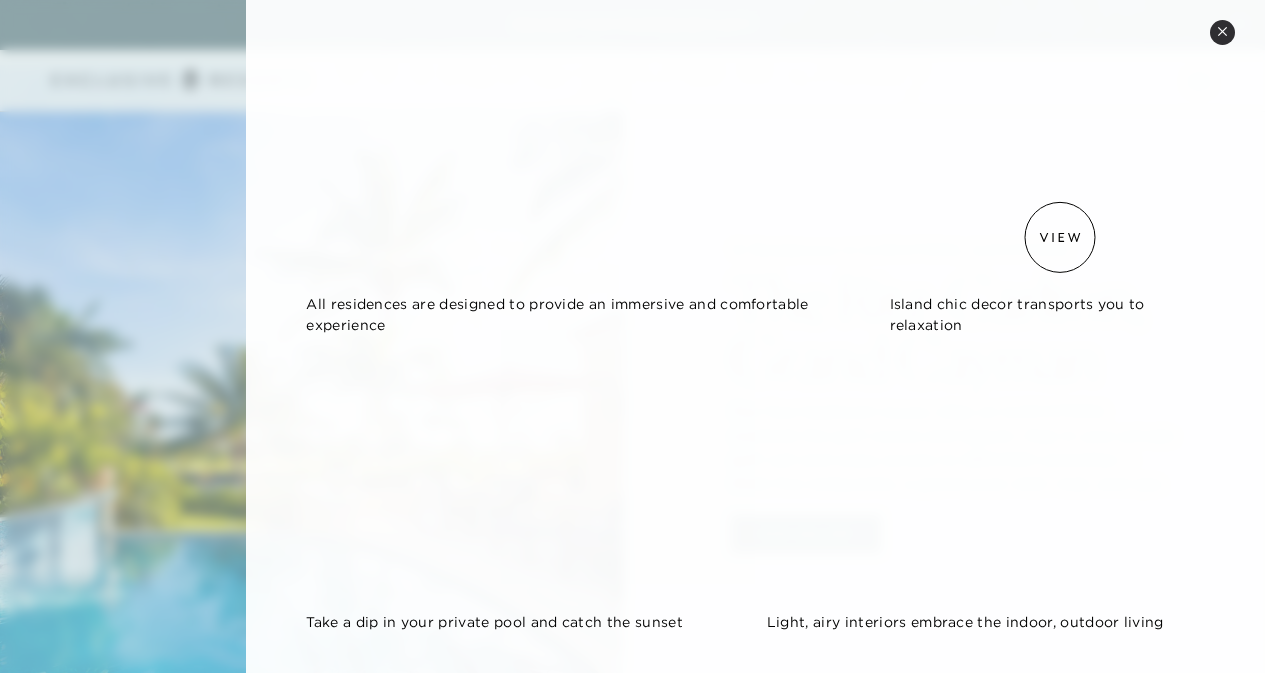 scroll, scrollTop: 1400, scrollLeft: 0, axis: vertical 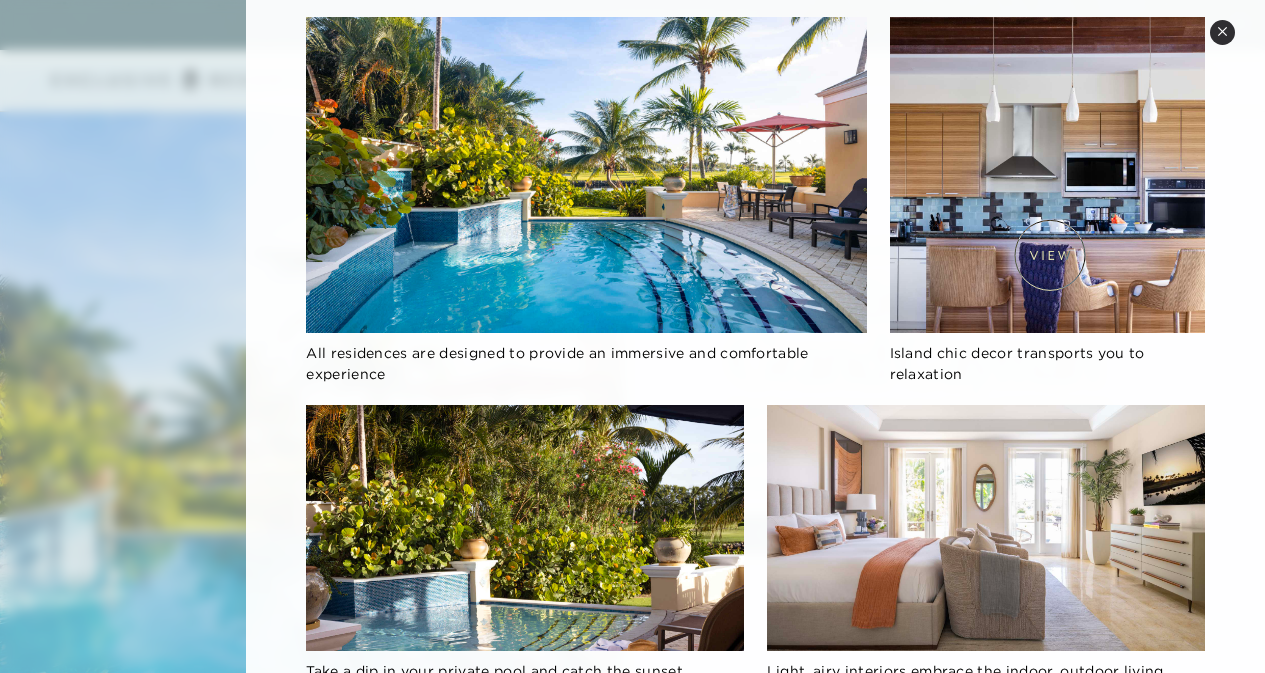 click at bounding box center [1047, 174] 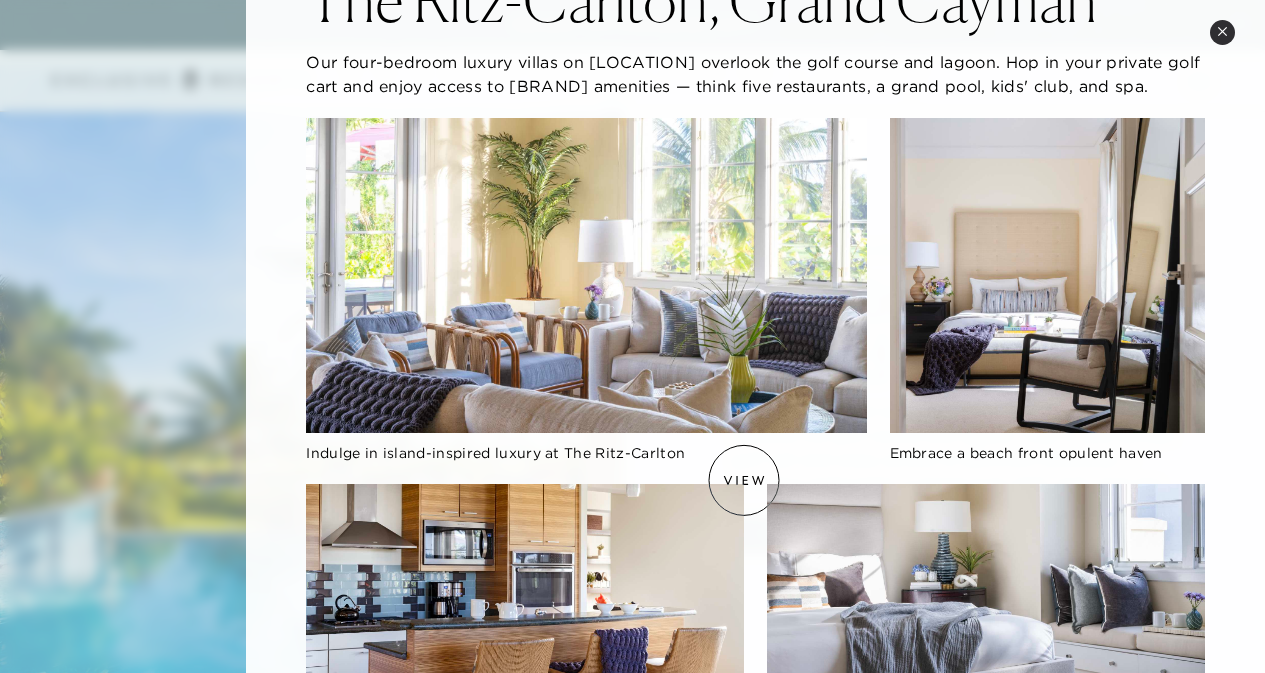 scroll, scrollTop: 0, scrollLeft: 0, axis: both 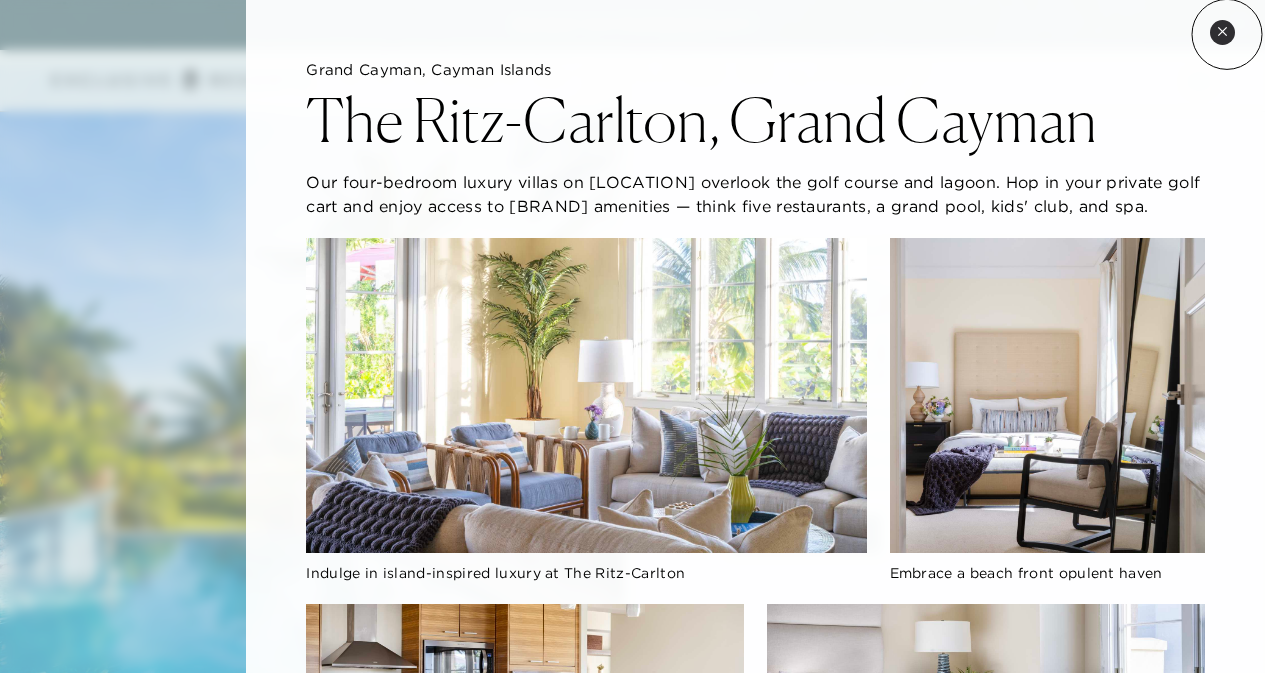 drag, startPoint x: 1227, startPoint y: 34, endPoint x: 1189, endPoint y: 45, distance: 39.56008 